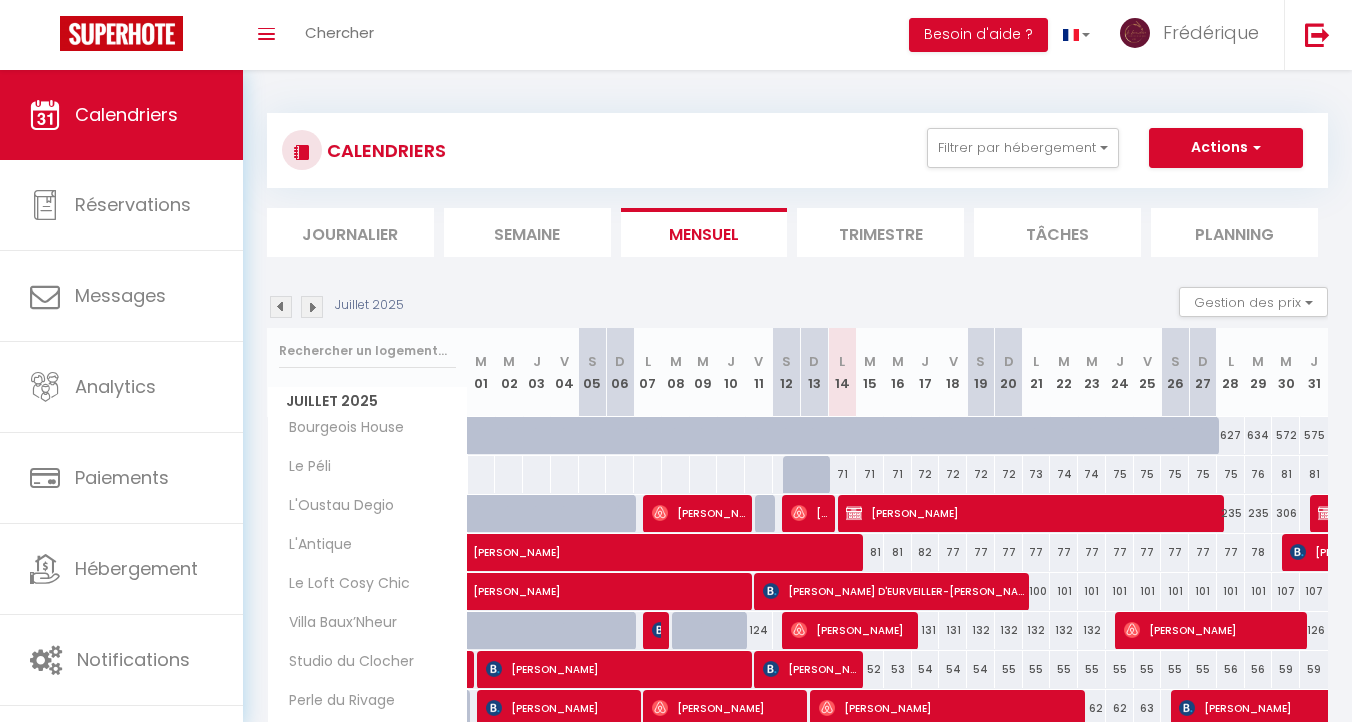 scroll, scrollTop: 216, scrollLeft: 0, axis: vertical 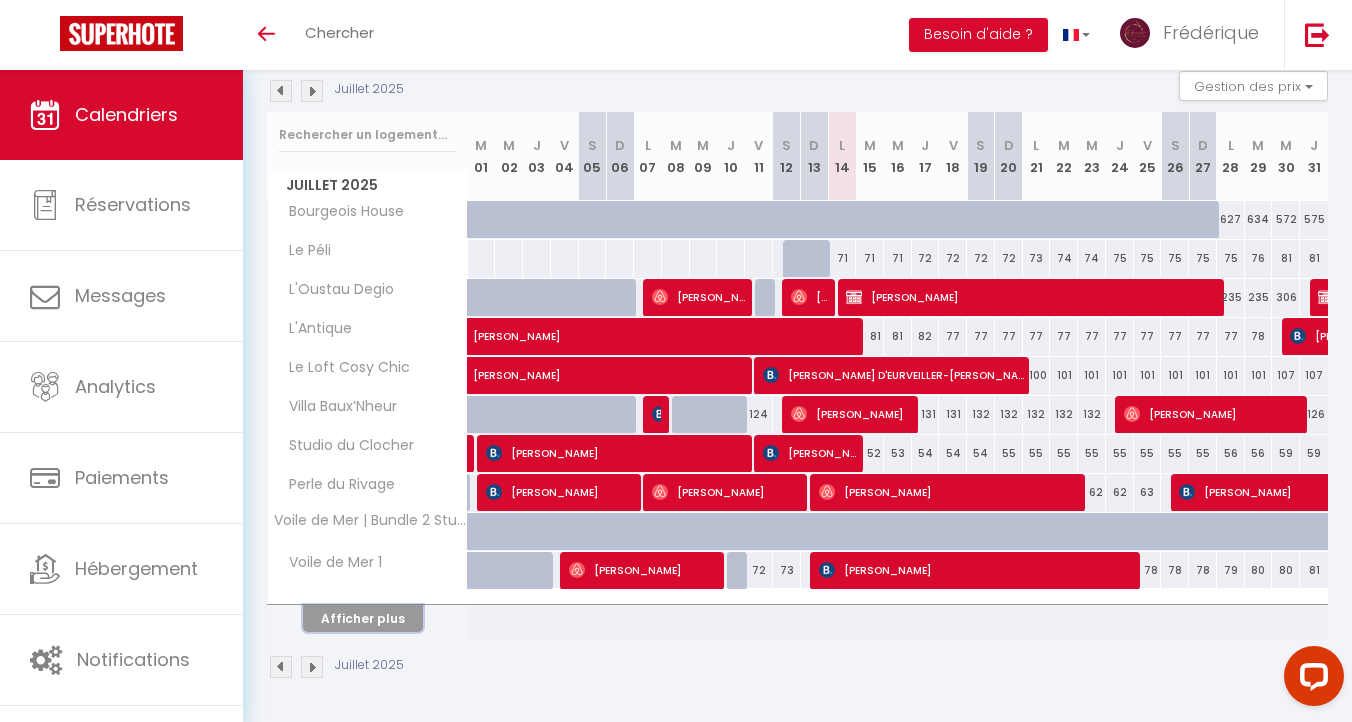 click on "Afficher plus" at bounding box center (363, 618) 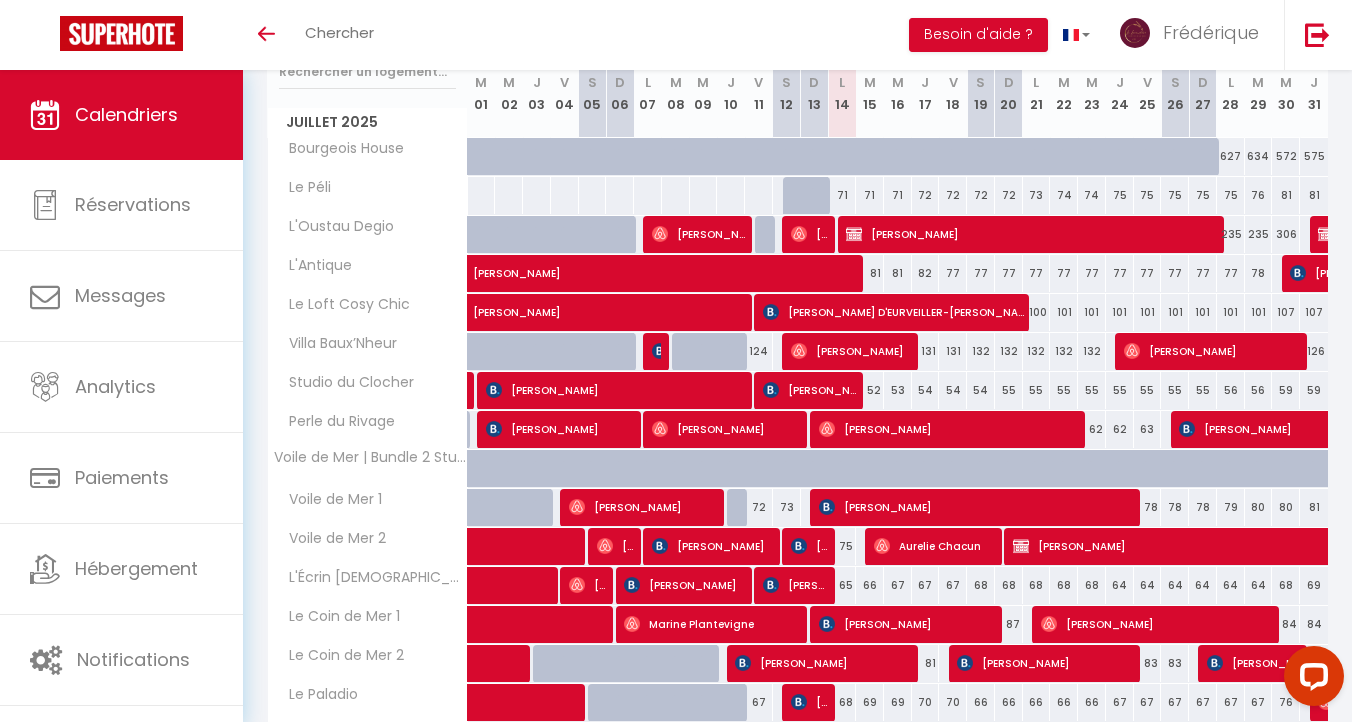 scroll, scrollTop: 265, scrollLeft: 0, axis: vertical 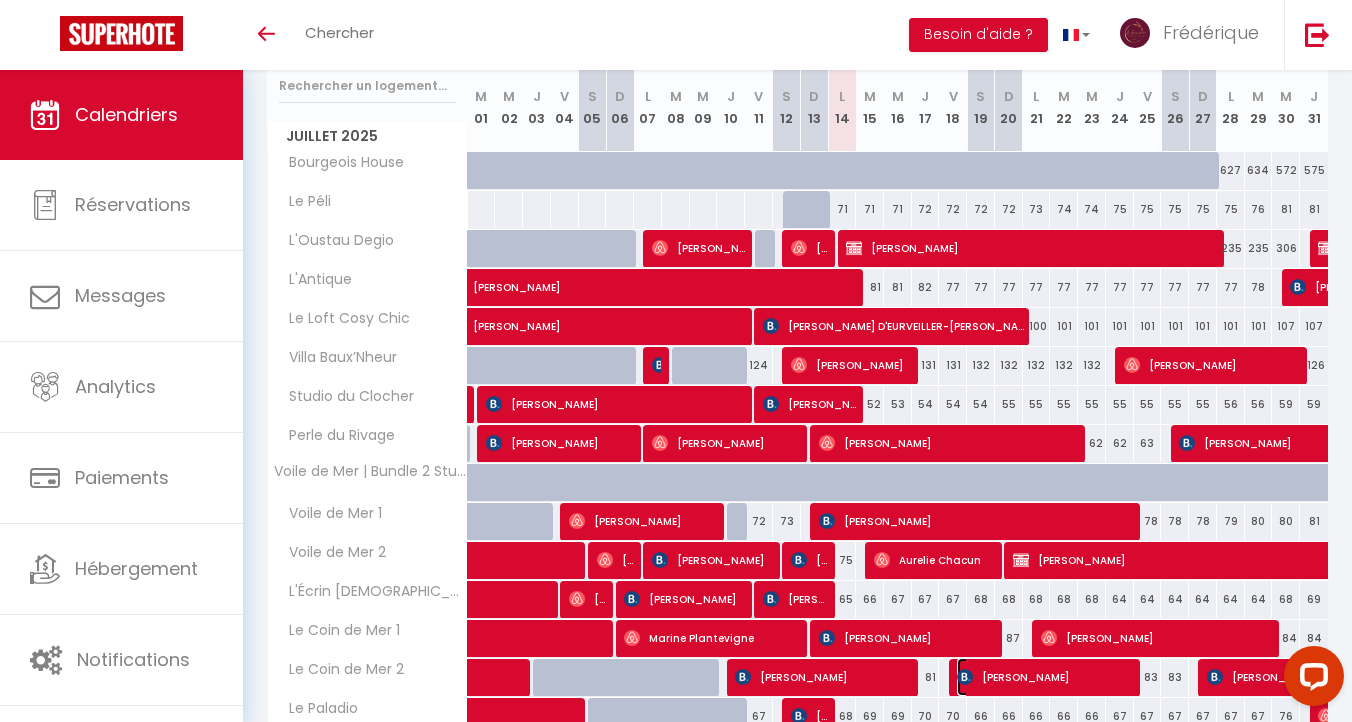 click on "[PERSON_NAME]" at bounding box center [1045, 677] 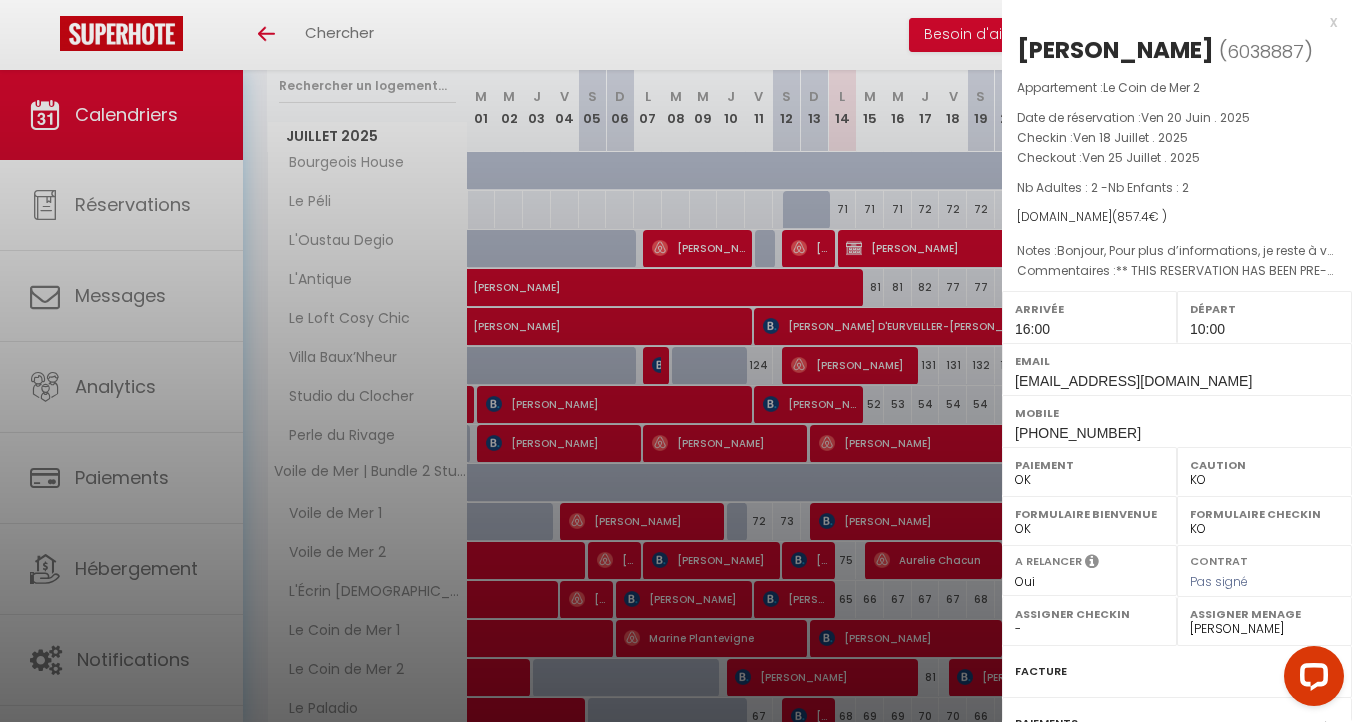 click on "x" at bounding box center (1169, 22) 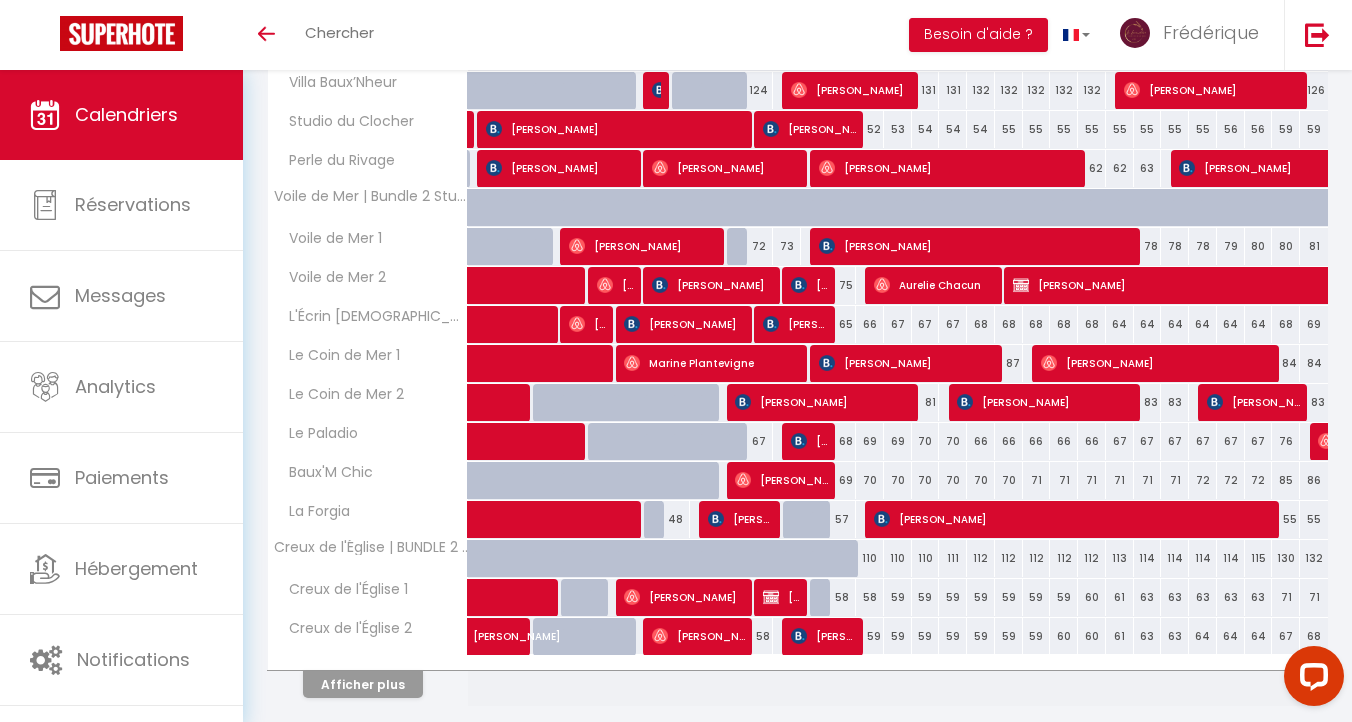scroll, scrollTop: 545, scrollLeft: 0, axis: vertical 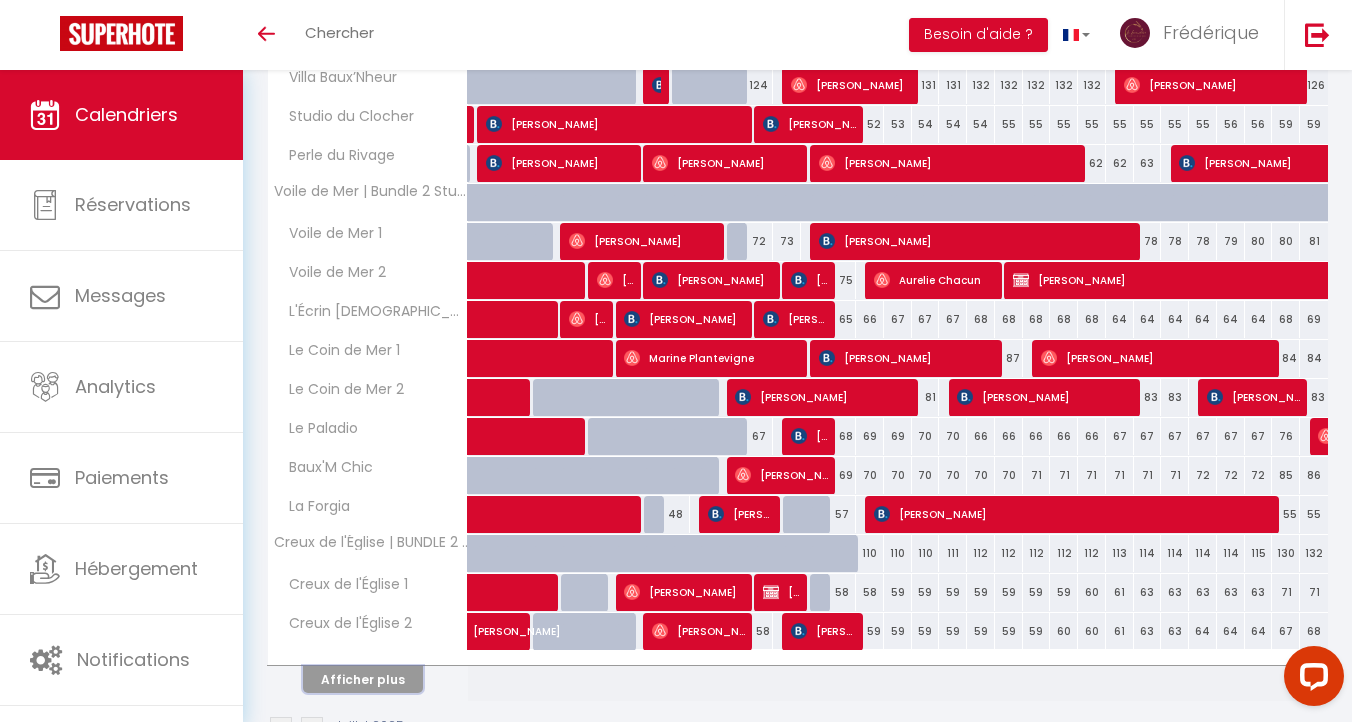 click on "Afficher plus" at bounding box center (363, 679) 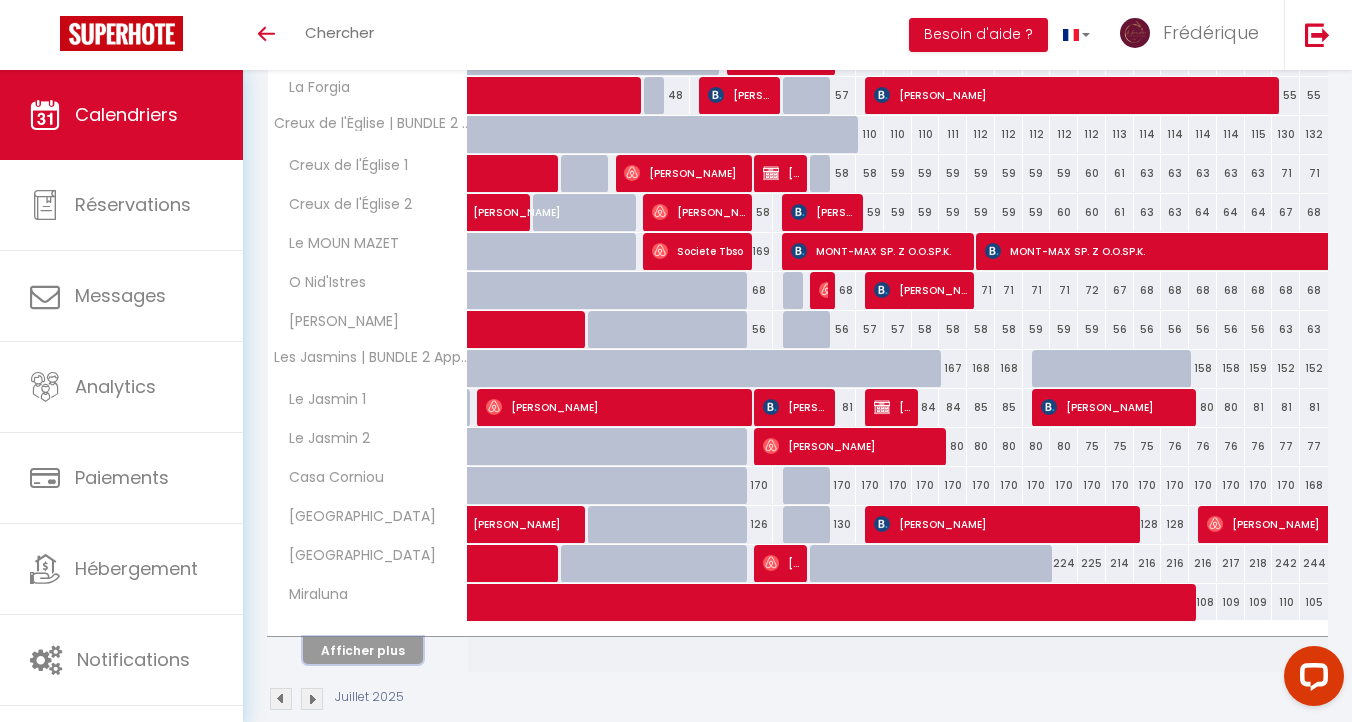 scroll, scrollTop: 996, scrollLeft: 0, axis: vertical 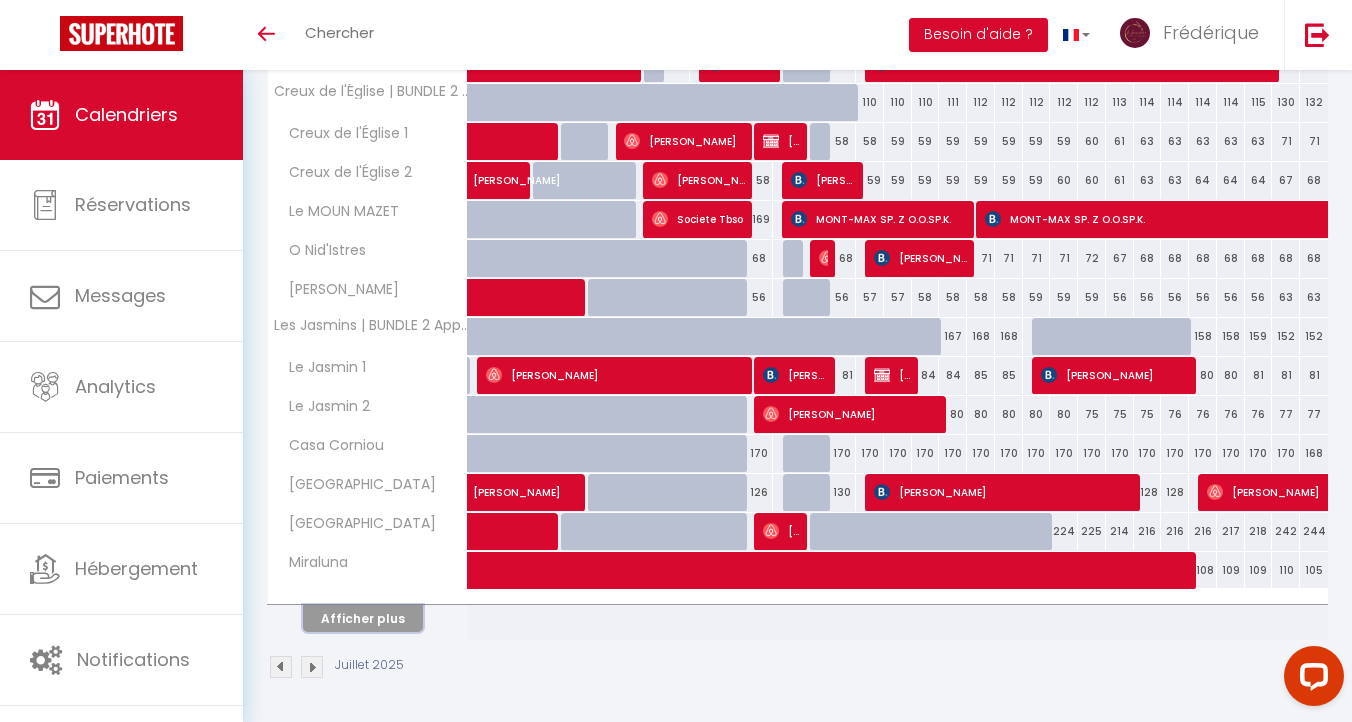 click on "Afficher plus" at bounding box center [363, 618] 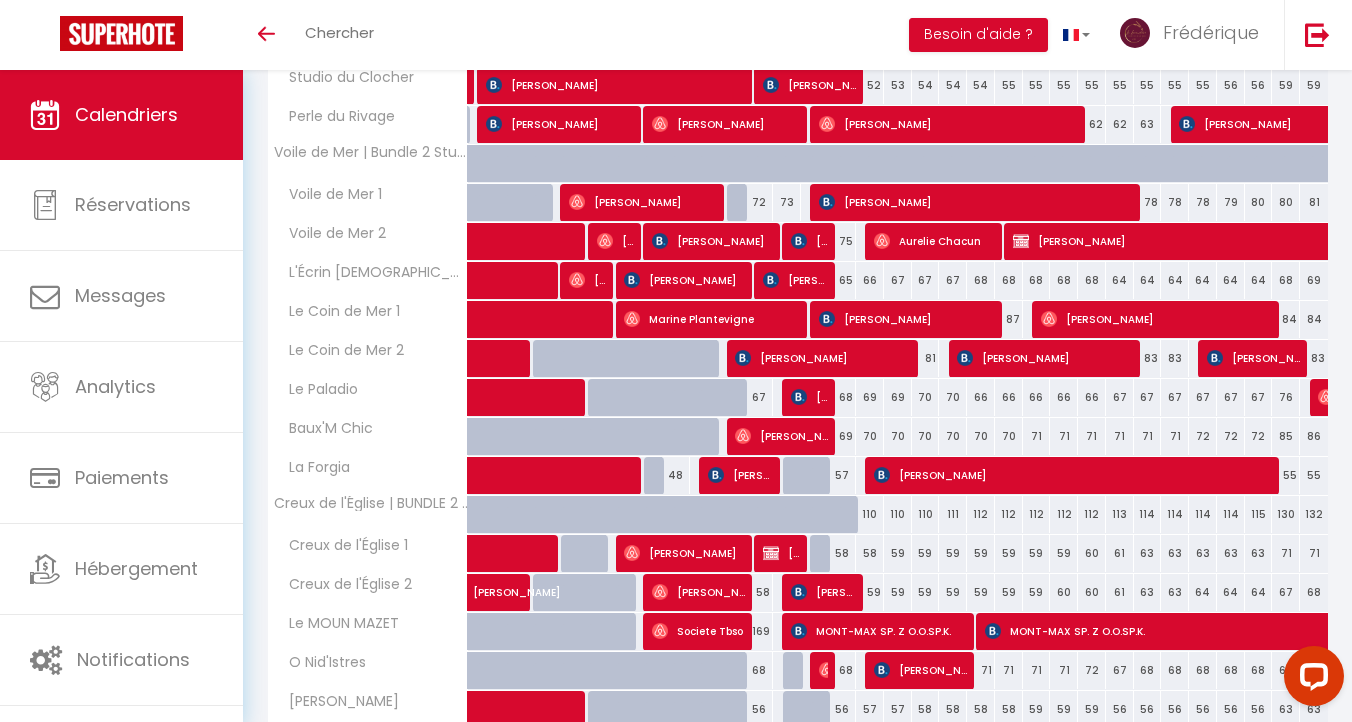 scroll, scrollTop: 573, scrollLeft: 0, axis: vertical 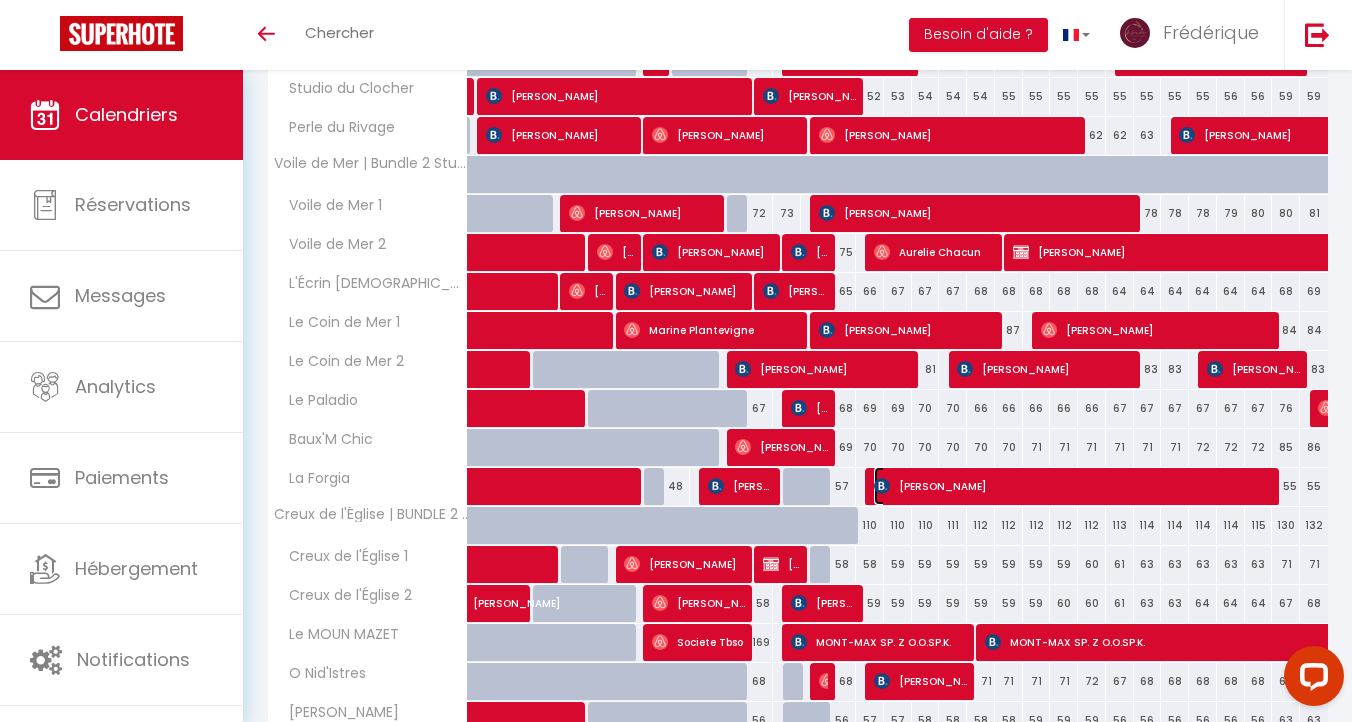 click on "[PERSON_NAME]" at bounding box center (1074, 486) 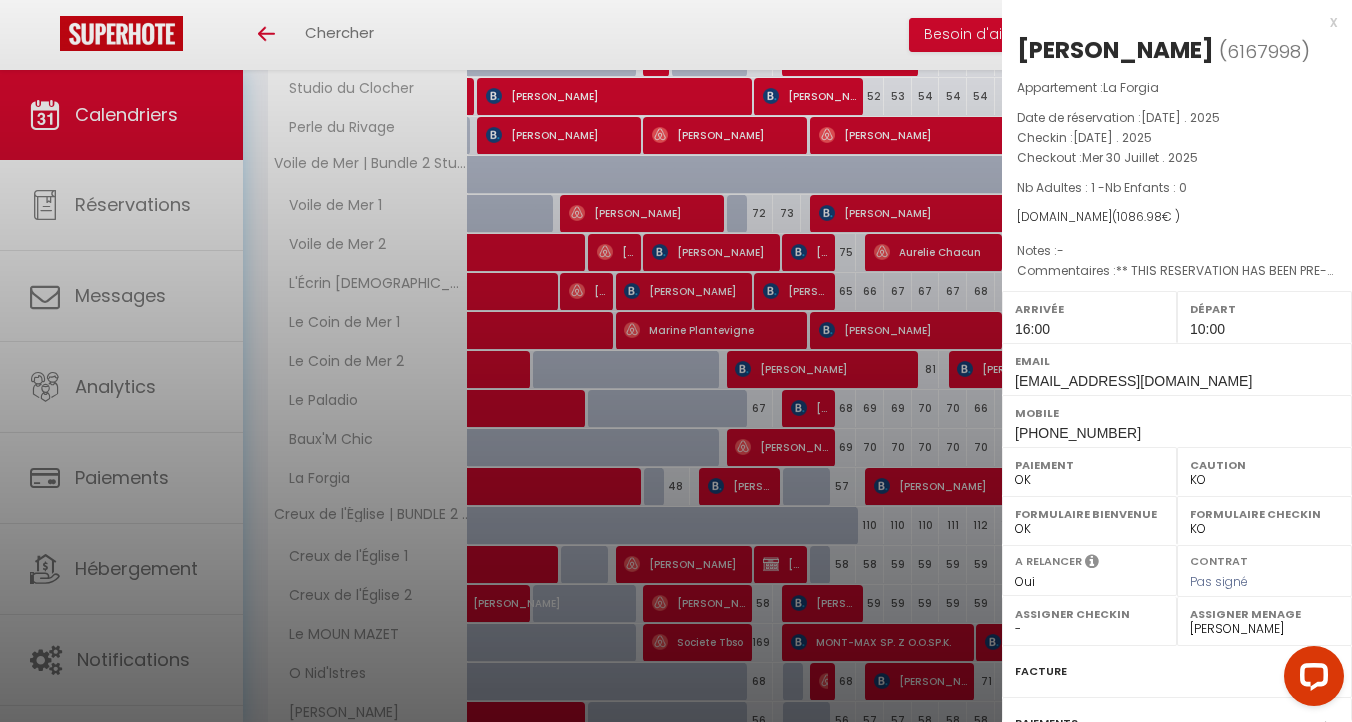 click at bounding box center (676, 361) 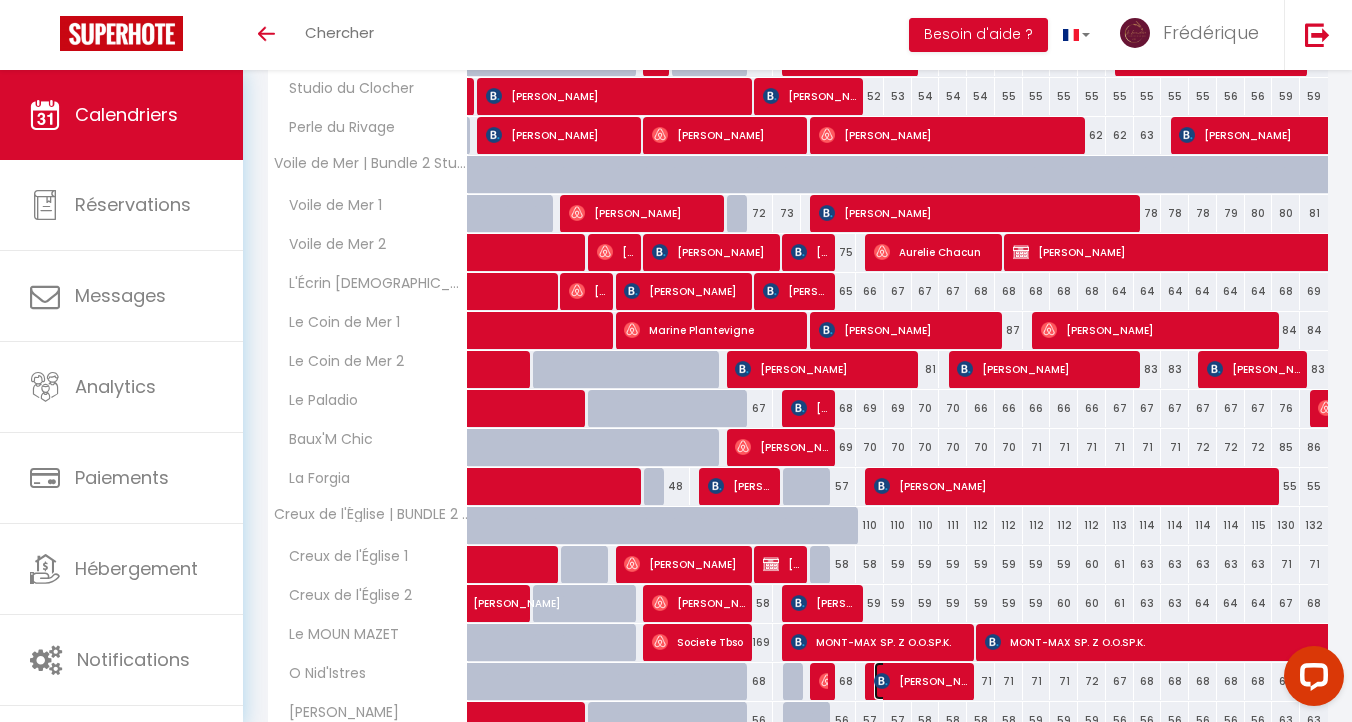 click on "[PERSON_NAME][DATE]" at bounding box center [920, 681] 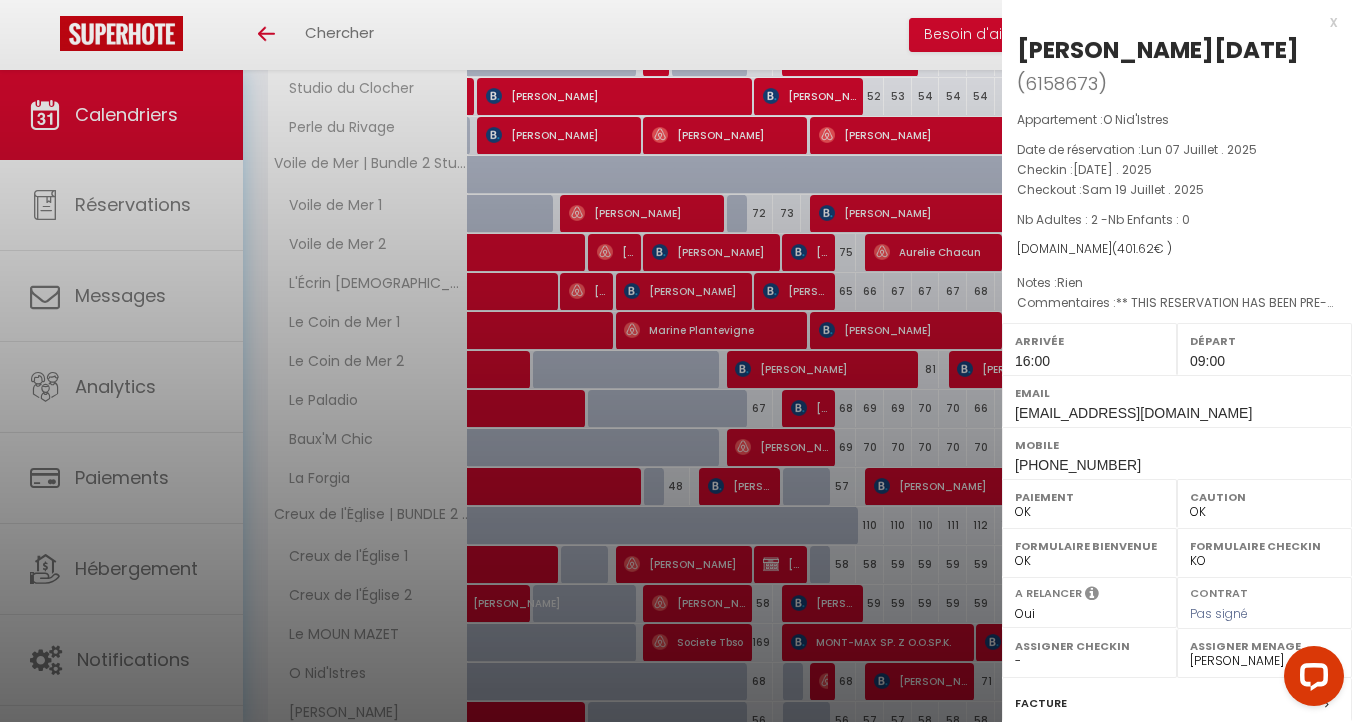click at bounding box center [676, 361] 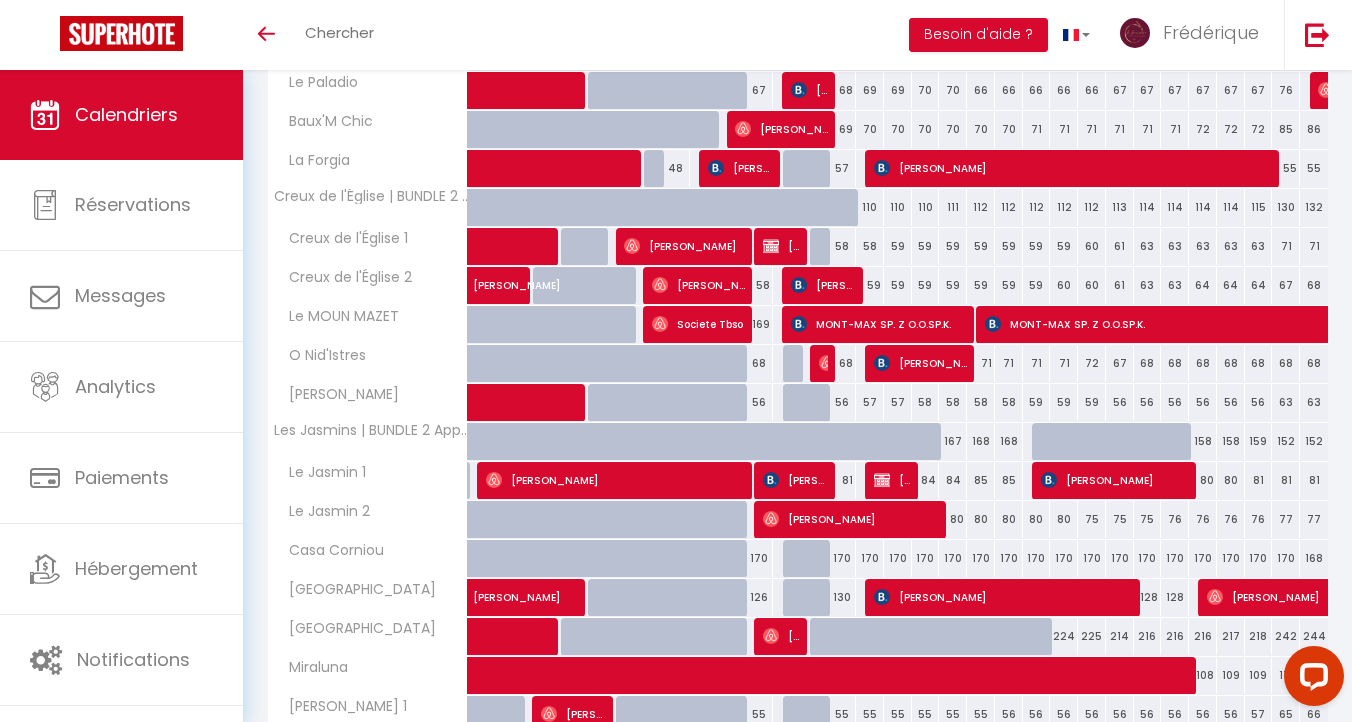 scroll, scrollTop: 926, scrollLeft: 0, axis: vertical 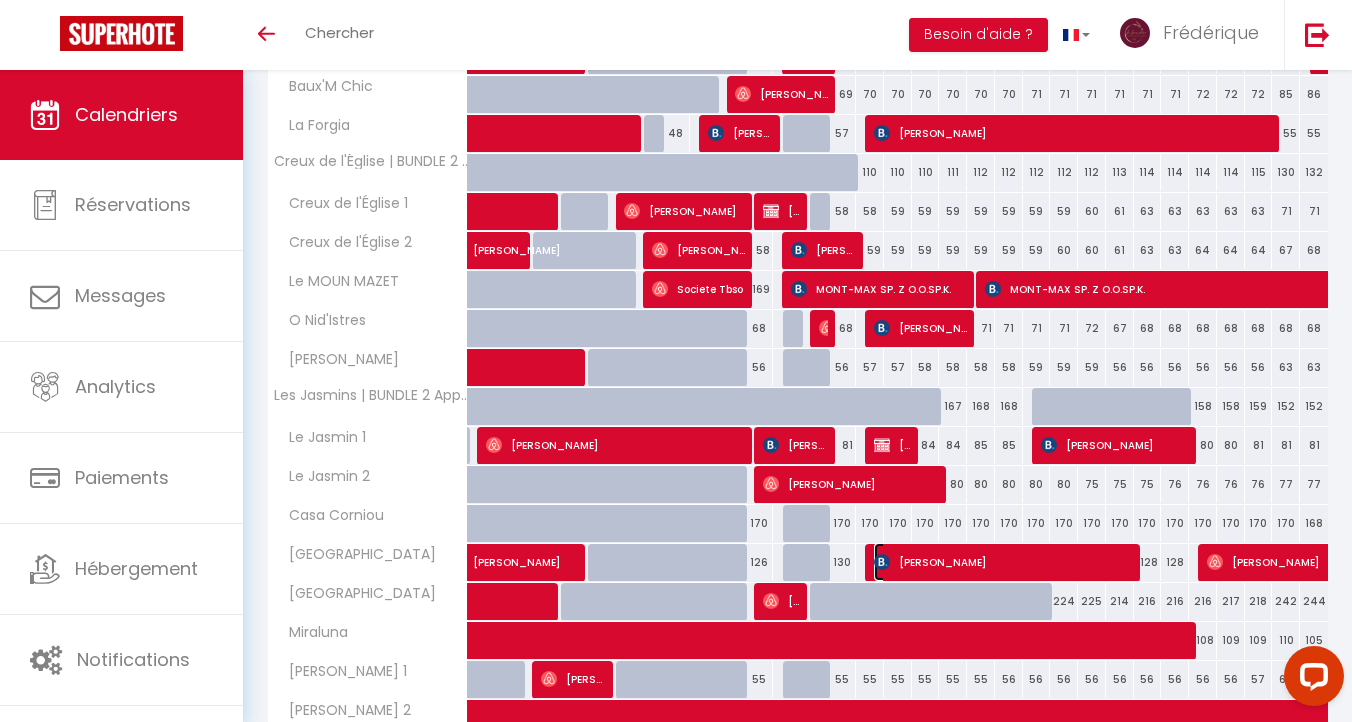 click on "[PERSON_NAME]" at bounding box center [1004, 562] 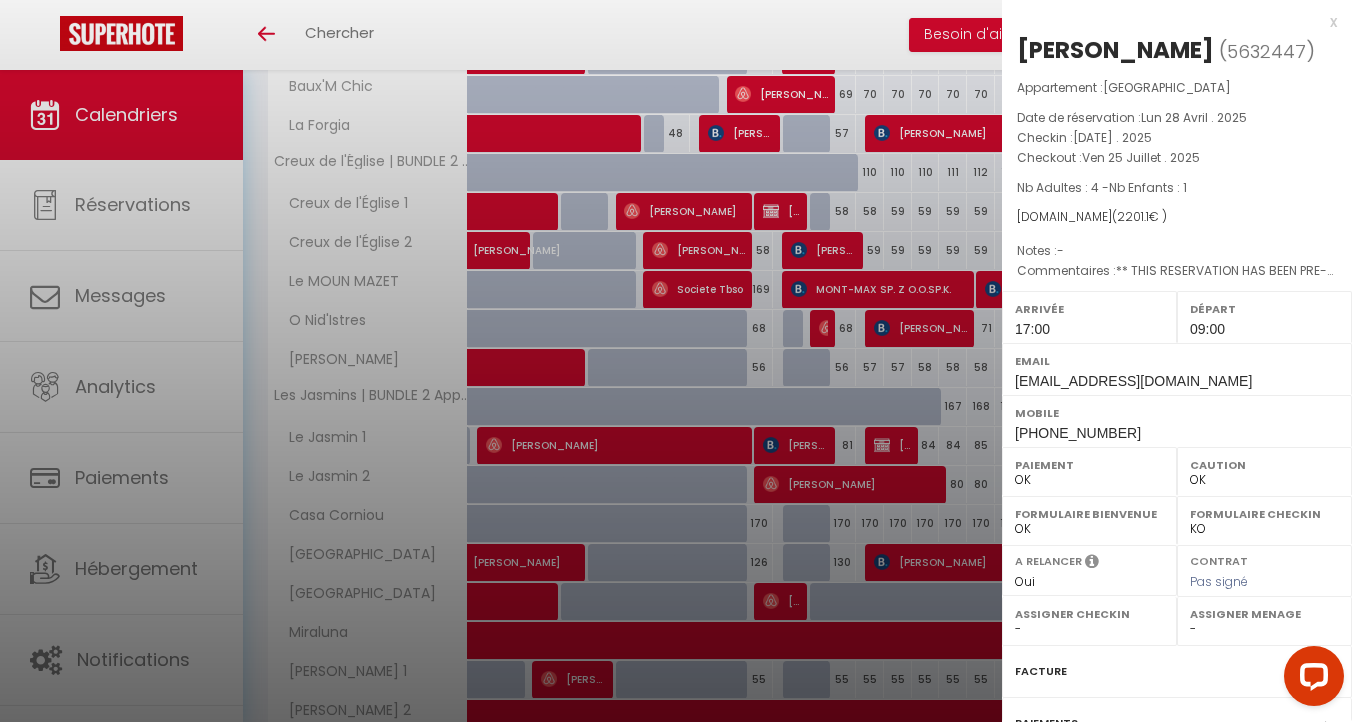 click at bounding box center (676, 361) 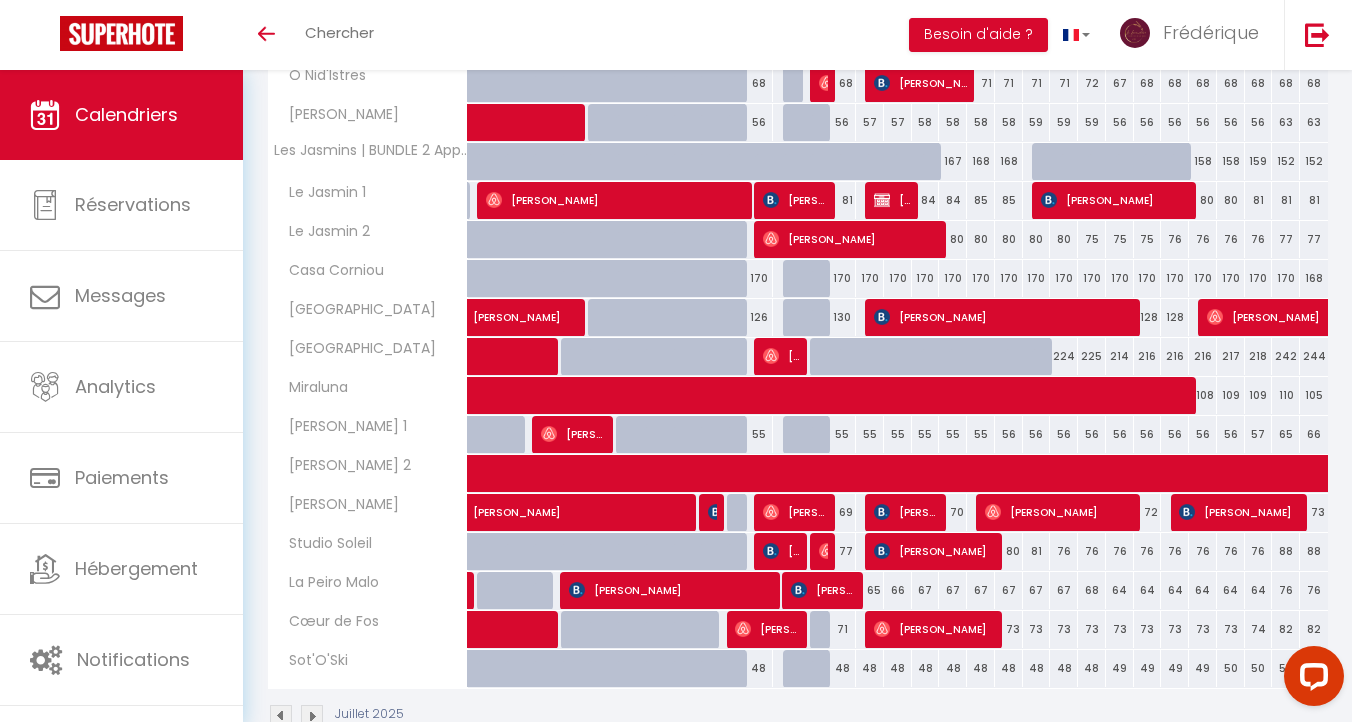 scroll, scrollTop: 1172, scrollLeft: 0, axis: vertical 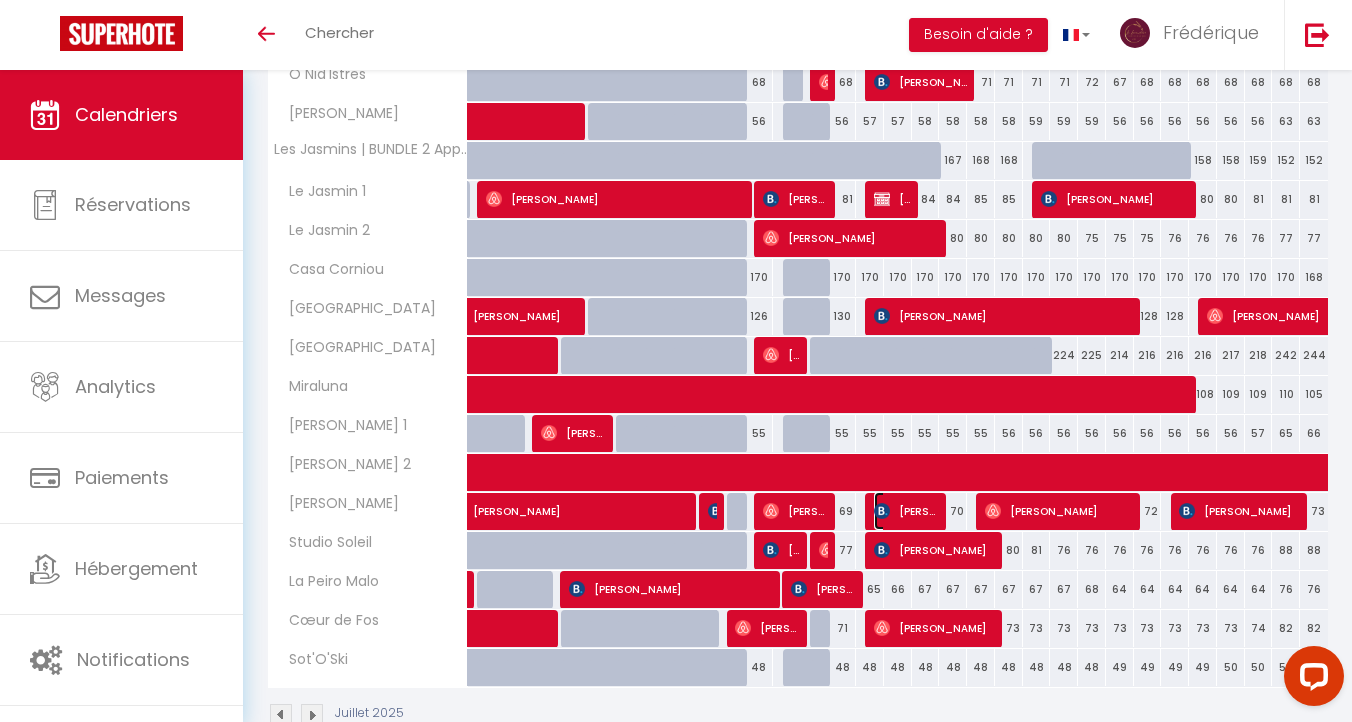 click on "[PERSON_NAME]" at bounding box center (906, 511) 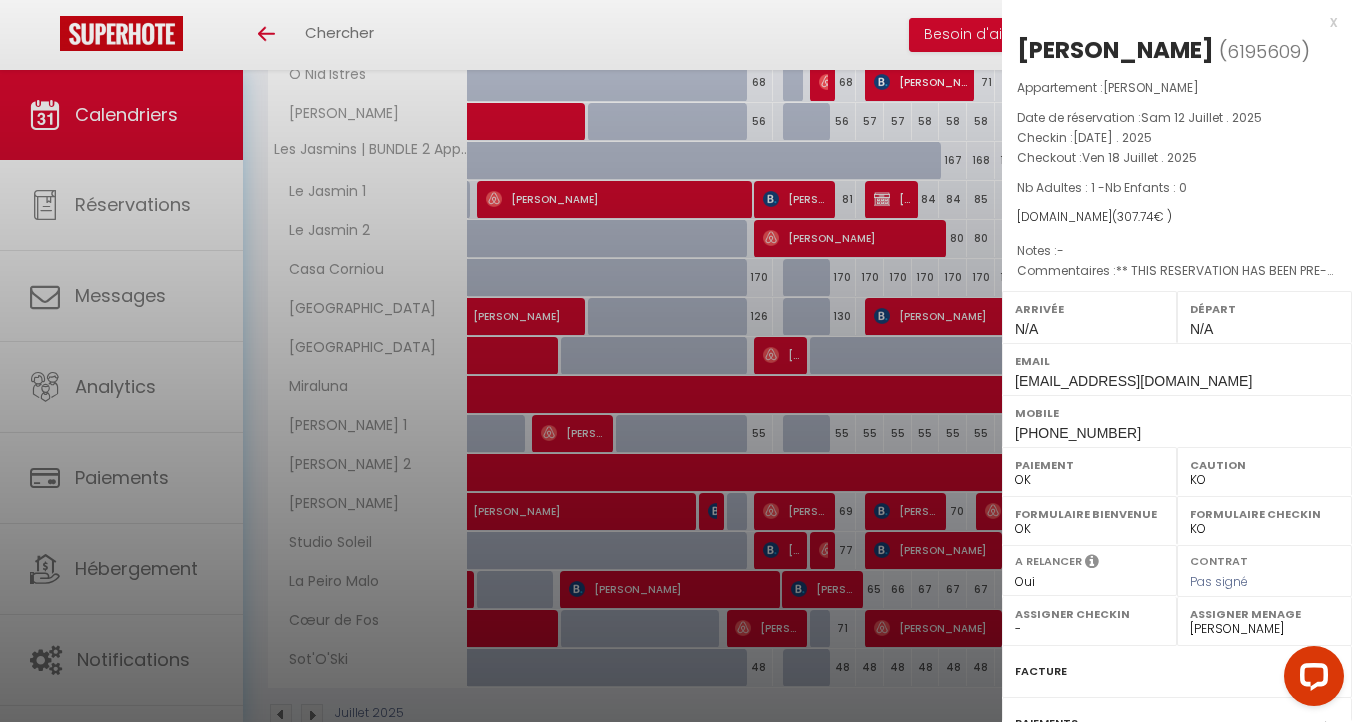 click at bounding box center [676, 361] 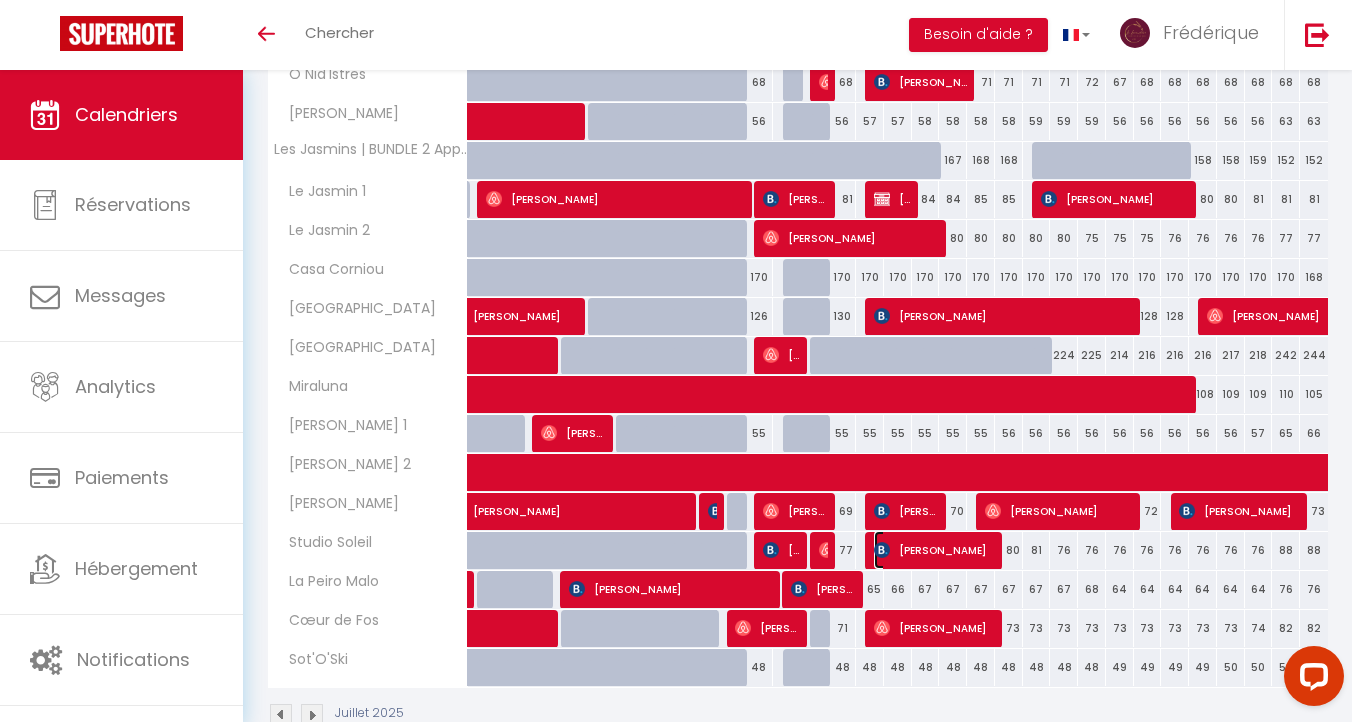 click on "[PERSON_NAME]" at bounding box center (934, 550) 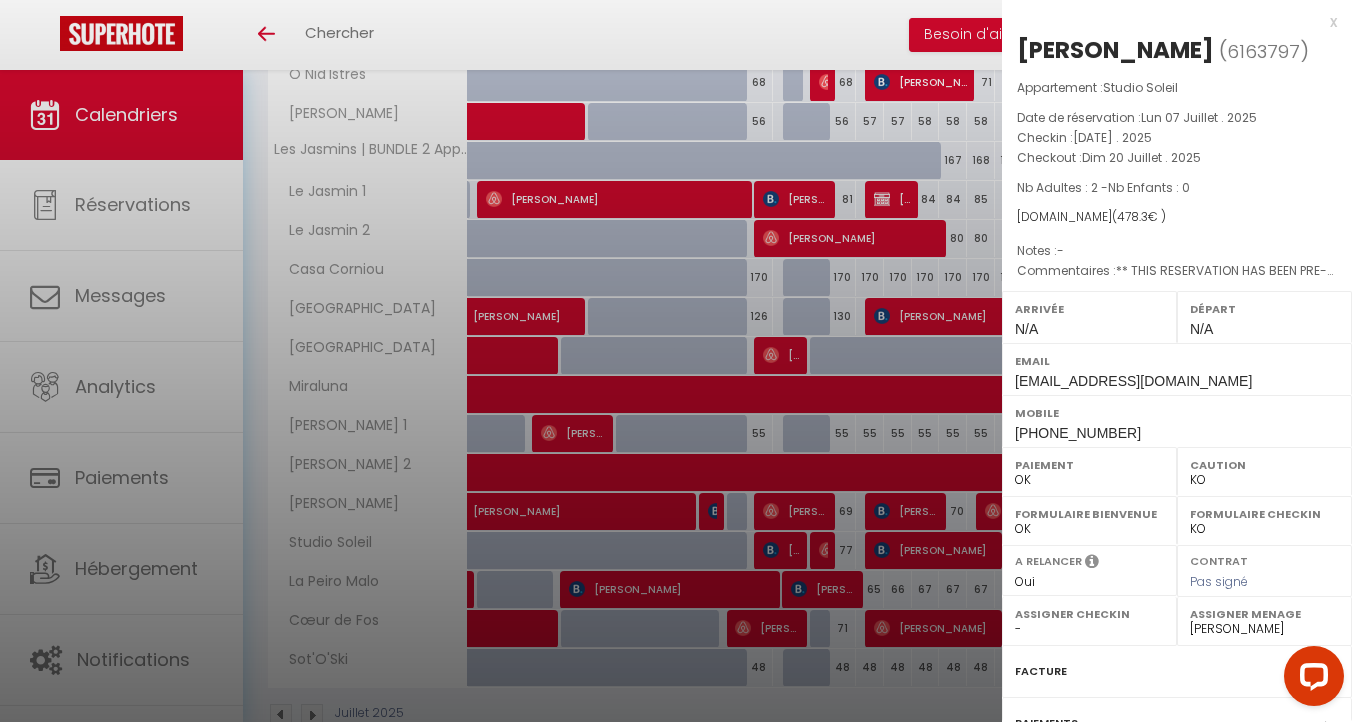 click at bounding box center (676, 361) 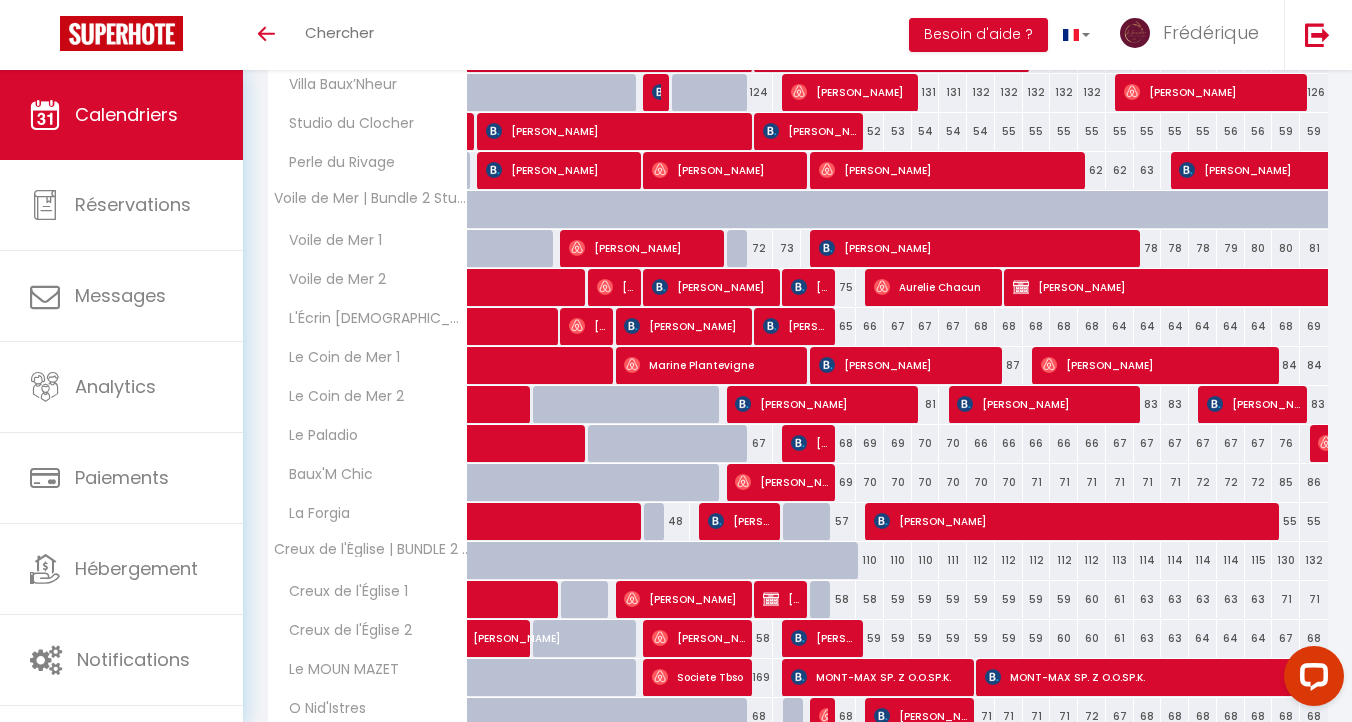 scroll, scrollTop: 547, scrollLeft: 0, axis: vertical 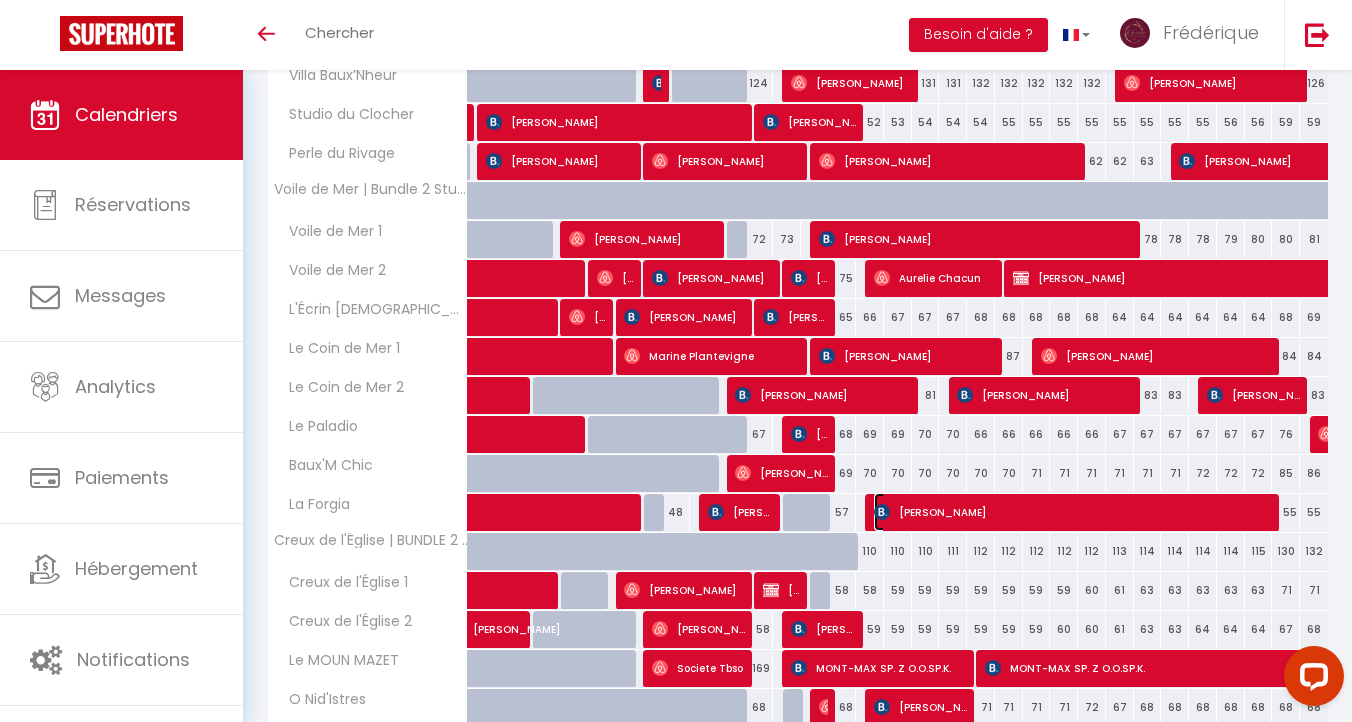 click on "[PERSON_NAME]" at bounding box center [1074, 512] 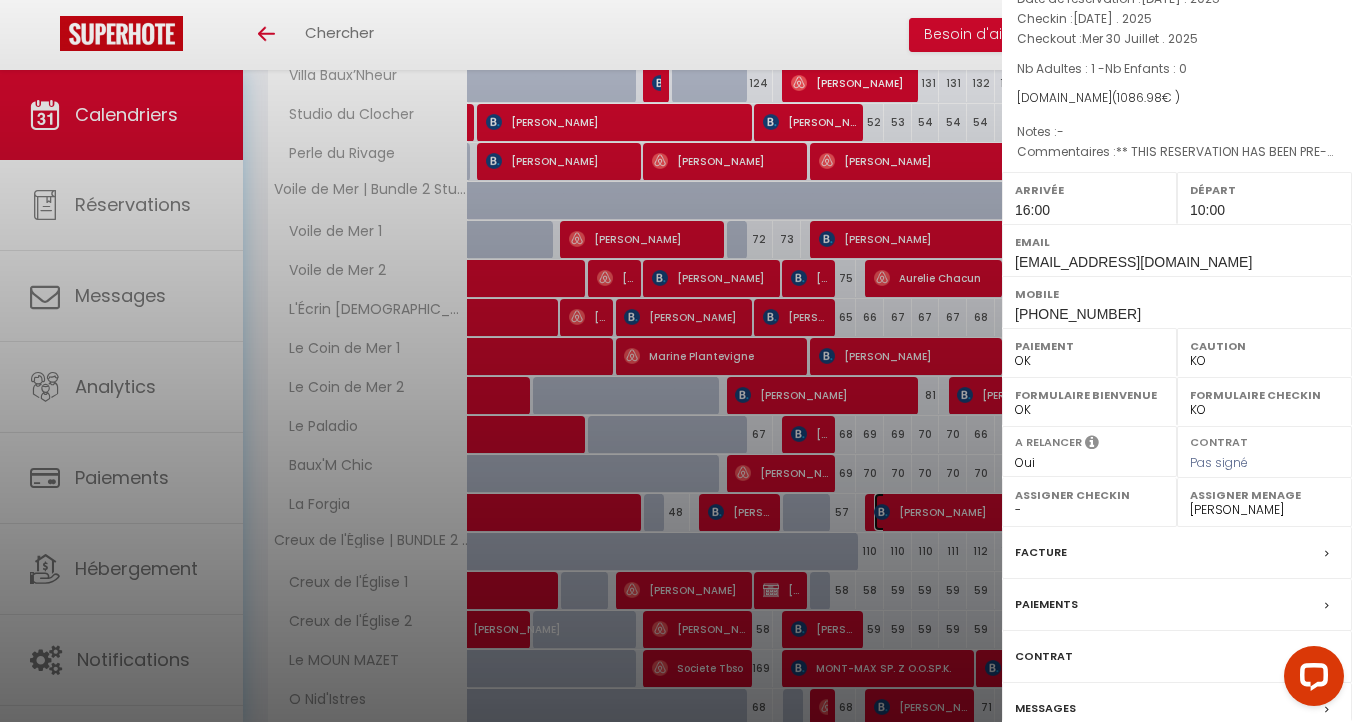 scroll, scrollTop: 210, scrollLeft: 0, axis: vertical 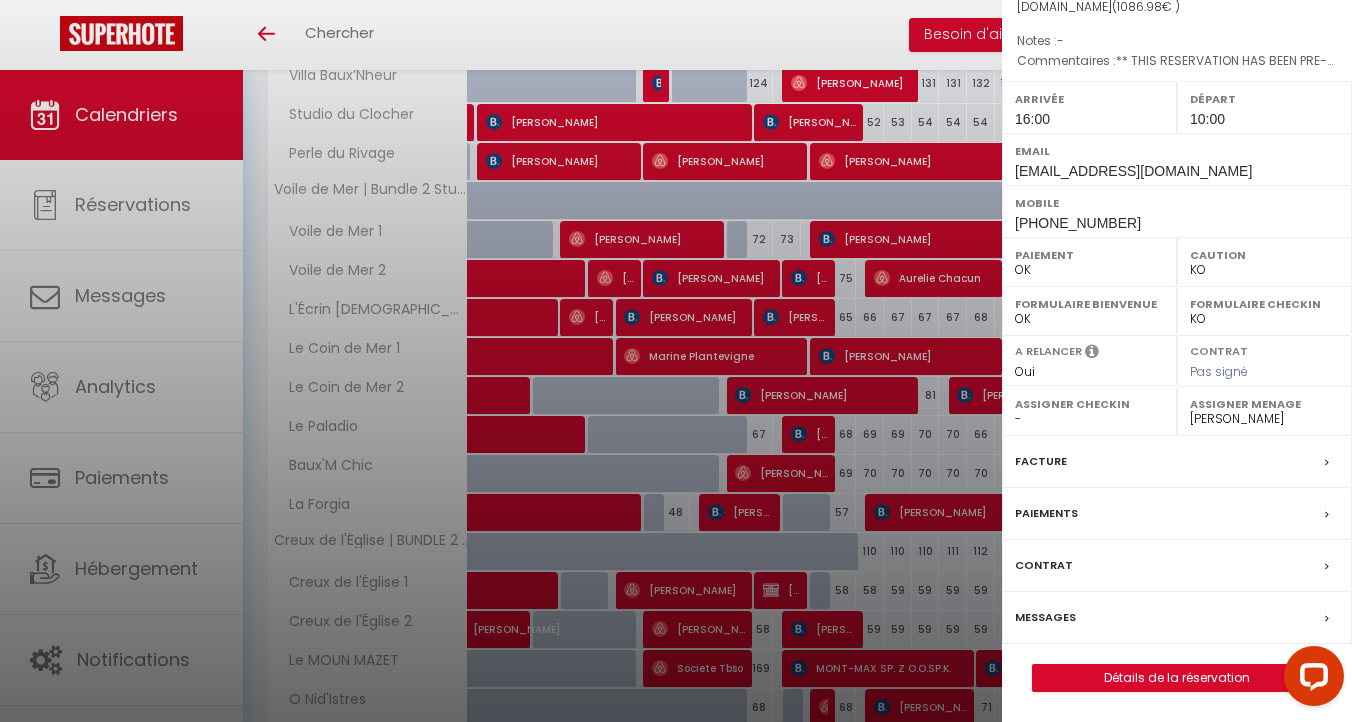 click on "Messages" at bounding box center [1045, 617] 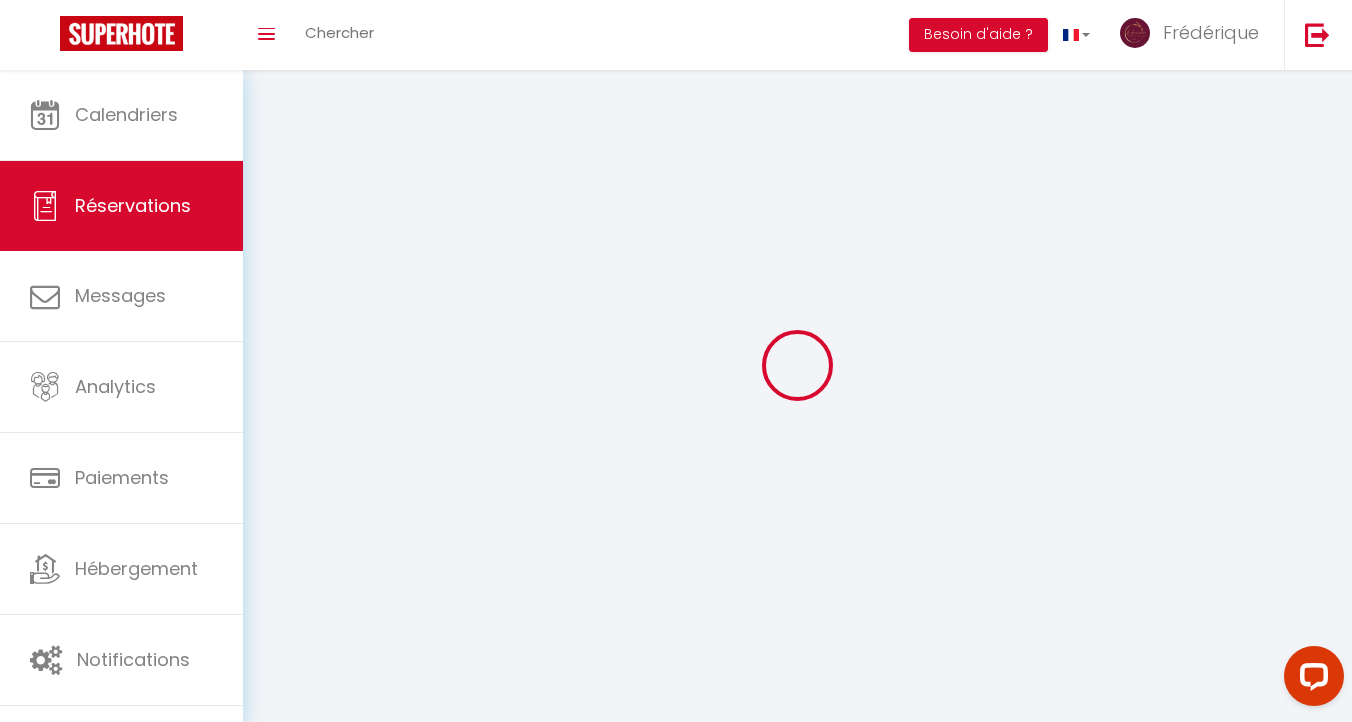 select 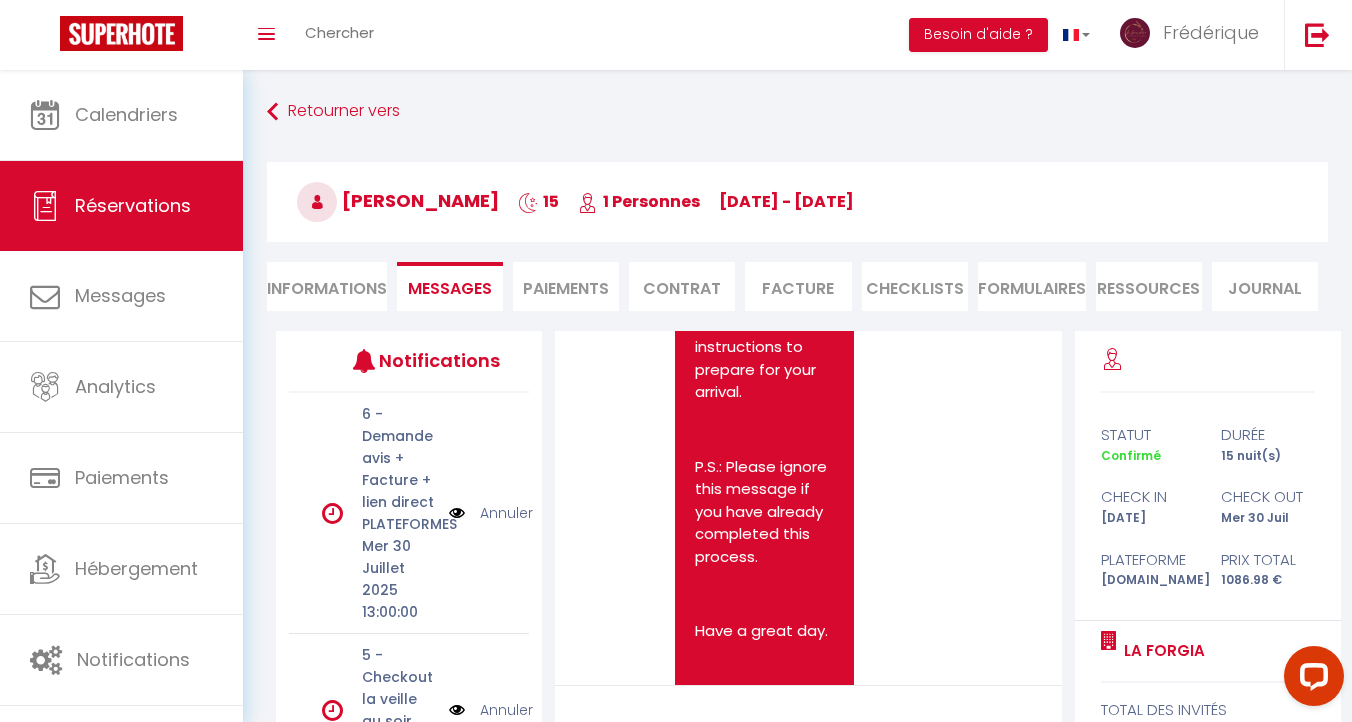 scroll, scrollTop: 2021, scrollLeft: 0, axis: vertical 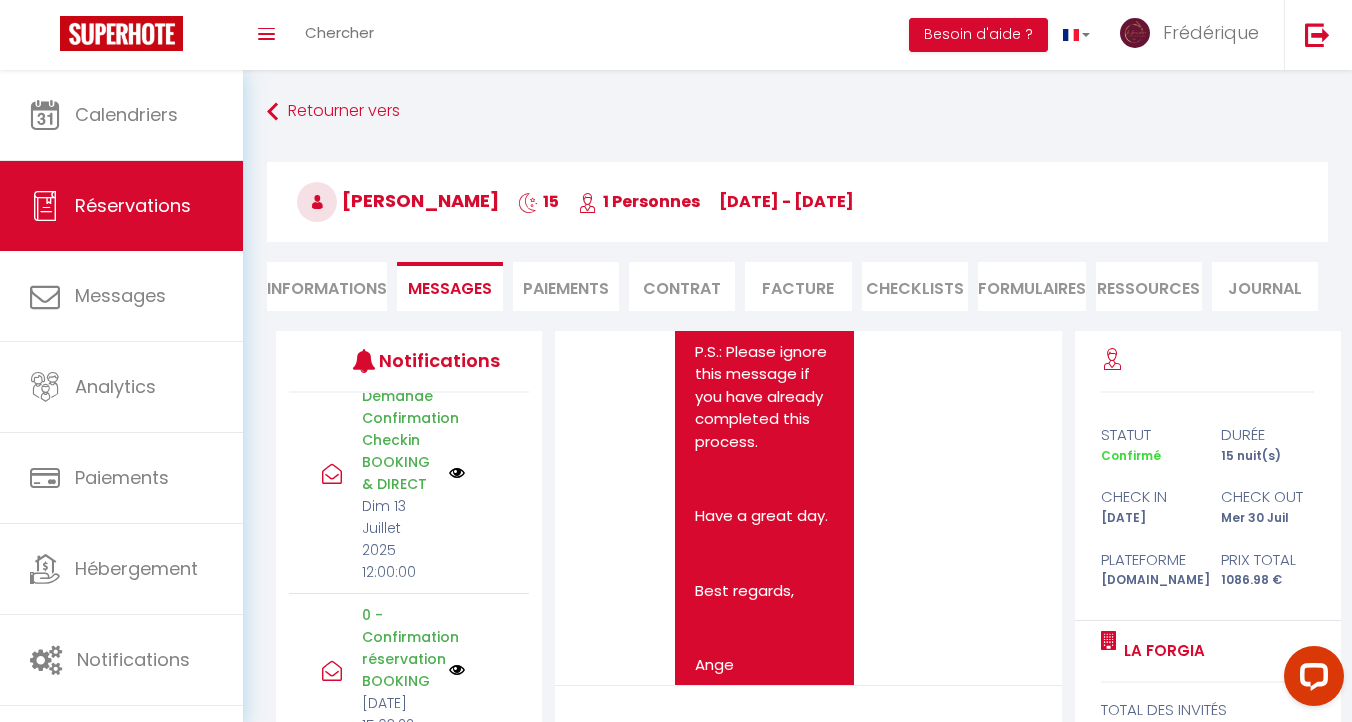 click at bounding box center [457, 473] 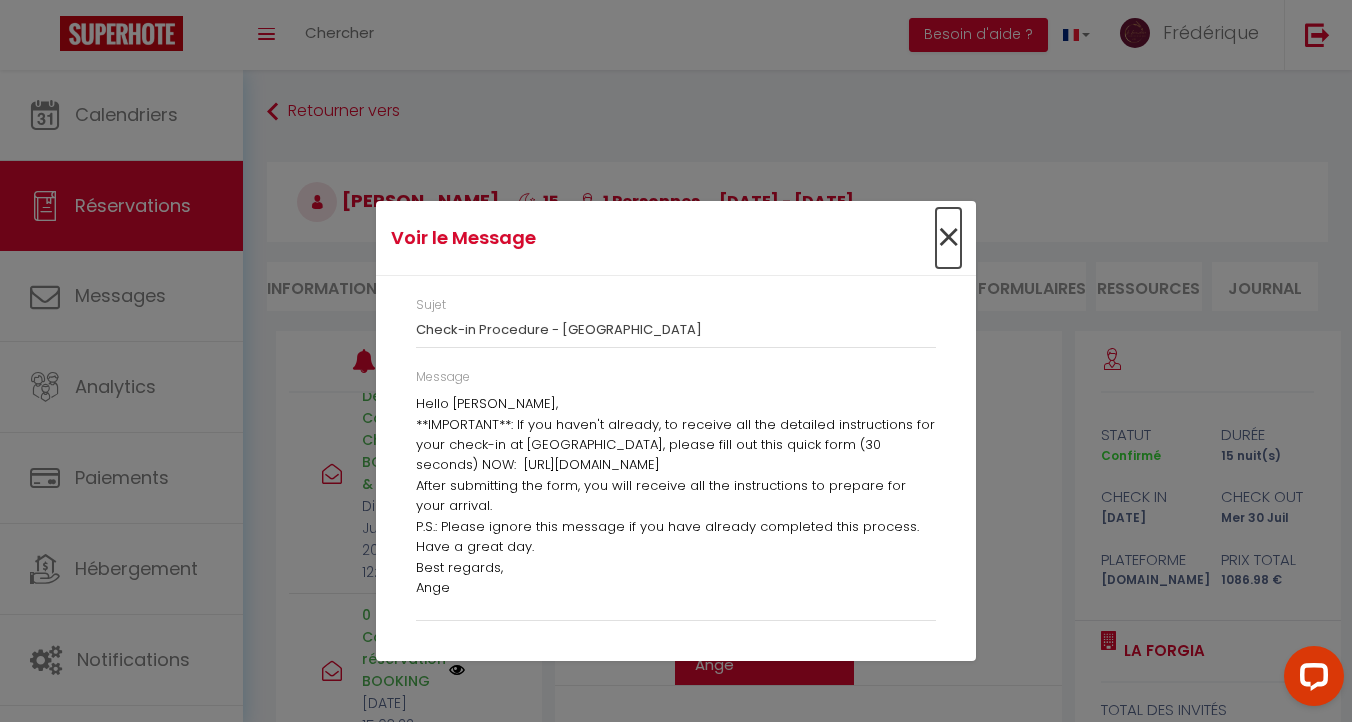 click on "×" at bounding box center [948, 238] 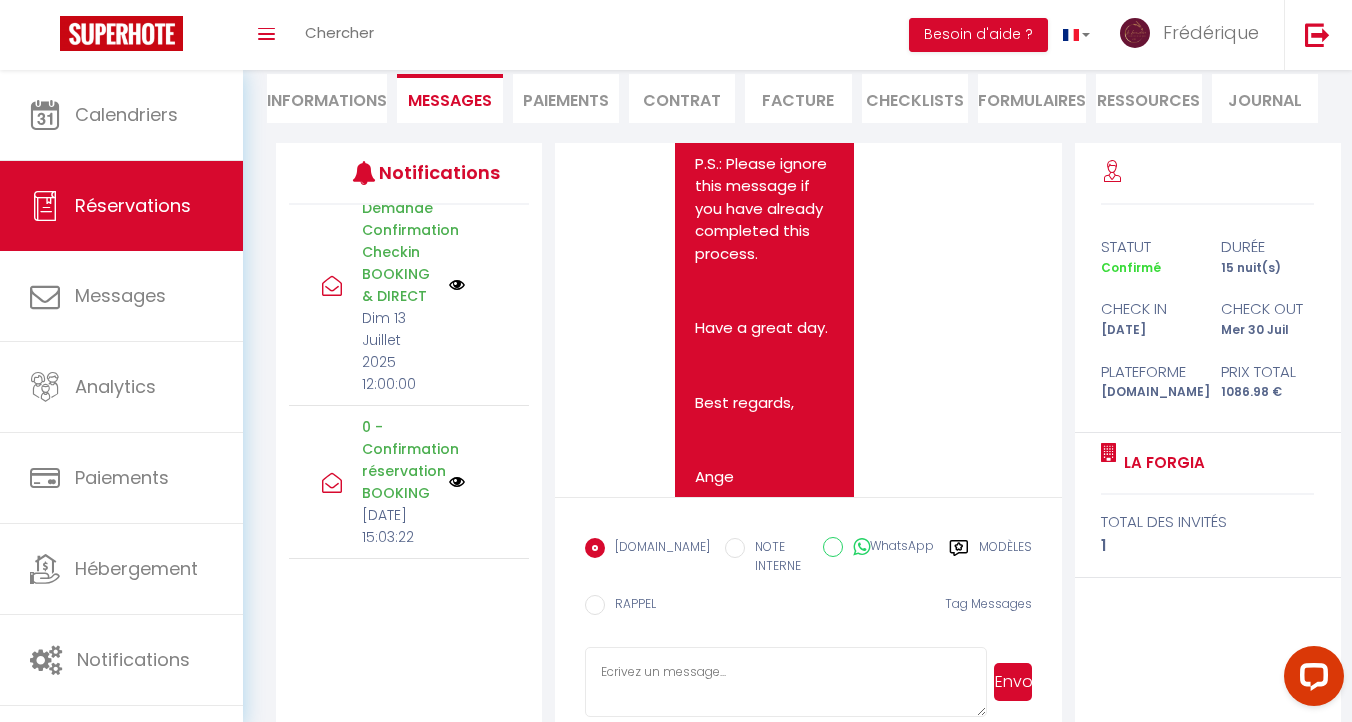 scroll, scrollTop: 222, scrollLeft: 0, axis: vertical 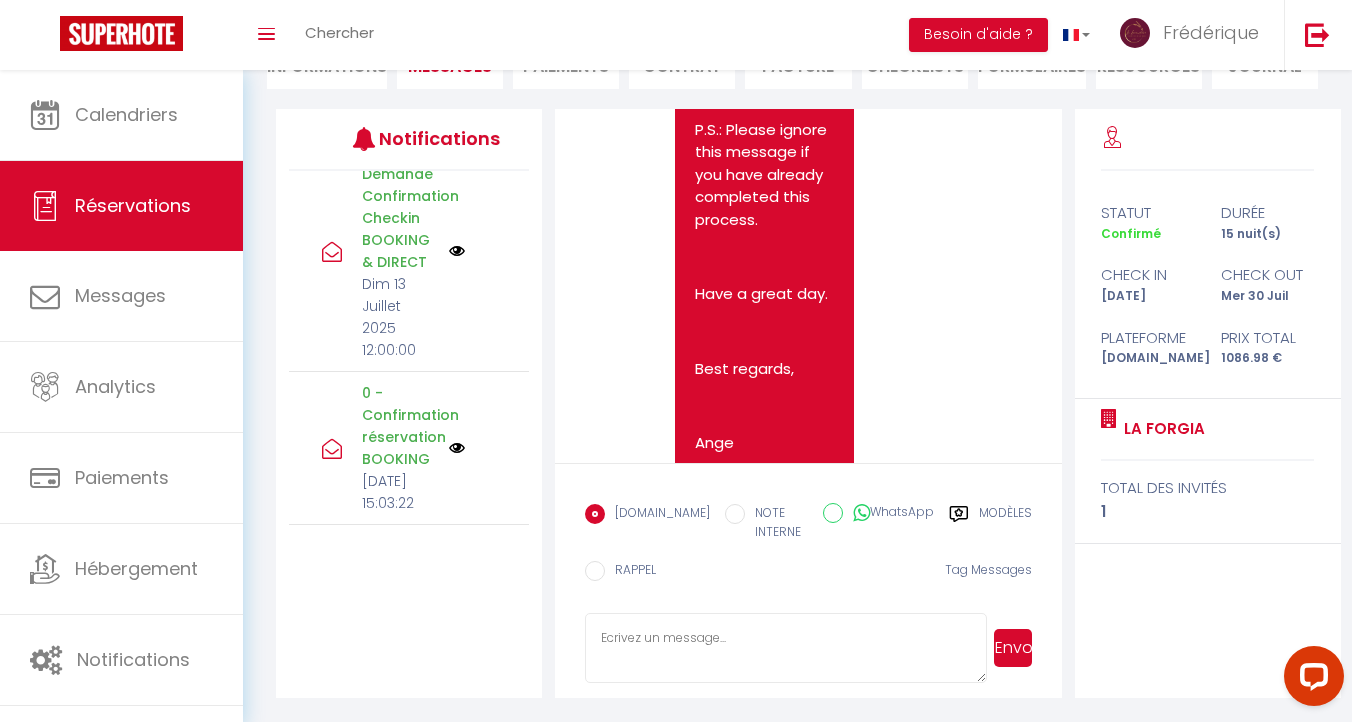 click at bounding box center [457, 448] 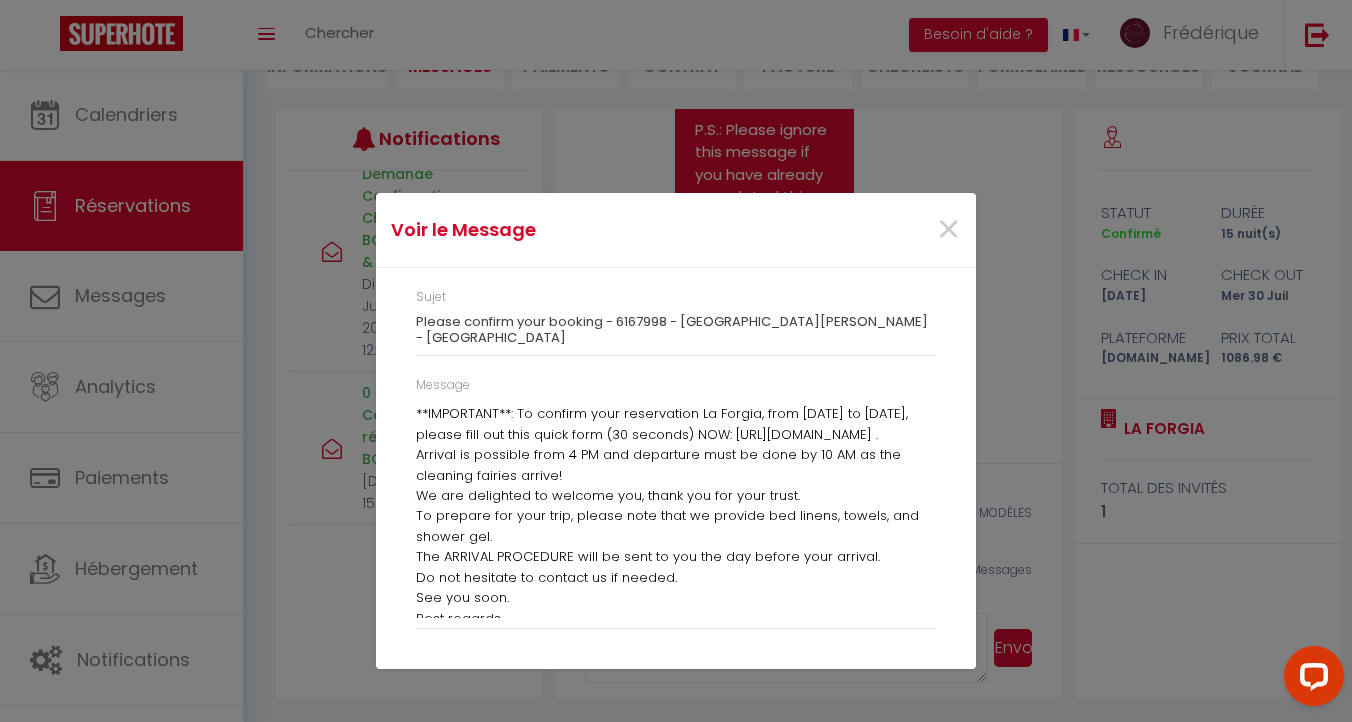 scroll, scrollTop: 0, scrollLeft: 0, axis: both 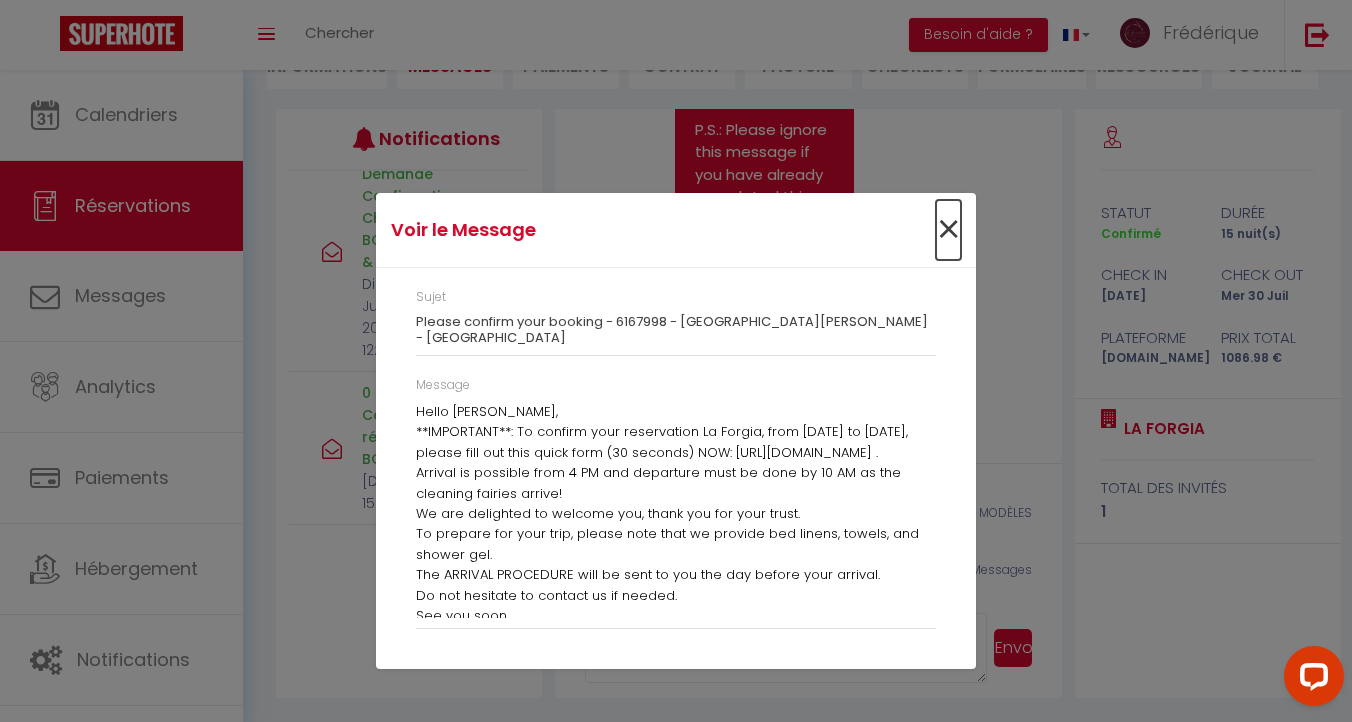 click on "×" at bounding box center (948, 230) 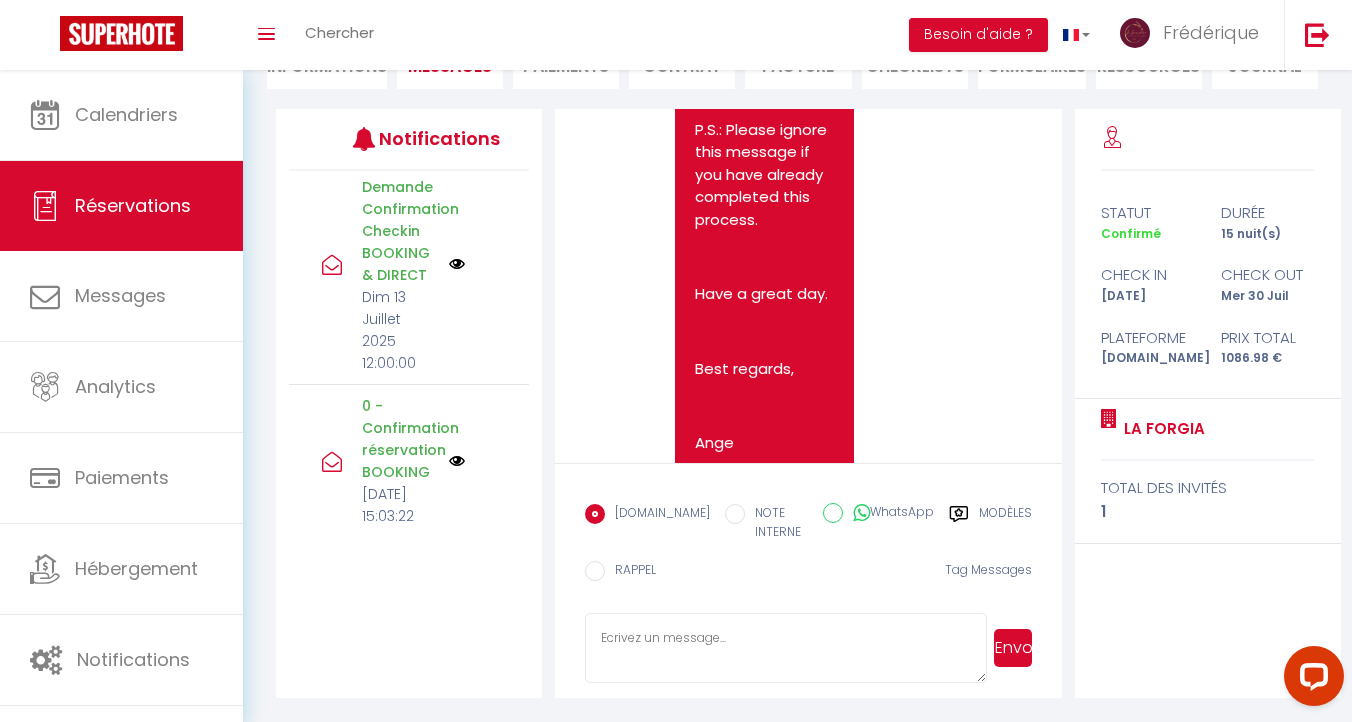 scroll, scrollTop: 762, scrollLeft: 0, axis: vertical 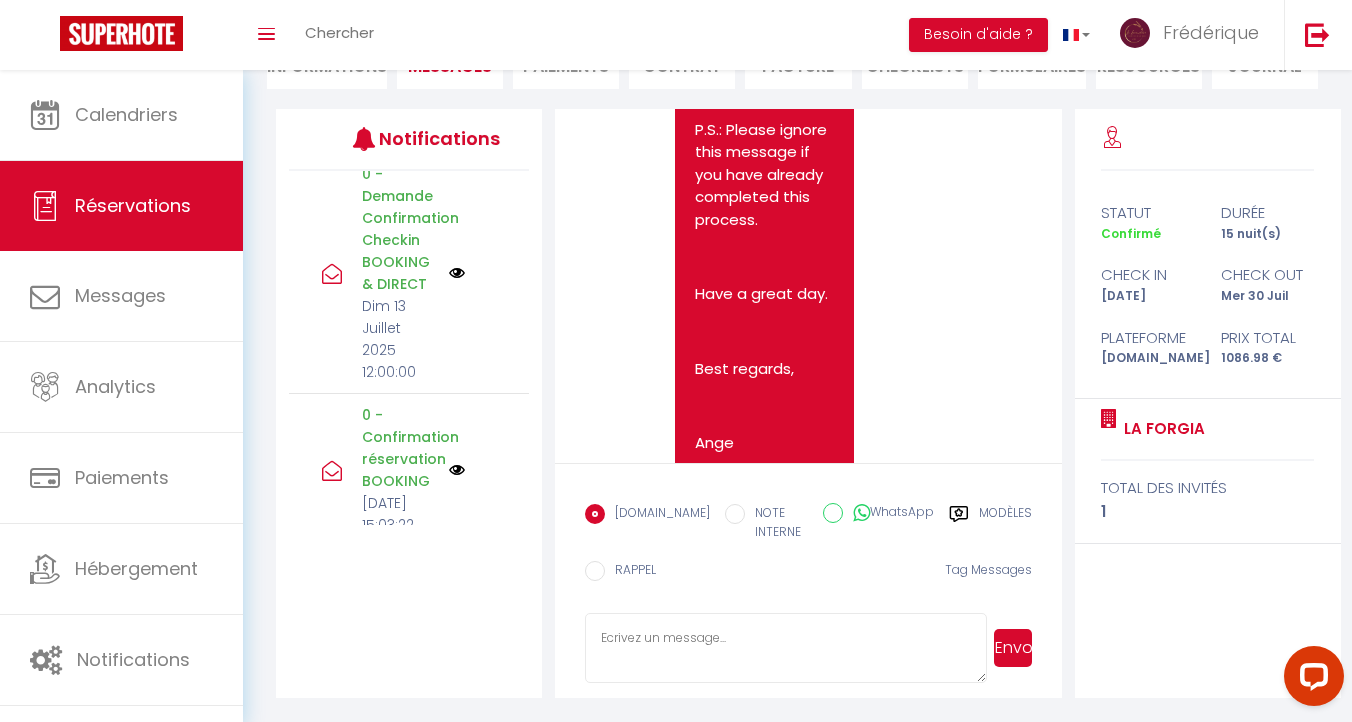 click at bounding box center [457, 273] 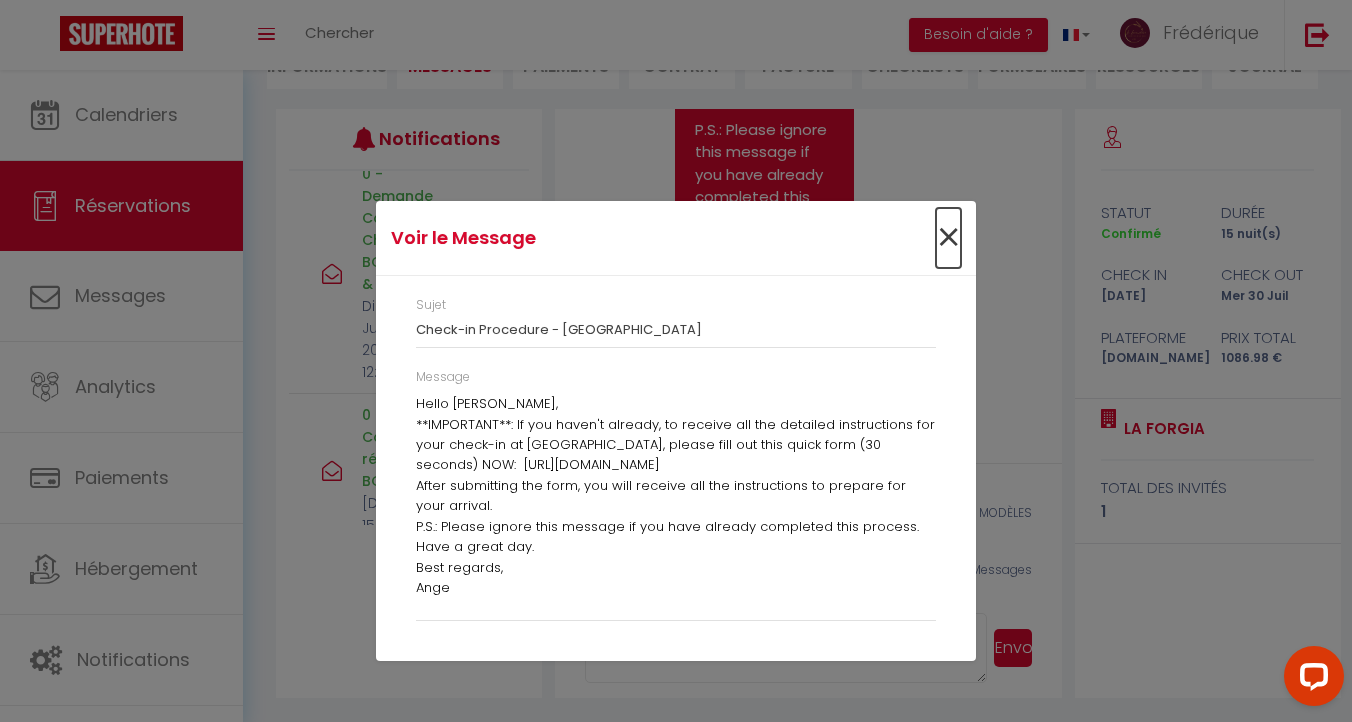 click on "×" at bounding box center [948, 238] 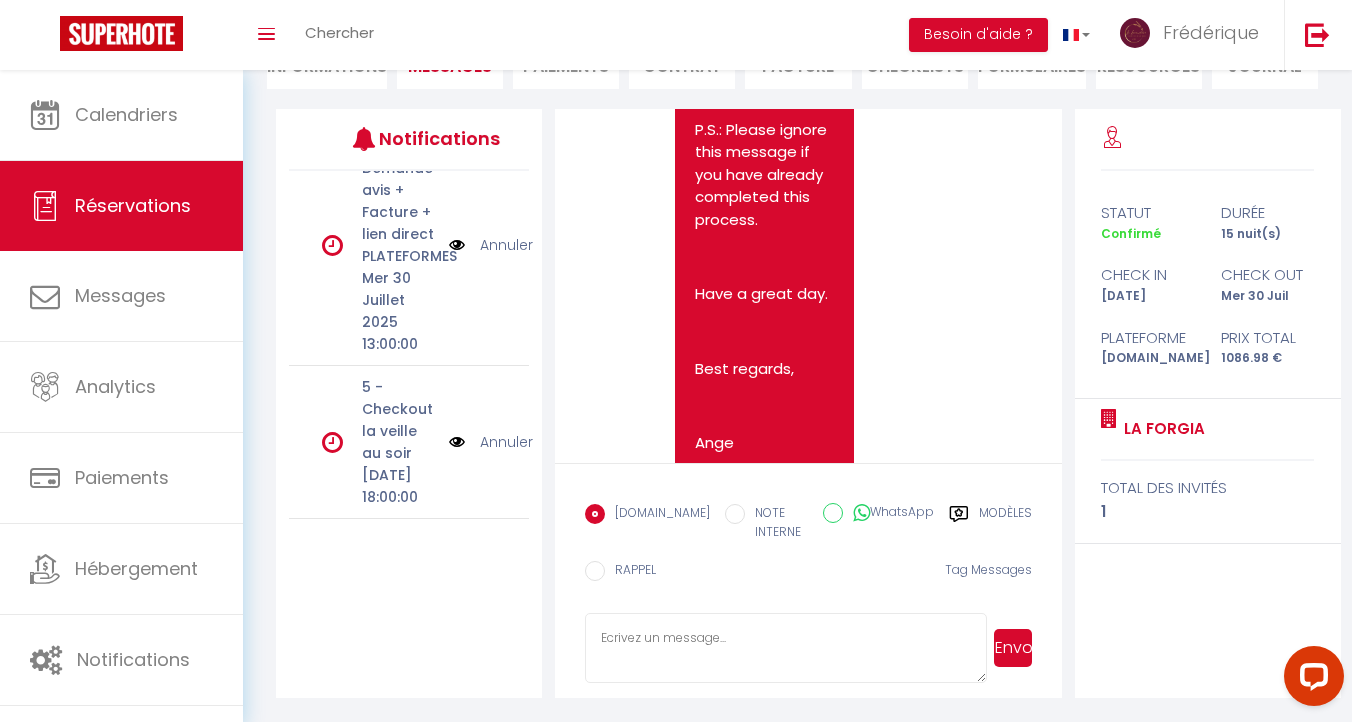 scroll, scrollTop: 0, scrollLeft: 0, axis: both 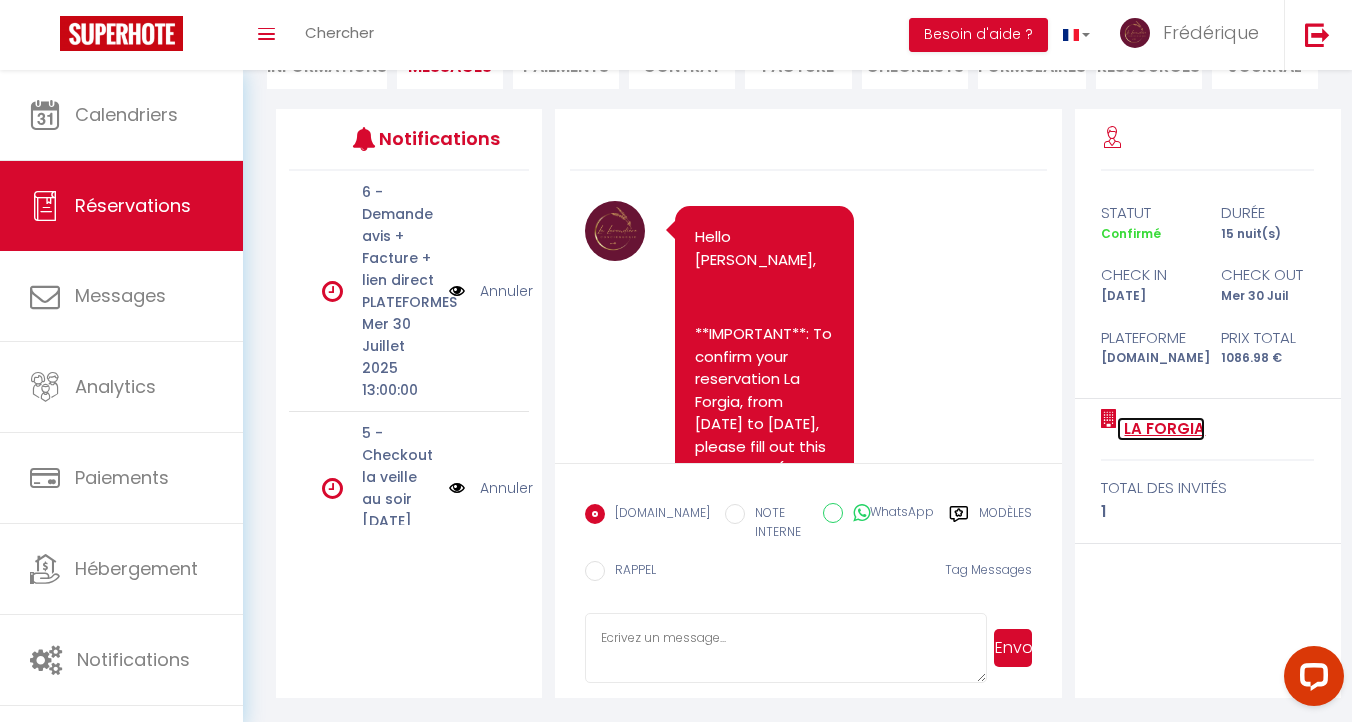 click on "La Forgia" at bounding box center [1161, 429] 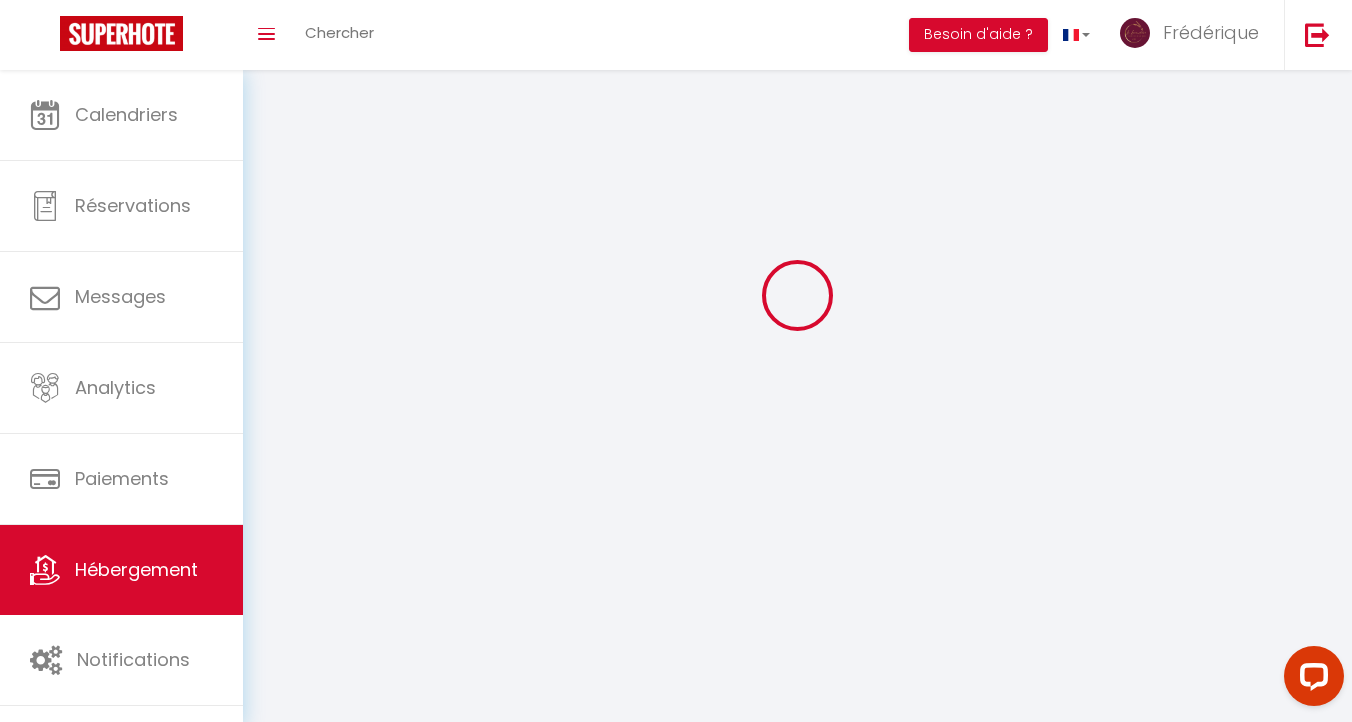 scroll, scrollTop: 0, scrollLeft: 0, axis: both 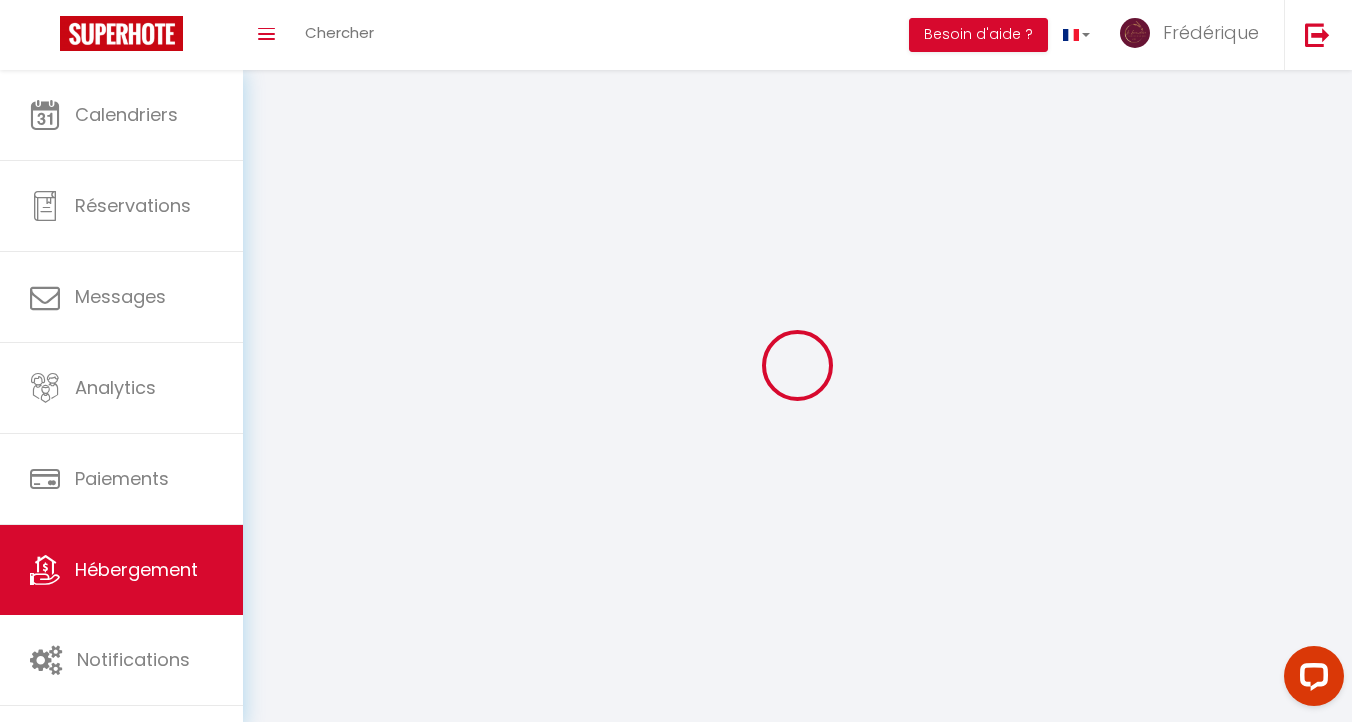 select 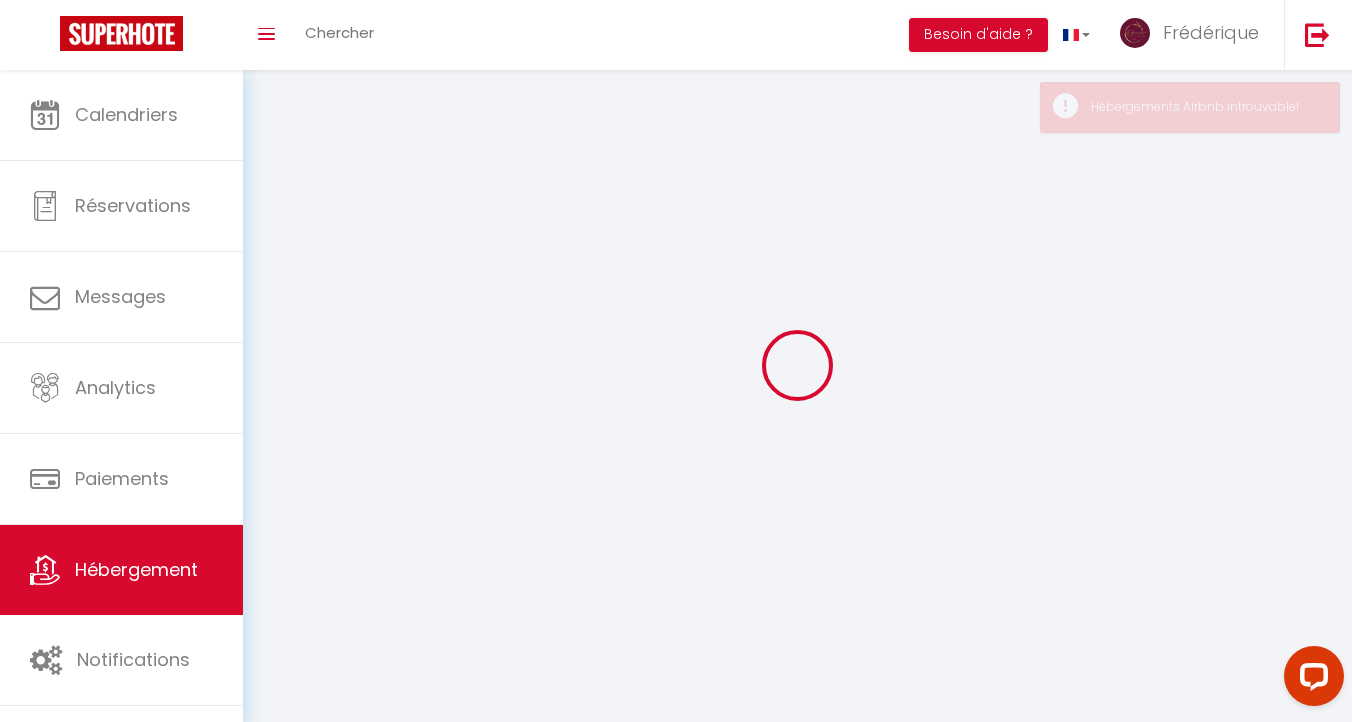 checkbox on "false" 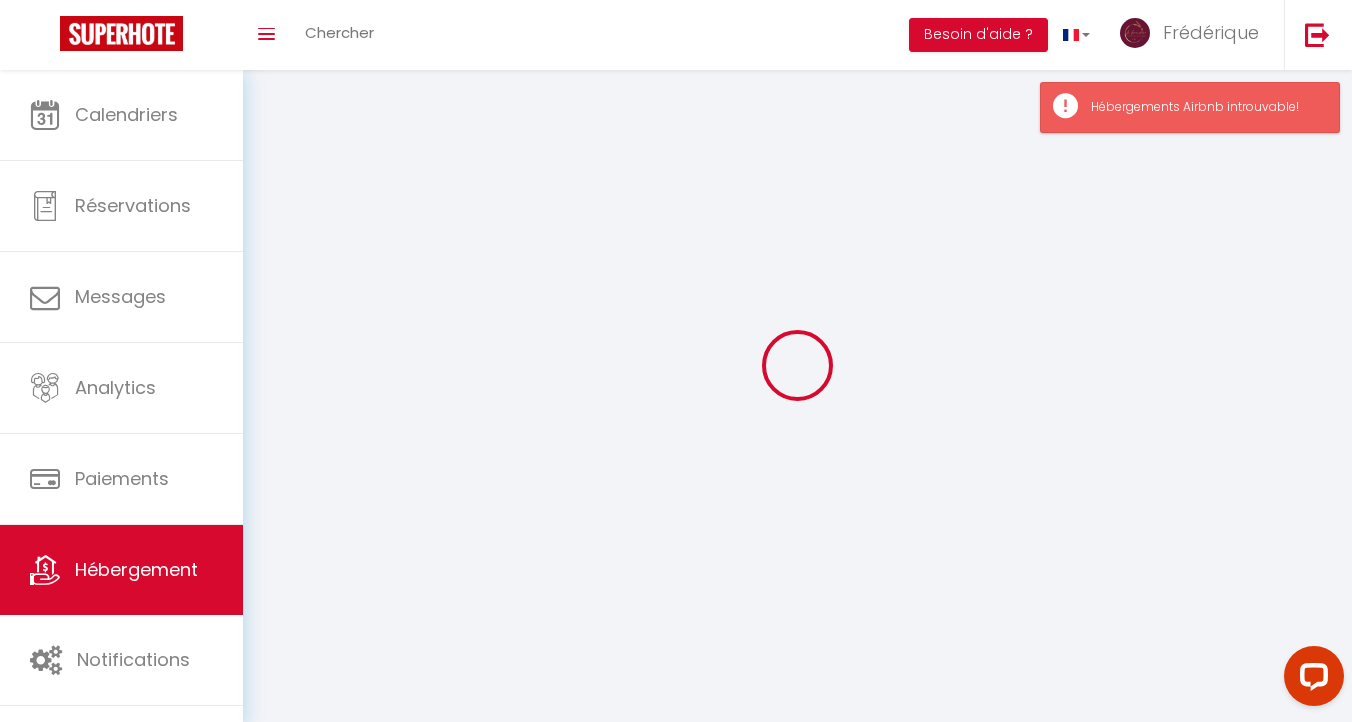 checkbox on "false" 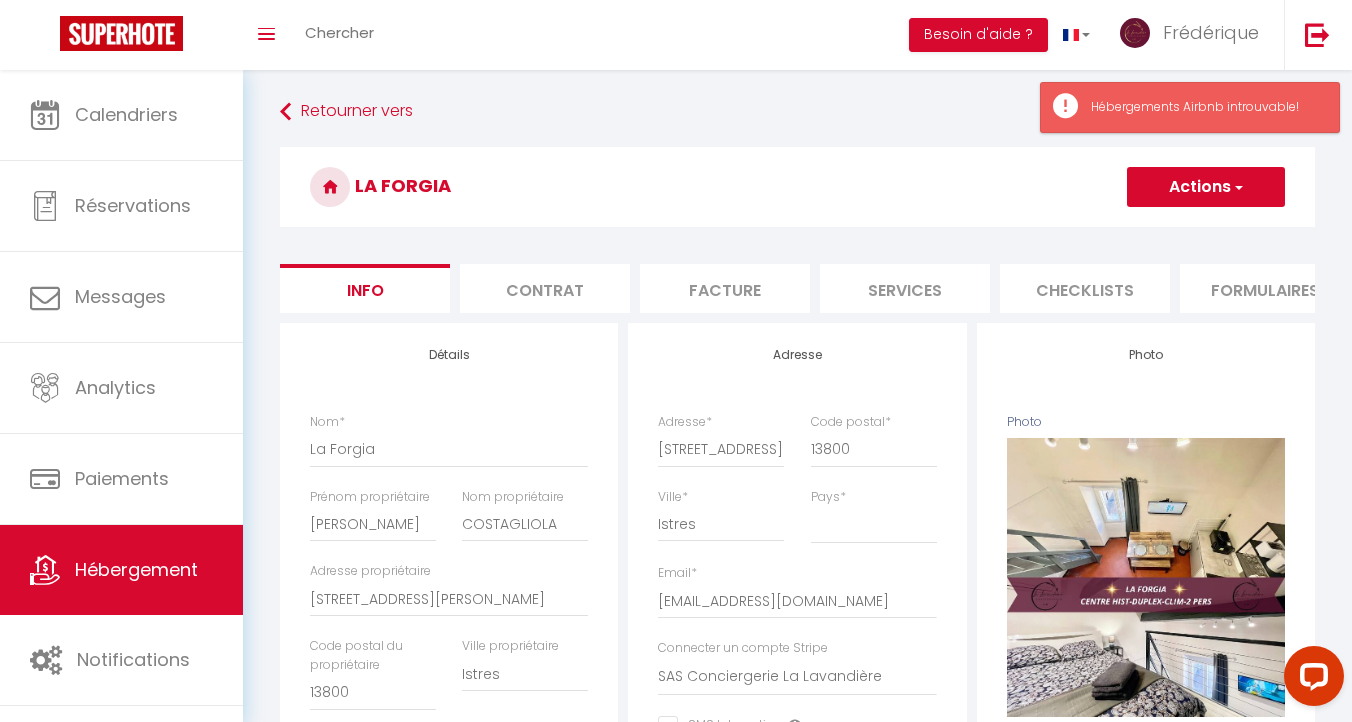 checkbox on "false" 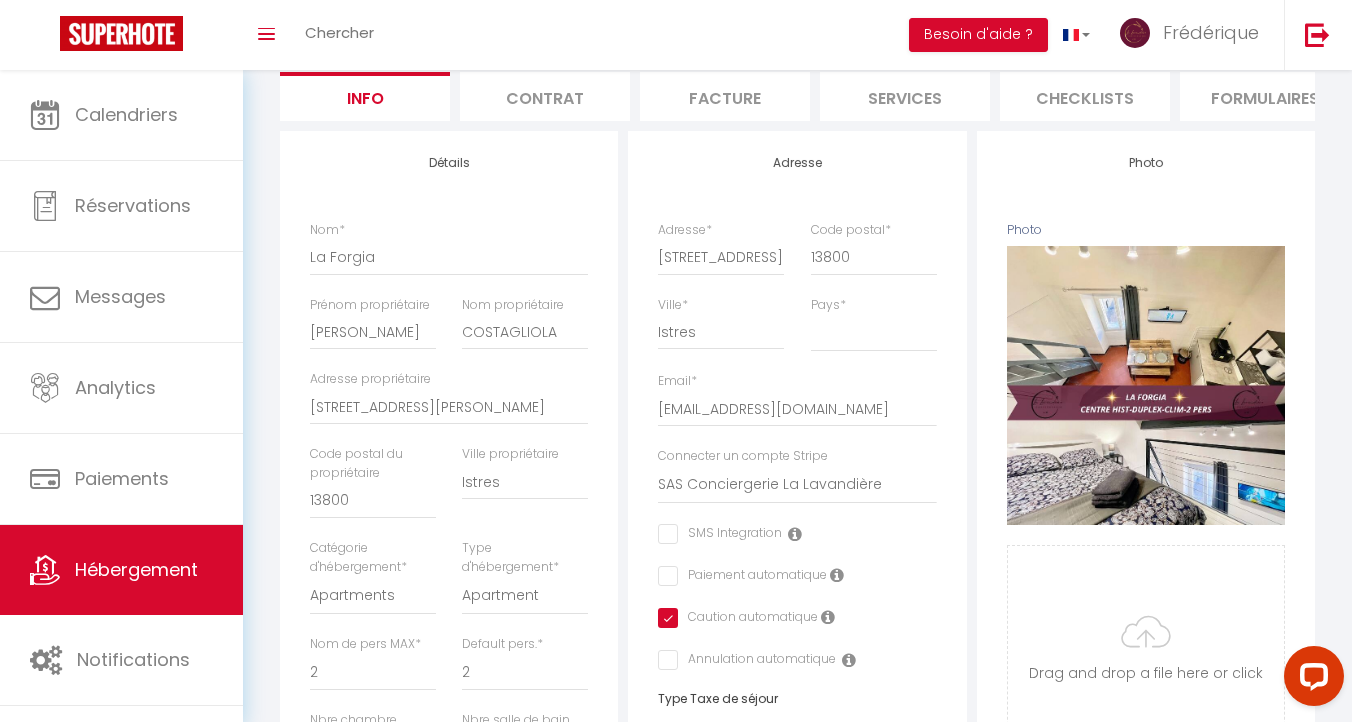 scroll, scrollTop: 77, scrollLeft: 0, axis: vertical 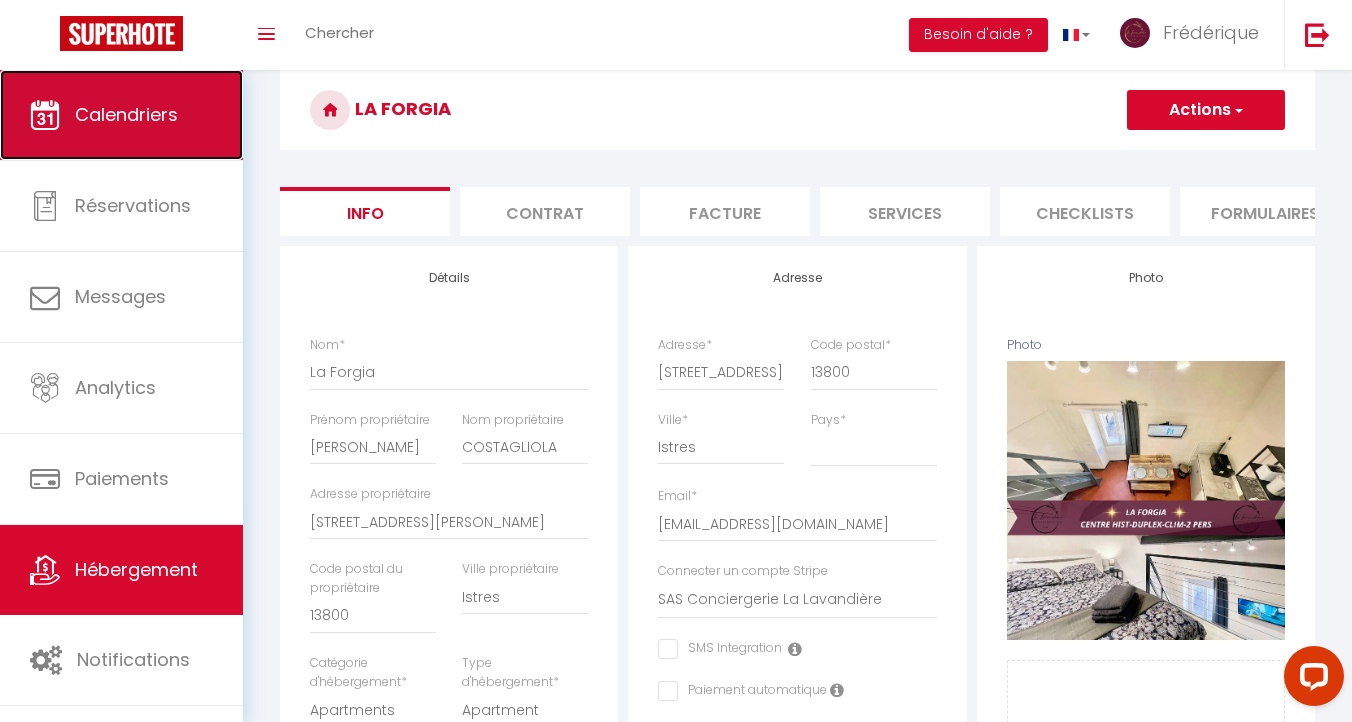 click on "Calendriers" at bounding box center (126, 114) 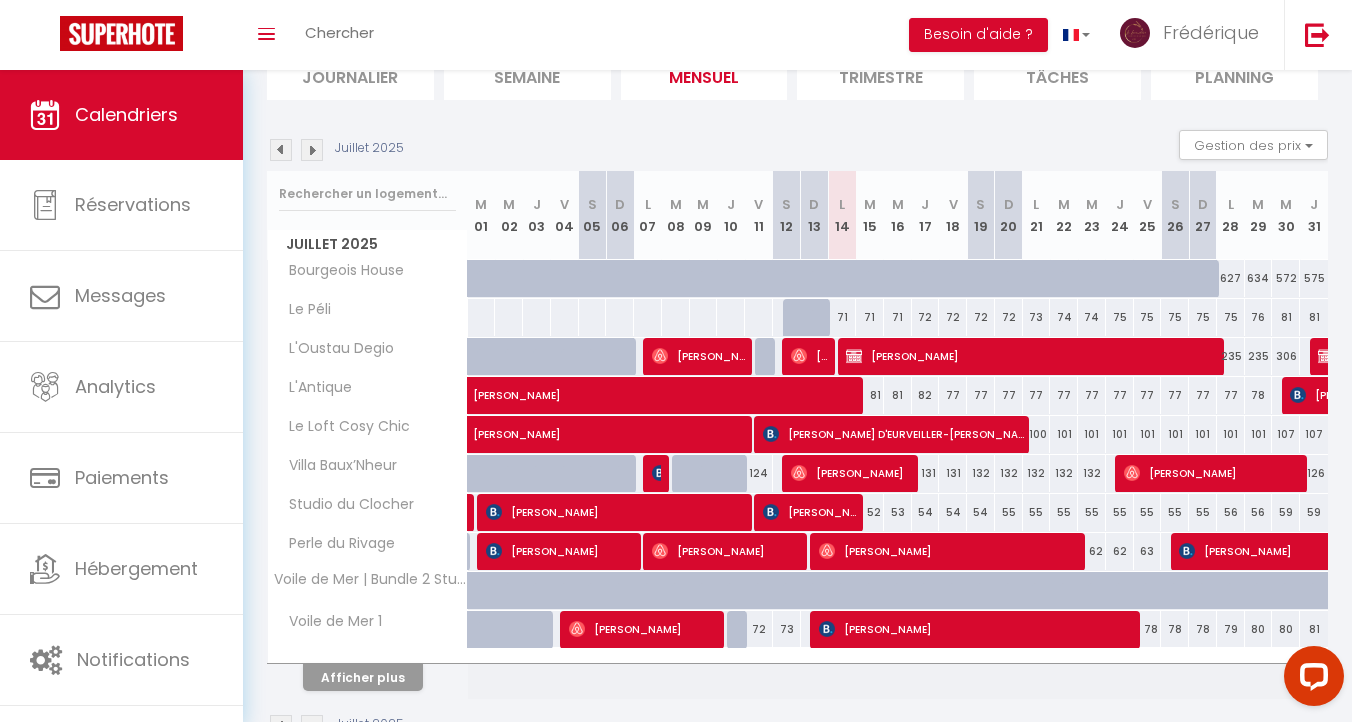 scroll, scrollTop: 216, scrollLeft: 0, axis: vertical 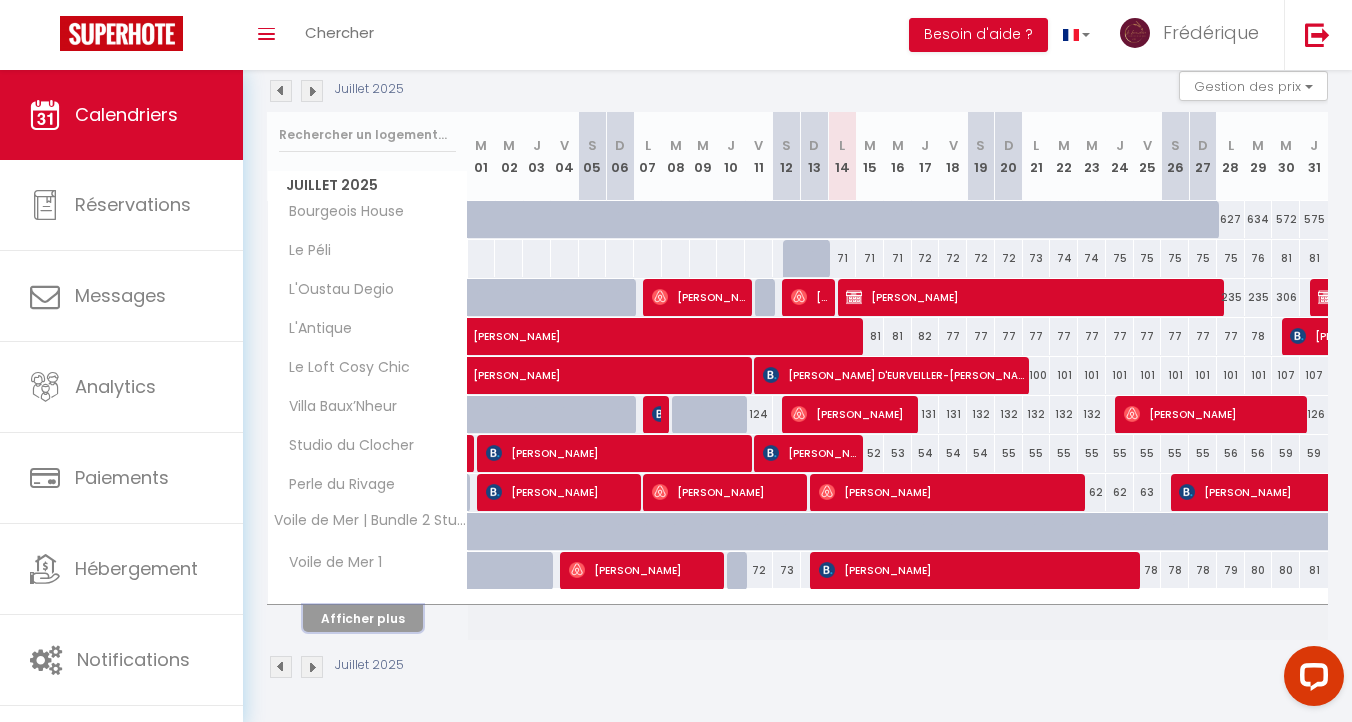 click on "Afficher plus" at bounding box center [363, 618] 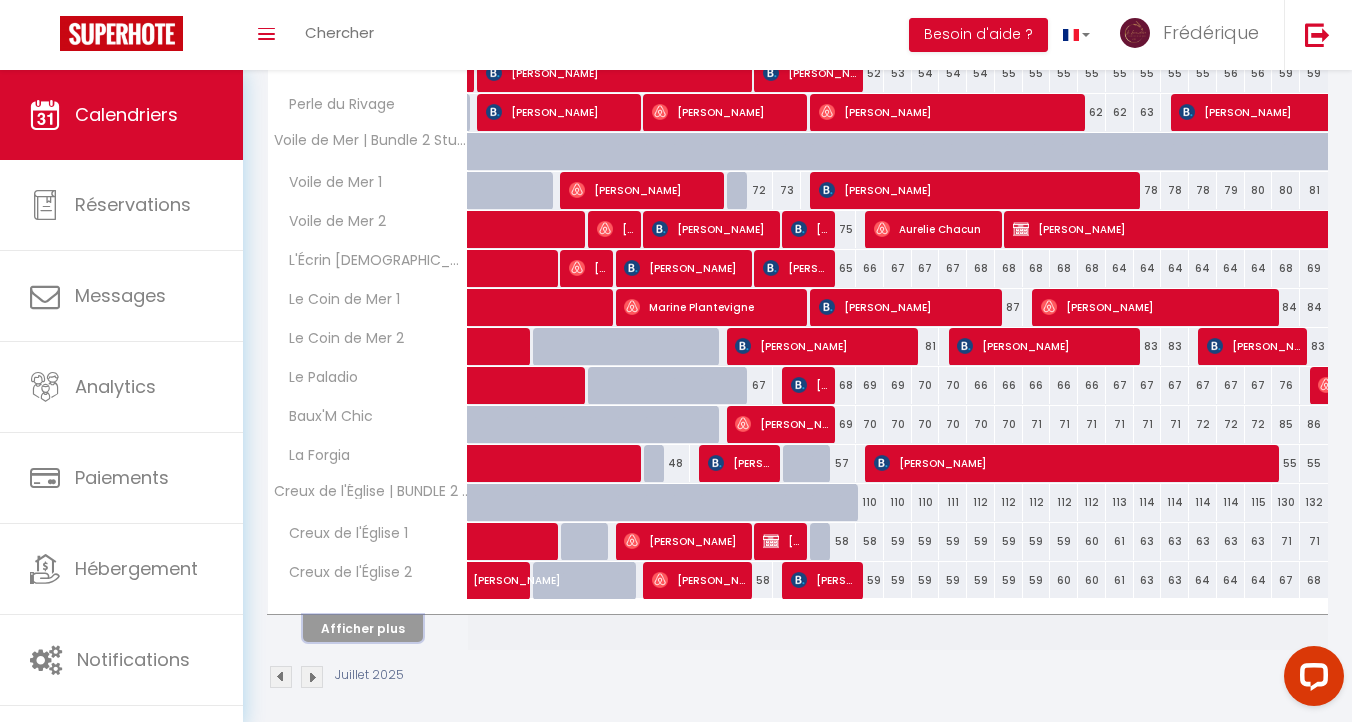 scroll, scrollTop: 606, scrollLeft: 0, axis: vertical 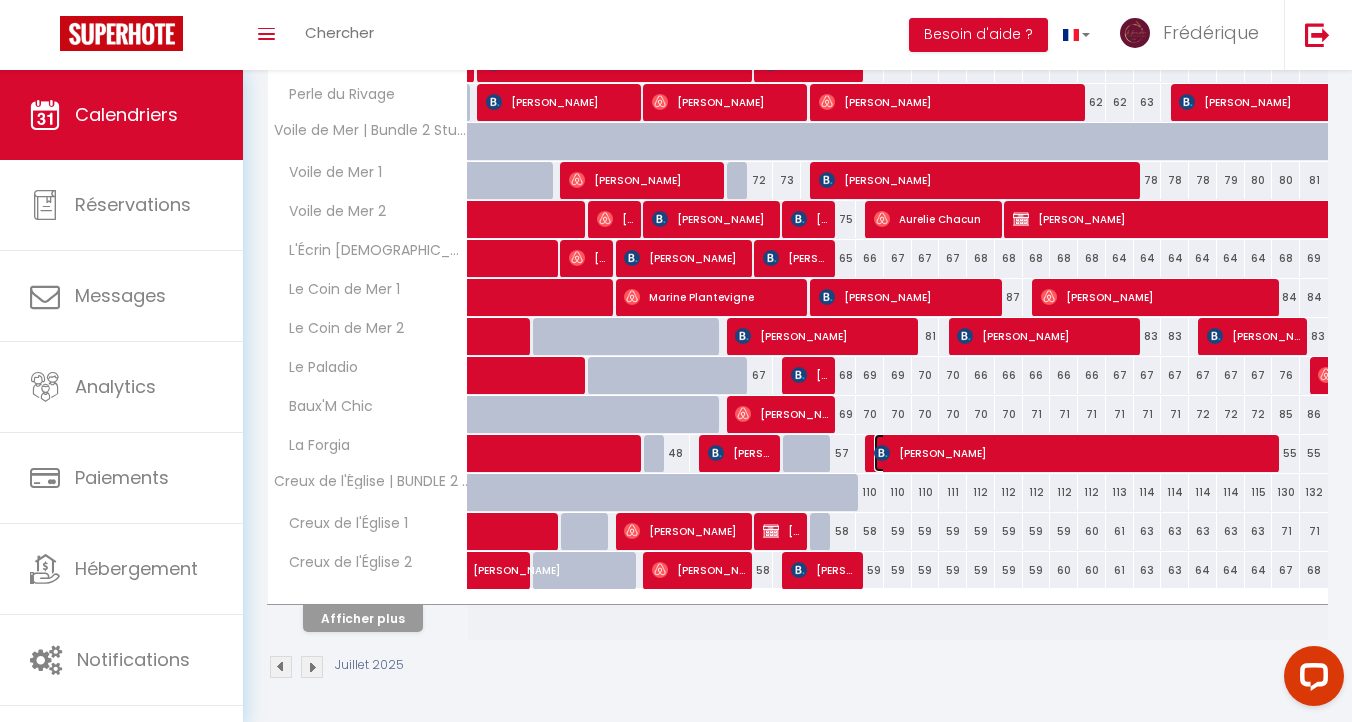 click on "[PERSON_NAME]" at bounding box center [1074, 453] 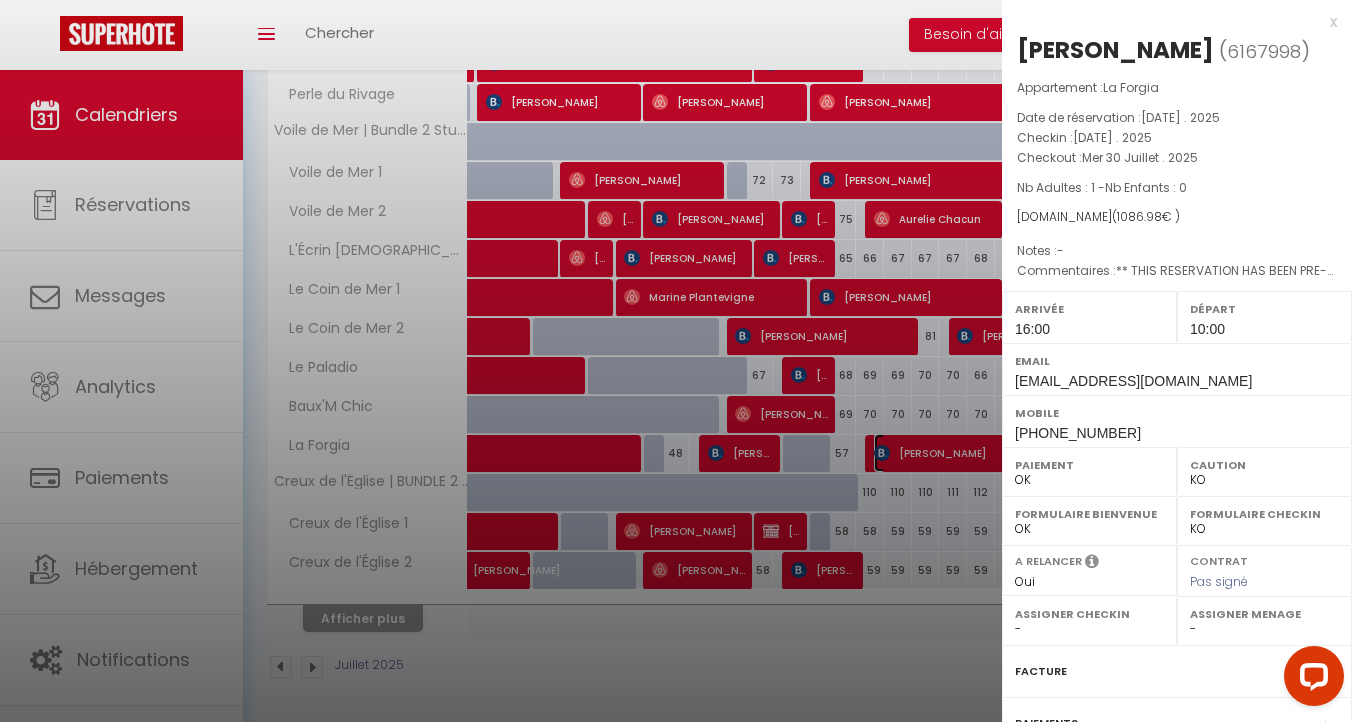 select on "31926" 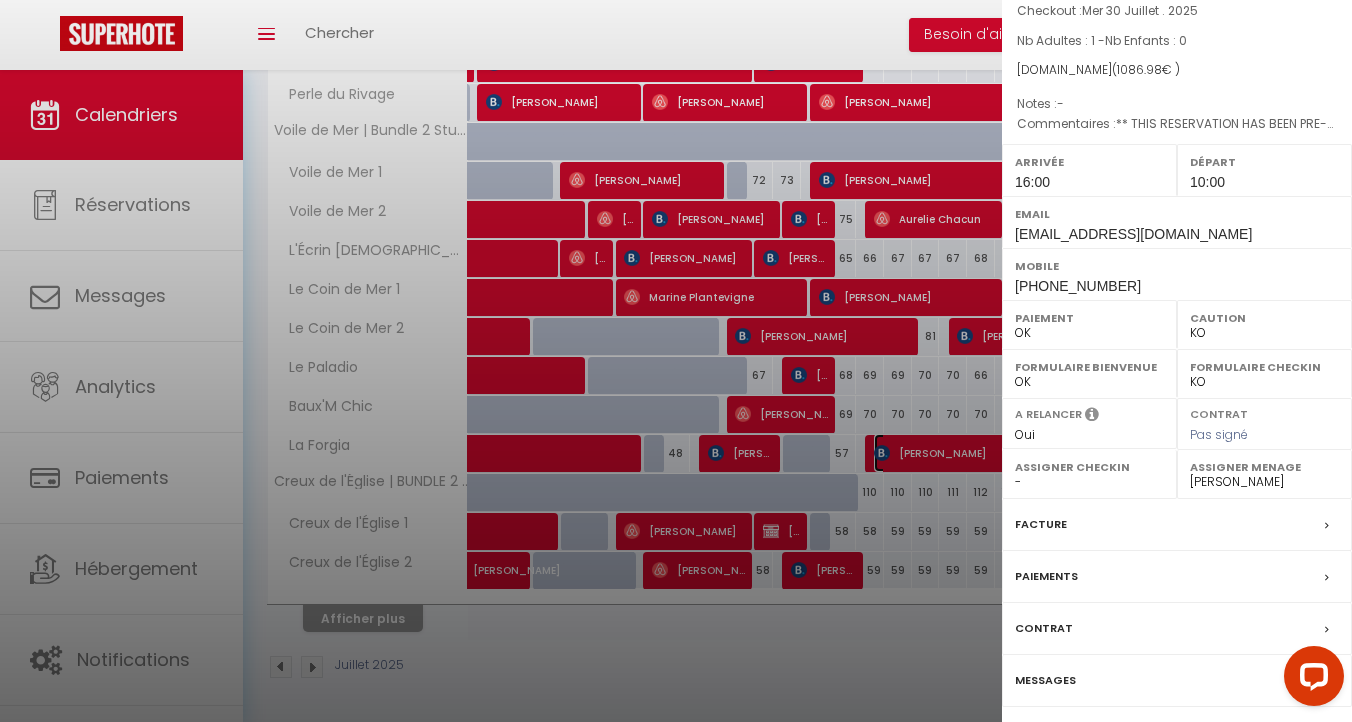 scroll, scrollTop: 210, scrollLeft: 0, axis: vertical 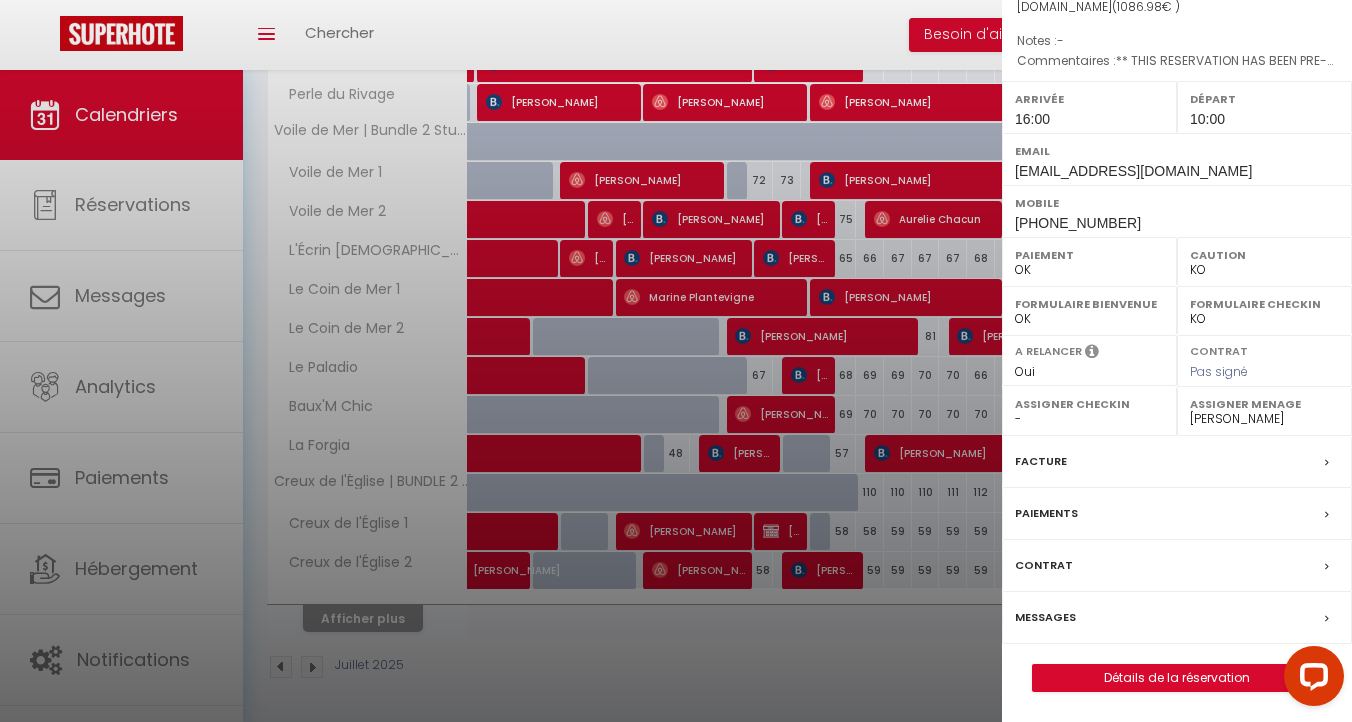 click on "Paiements" at bounding box center (1046, 513) 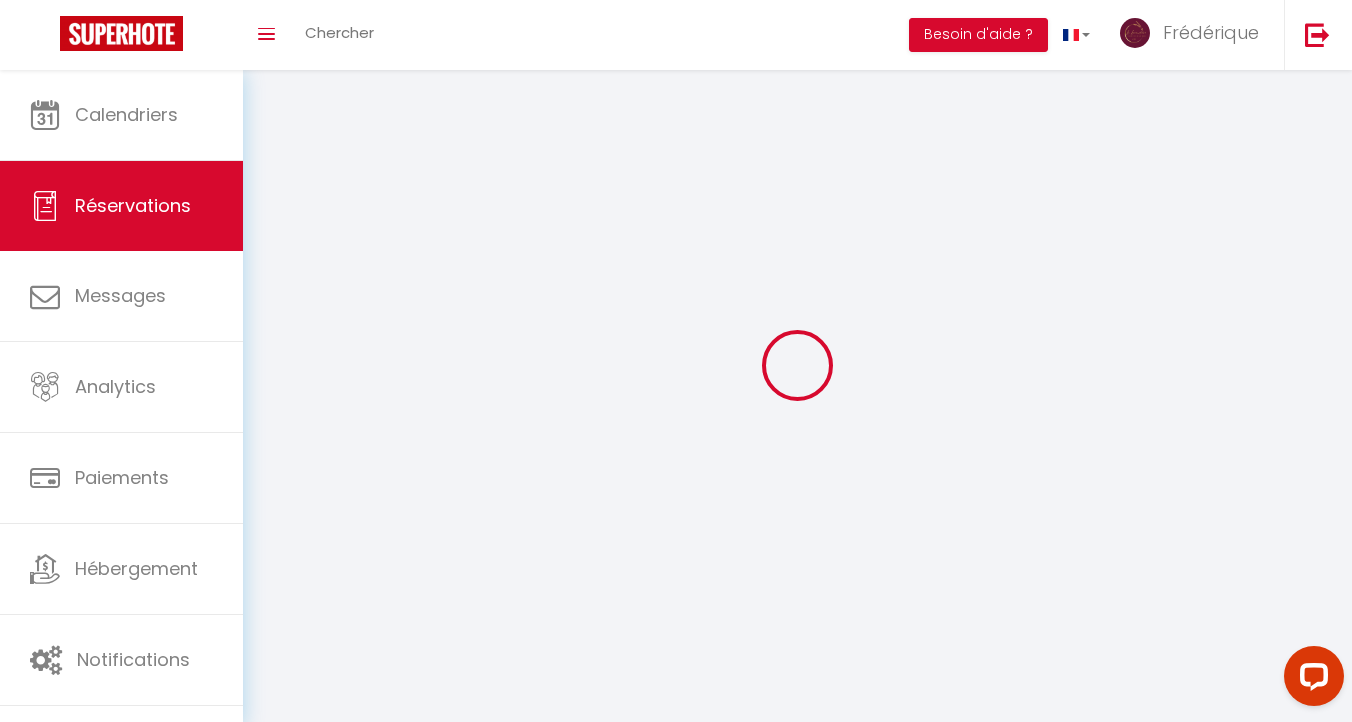 select 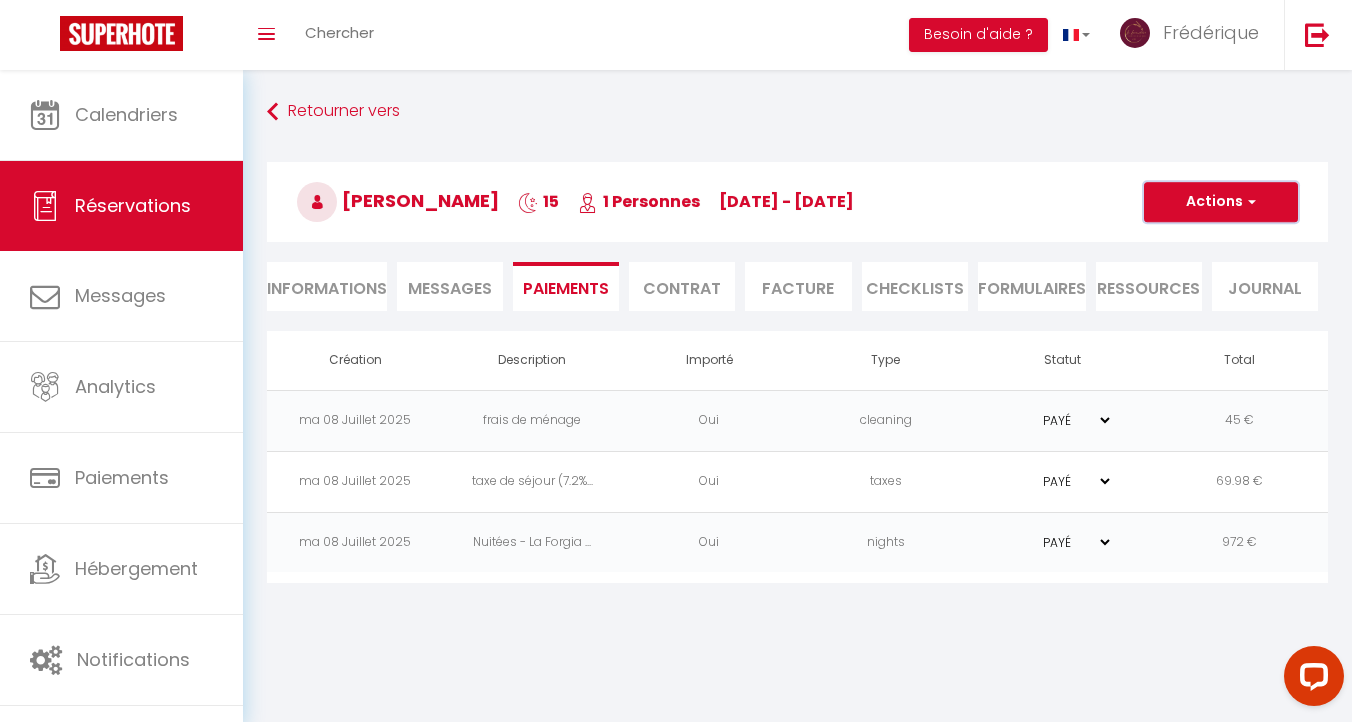 click on "Actions" at bounding box center [1221, 202] 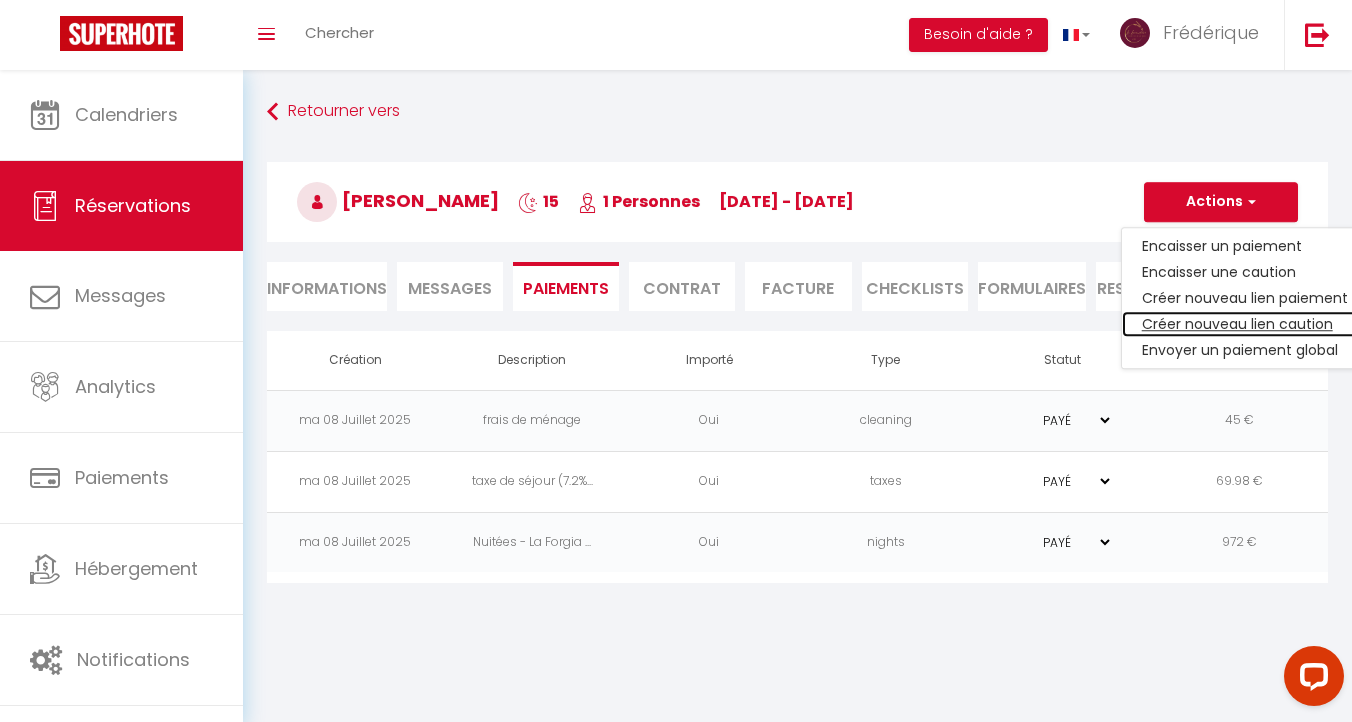 click on "Créer nouveau lien caution" at bounding box center (1245, 324) 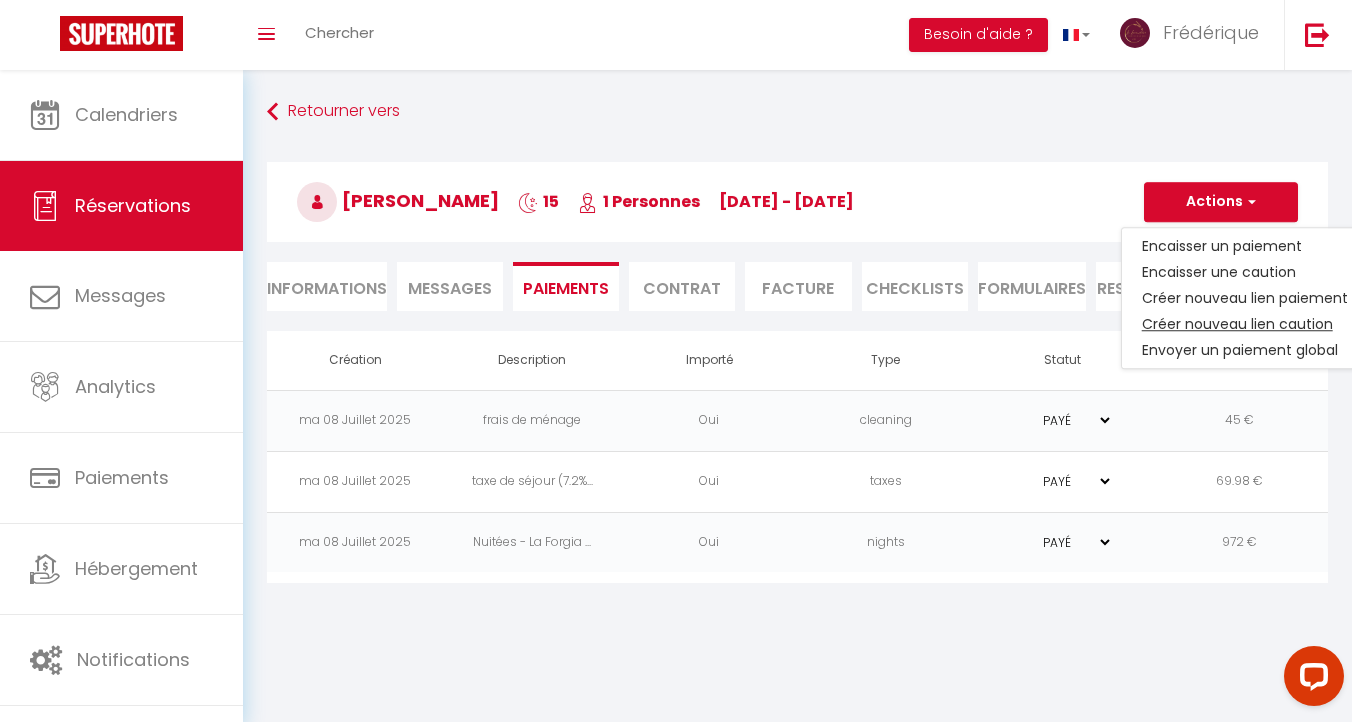 select on "nights" 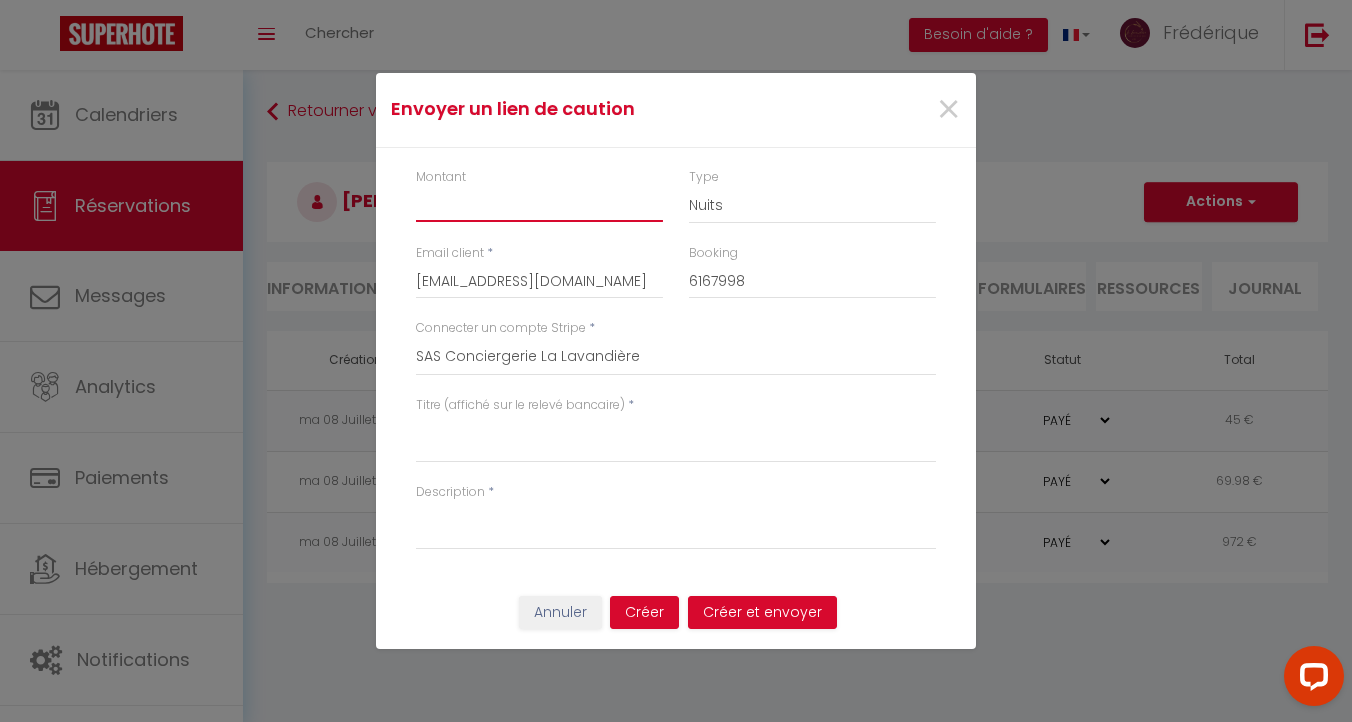 click on "Montant" at bounding box center [539, 204] 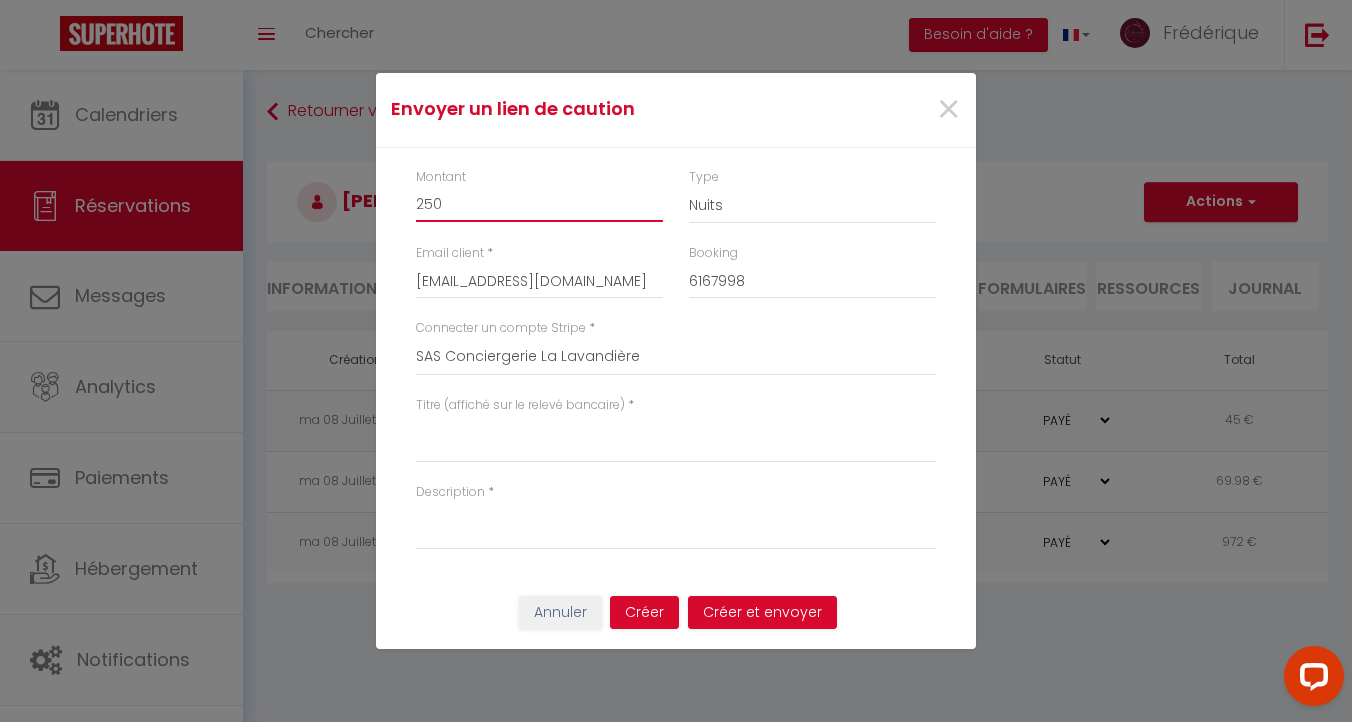 type on "250" 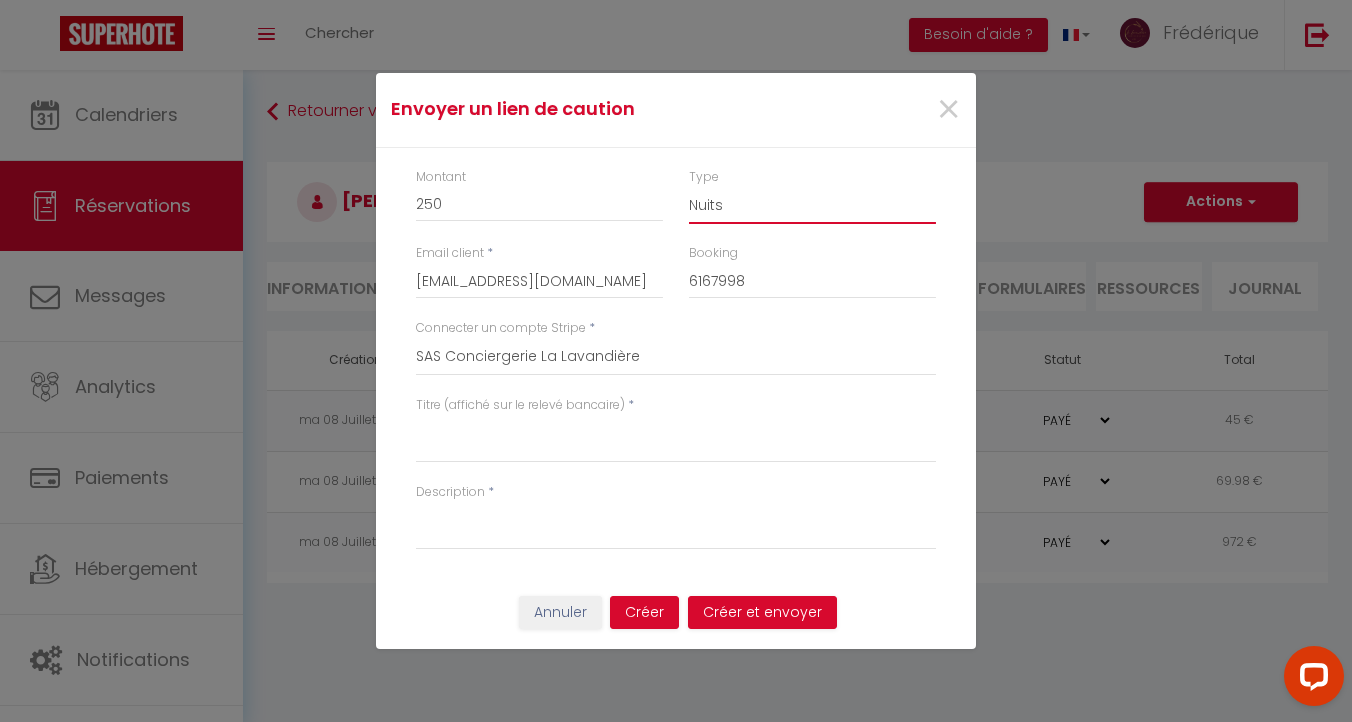 click on "Nuits   Frais de ménage   Taxe de séjour   [GEOGRAPHIC_DATA]" at bounding box center (812, 205) 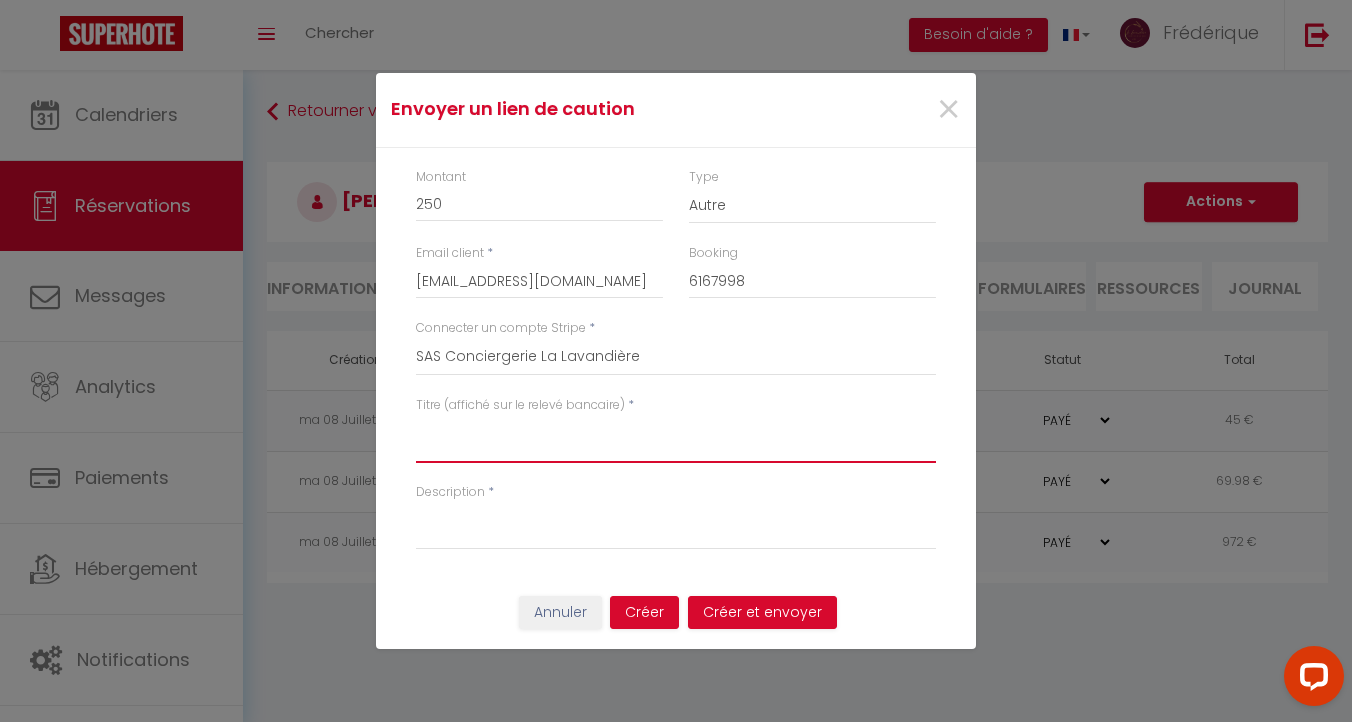 click on "Titre (affiché sur le relevé bancaire)" at bounding box center [676, 439] 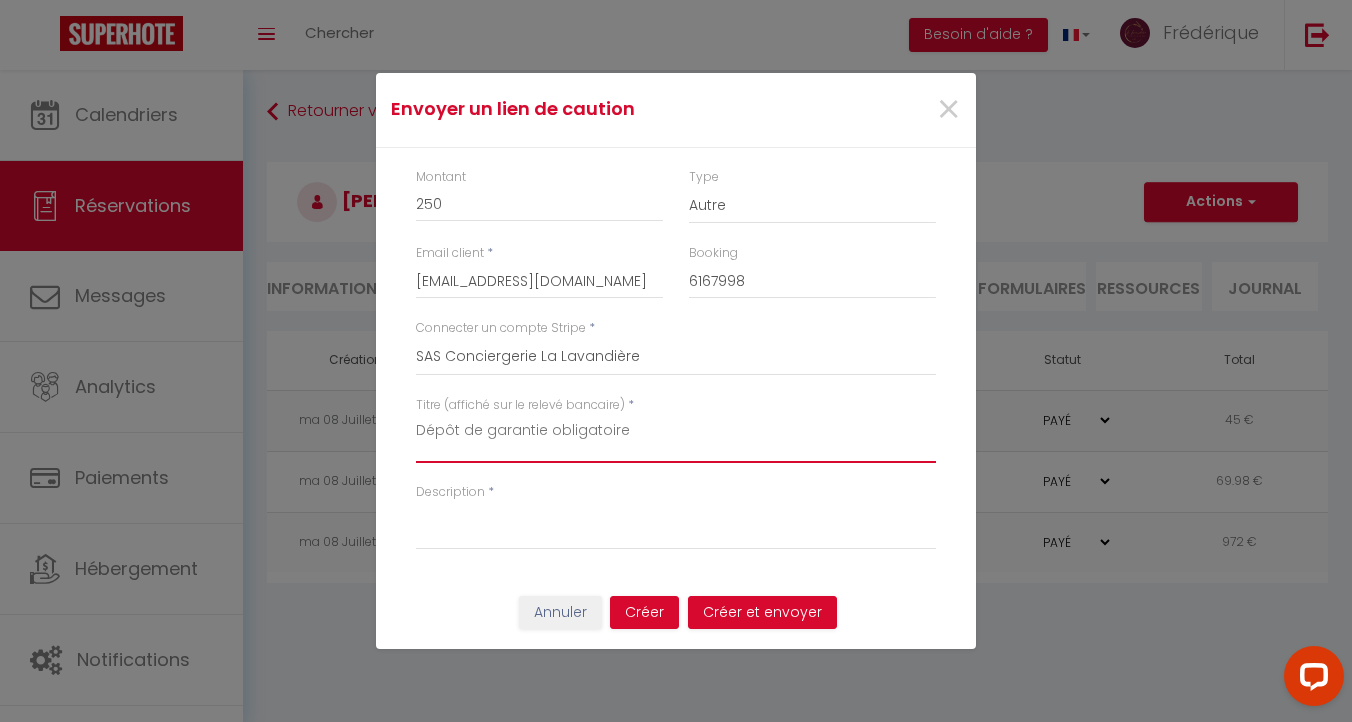 type on "Dépôt de garantie obligatoire" 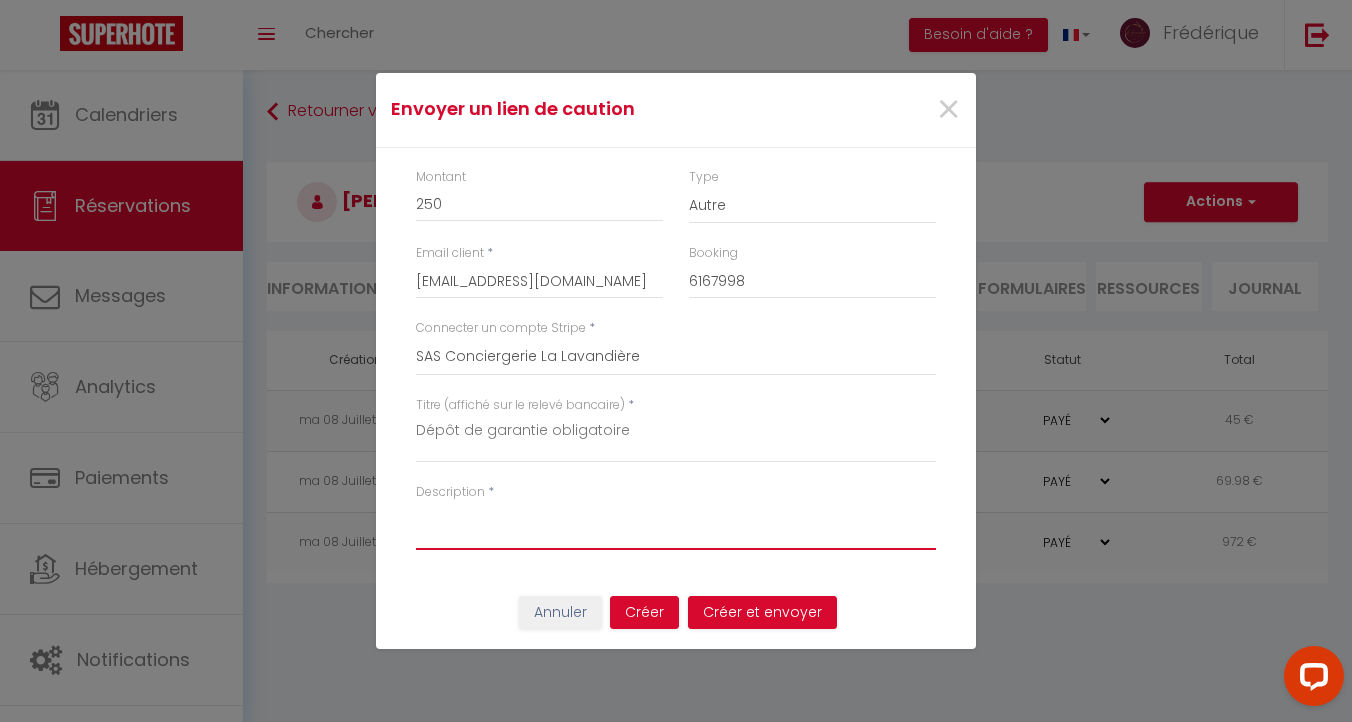 click on "Description" at bounding box center [676, 526] 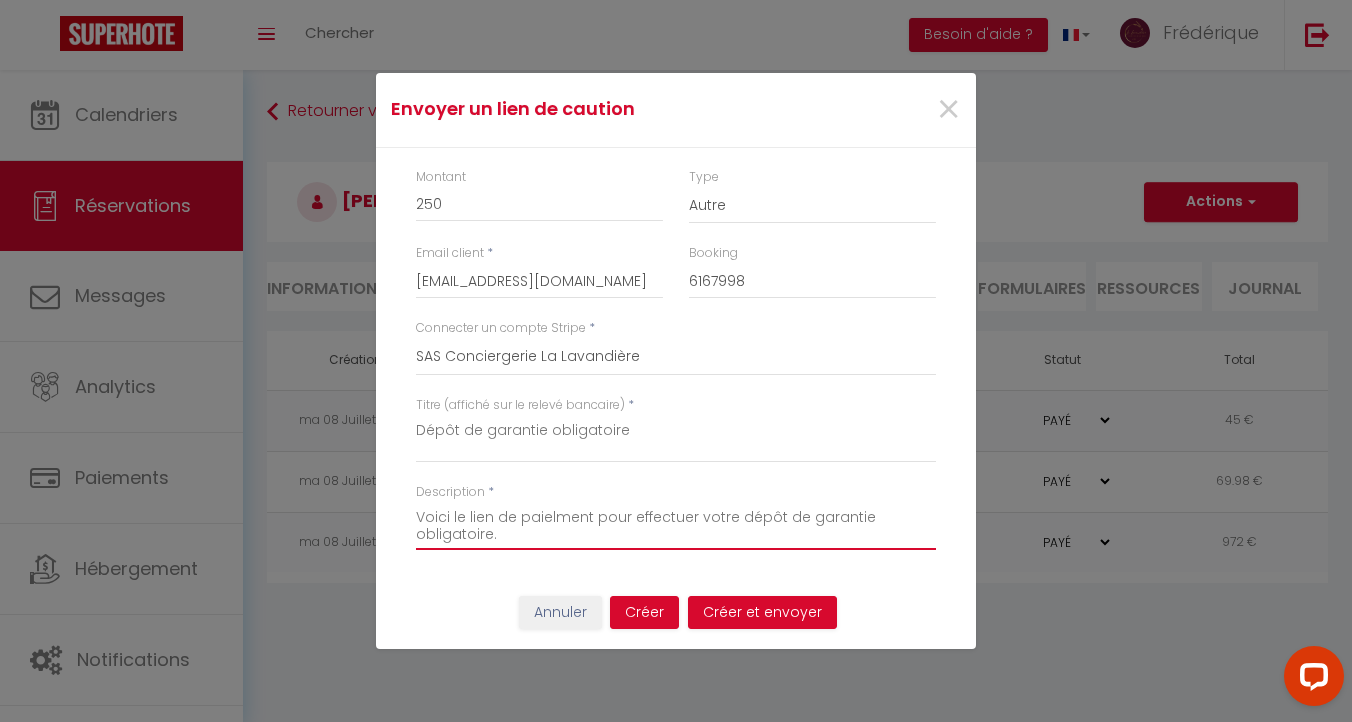 type on "Voici le lien de paielment pour effectuer votre dépôt de garantie obligatoire." 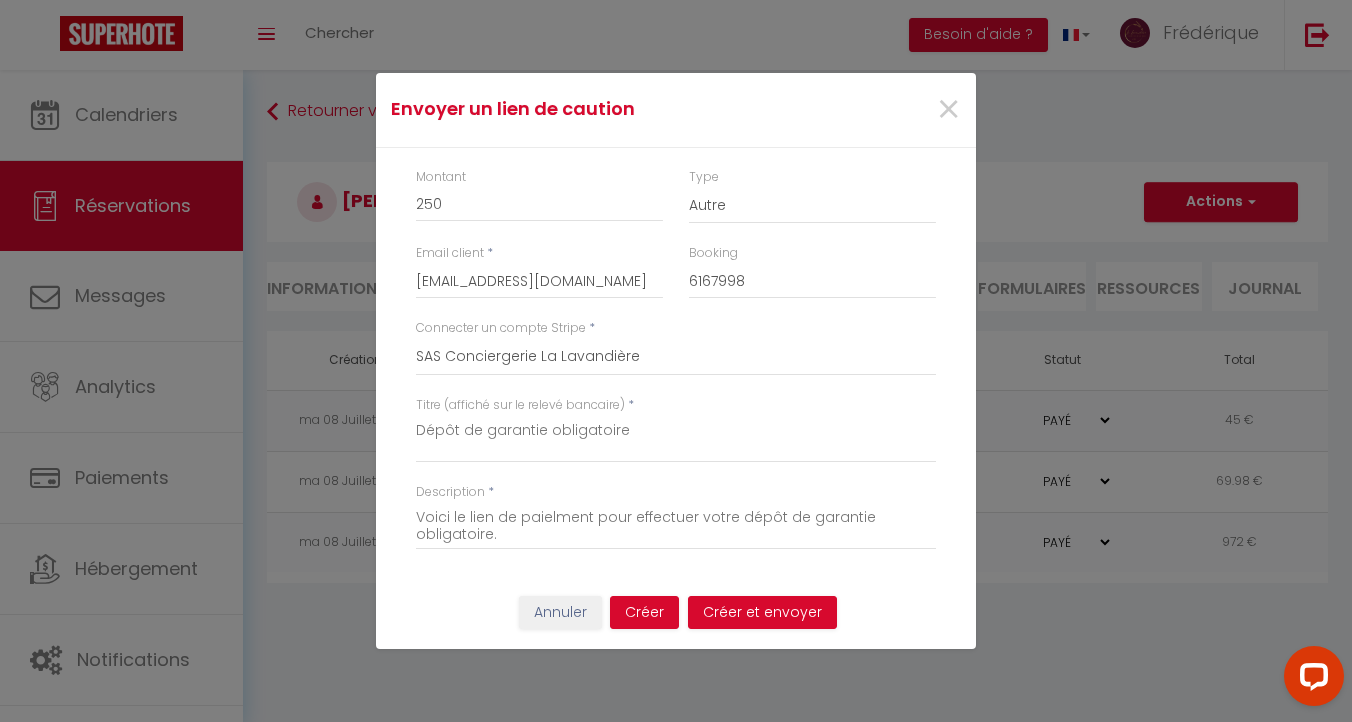 click on "Annuler
[PERSON_NAME] et envoyer" at bounding box center (676, 620) 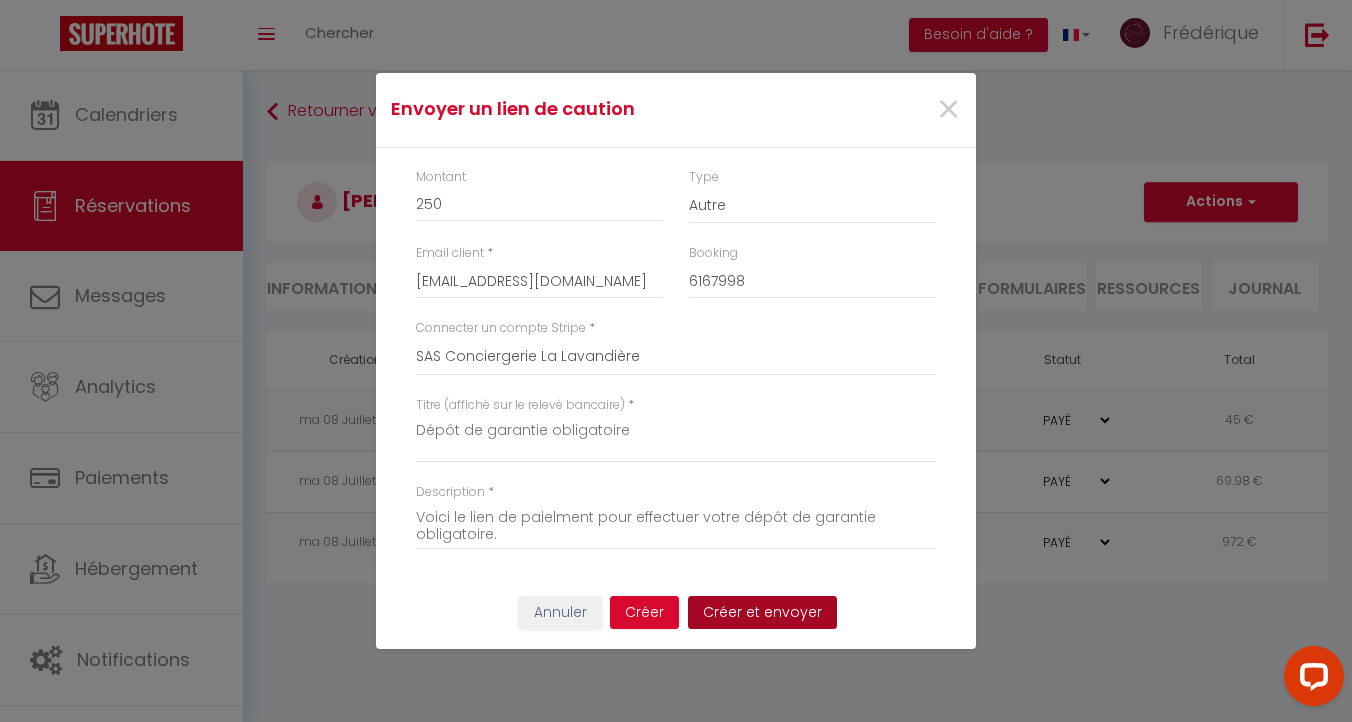 click on "Créer et envoyer" at bounding box center [762, 613] 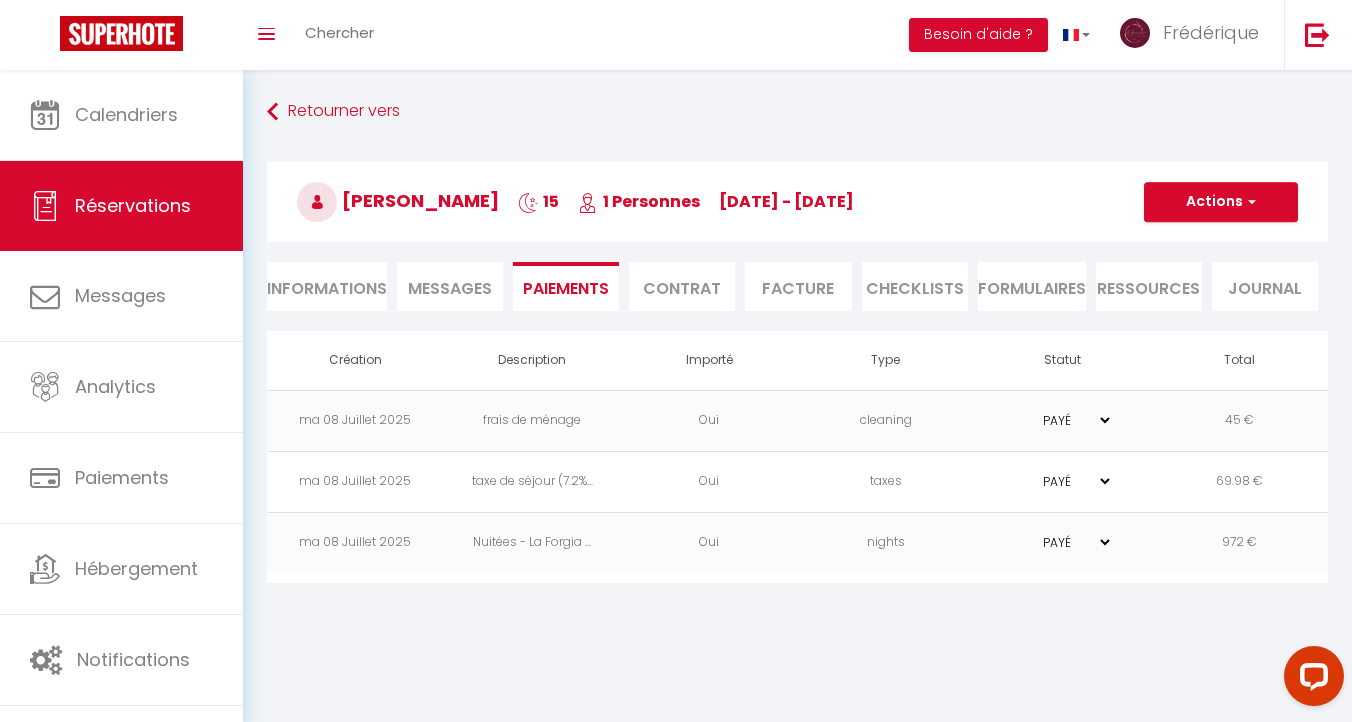 type on "[EMAIL_ADDRESS][DOMAIN_NAME]" 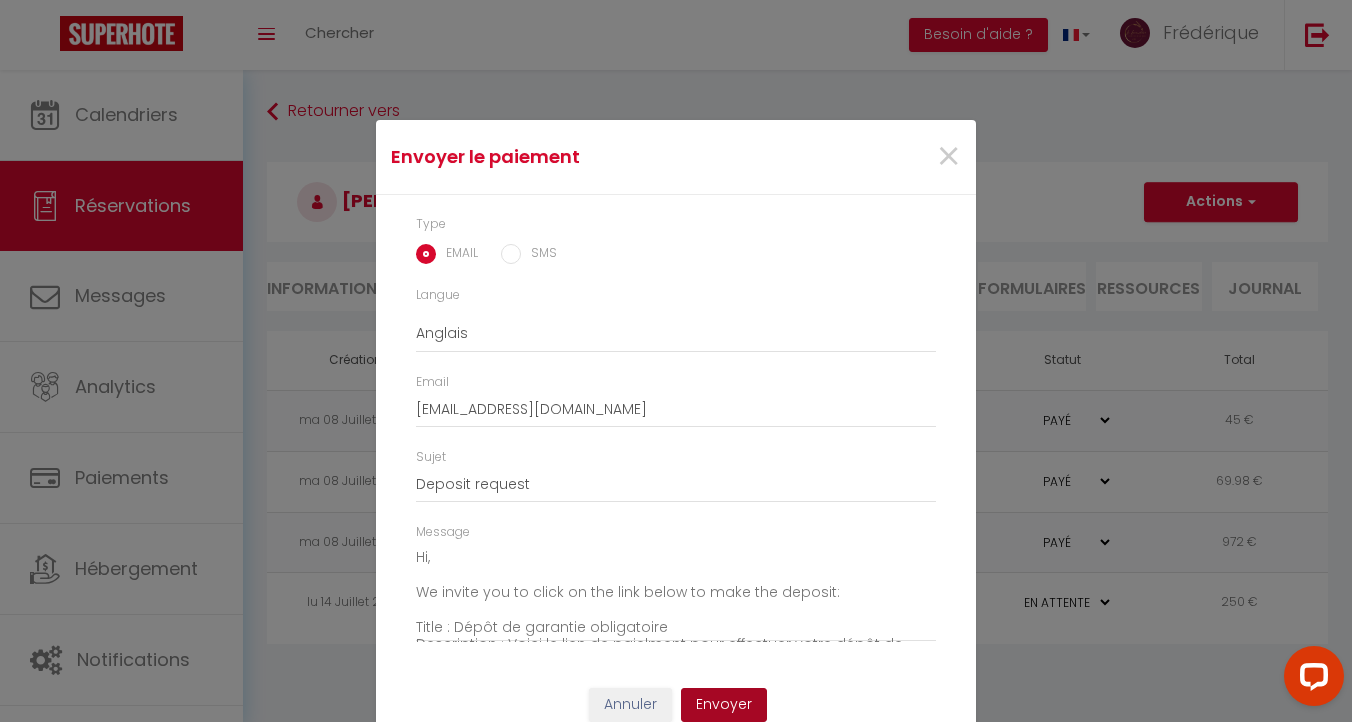 click on "Envoyer" at bounding box center (724, 705) 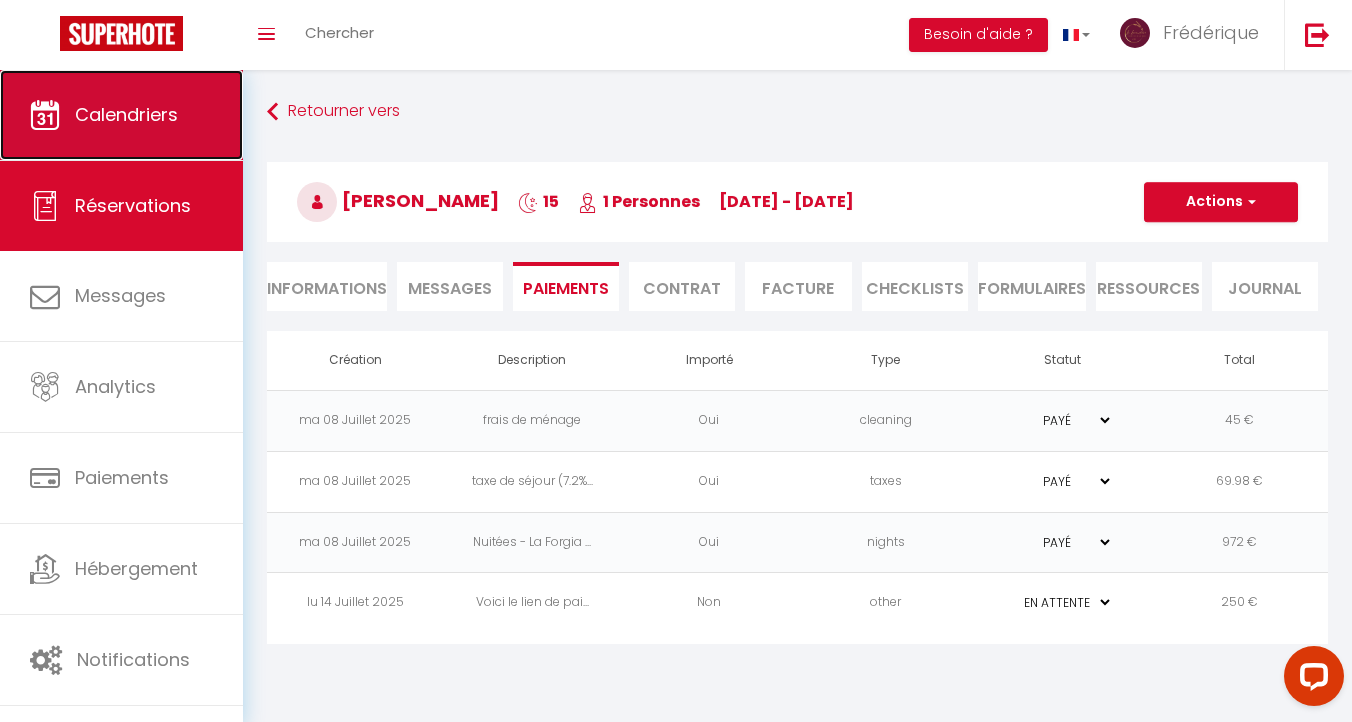 click on "Calendriers" at bounding box center (126, 114) 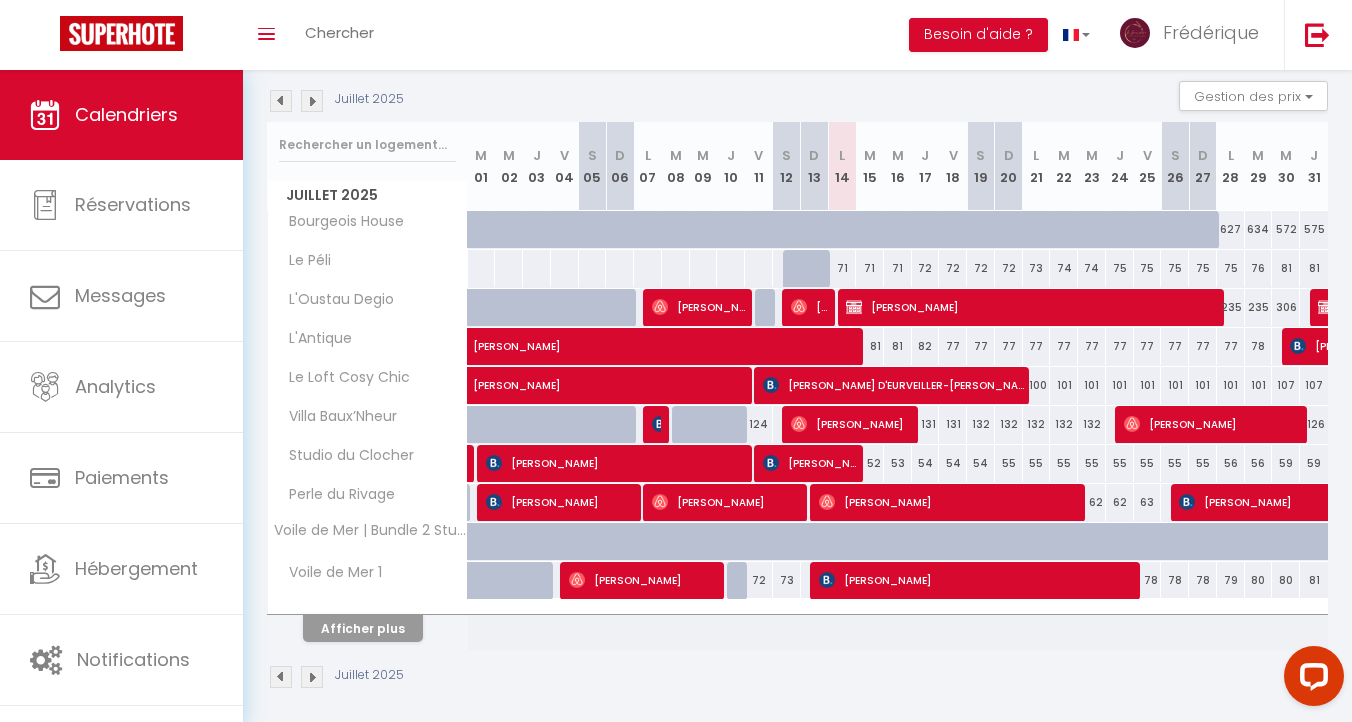 scroll, scrollTop: 216, scrollLeft: 0, axis: vertical 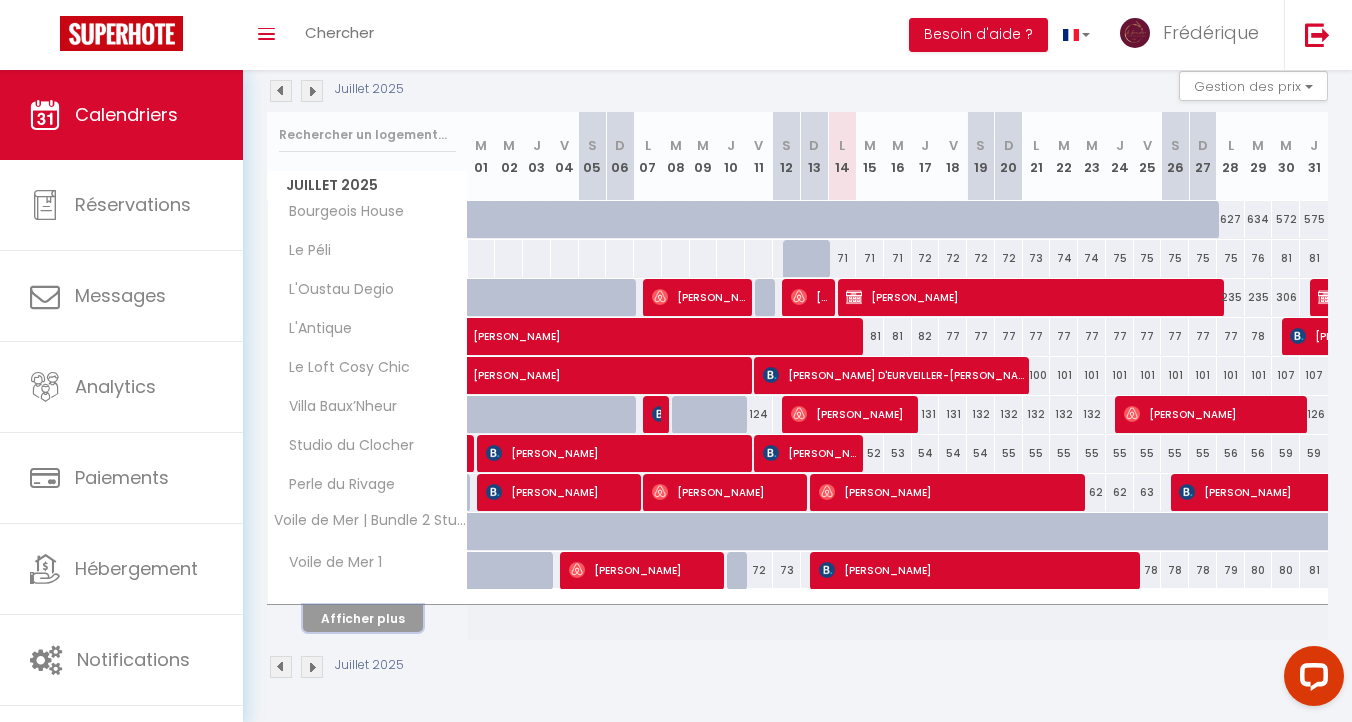 click on "Afficher plus" at bounding box center (363, 618) 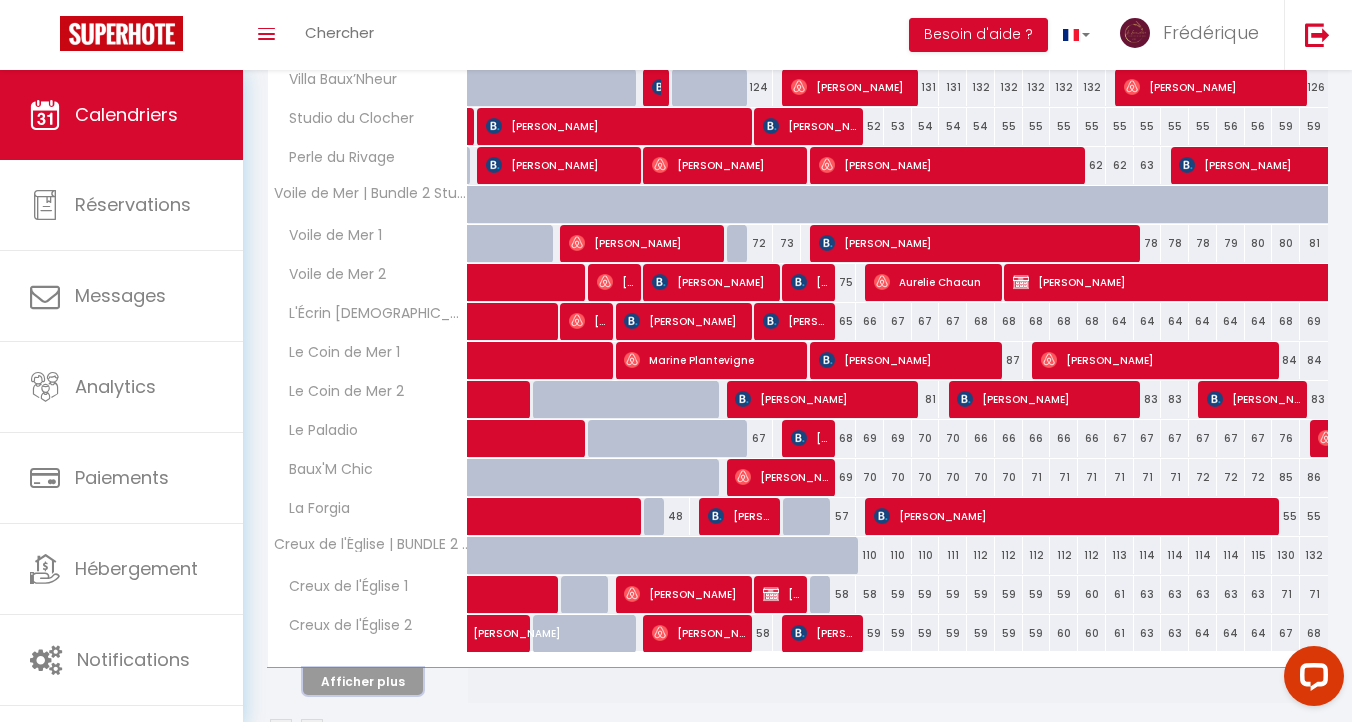 scroll, scrollTop: 545, scrollLeft: 0, axis: vertical 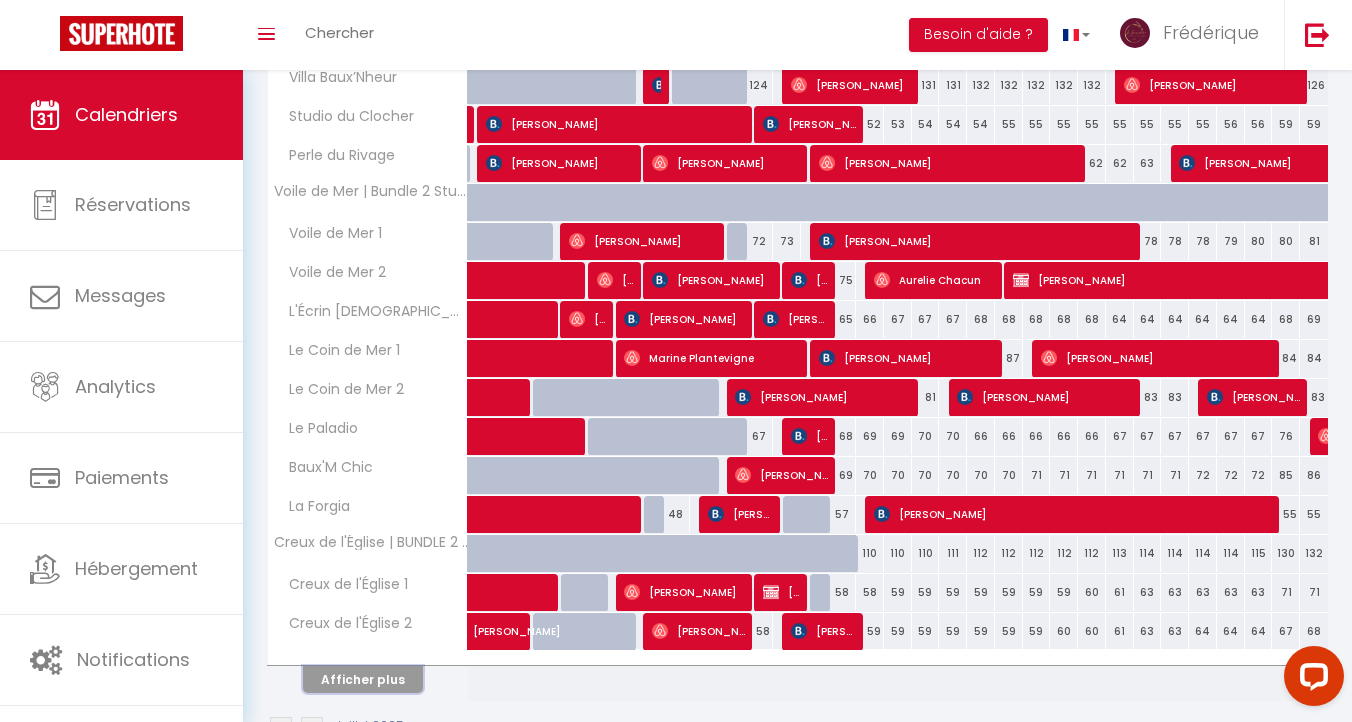 click on "Afficher plus" at bounding box center [363, 679] 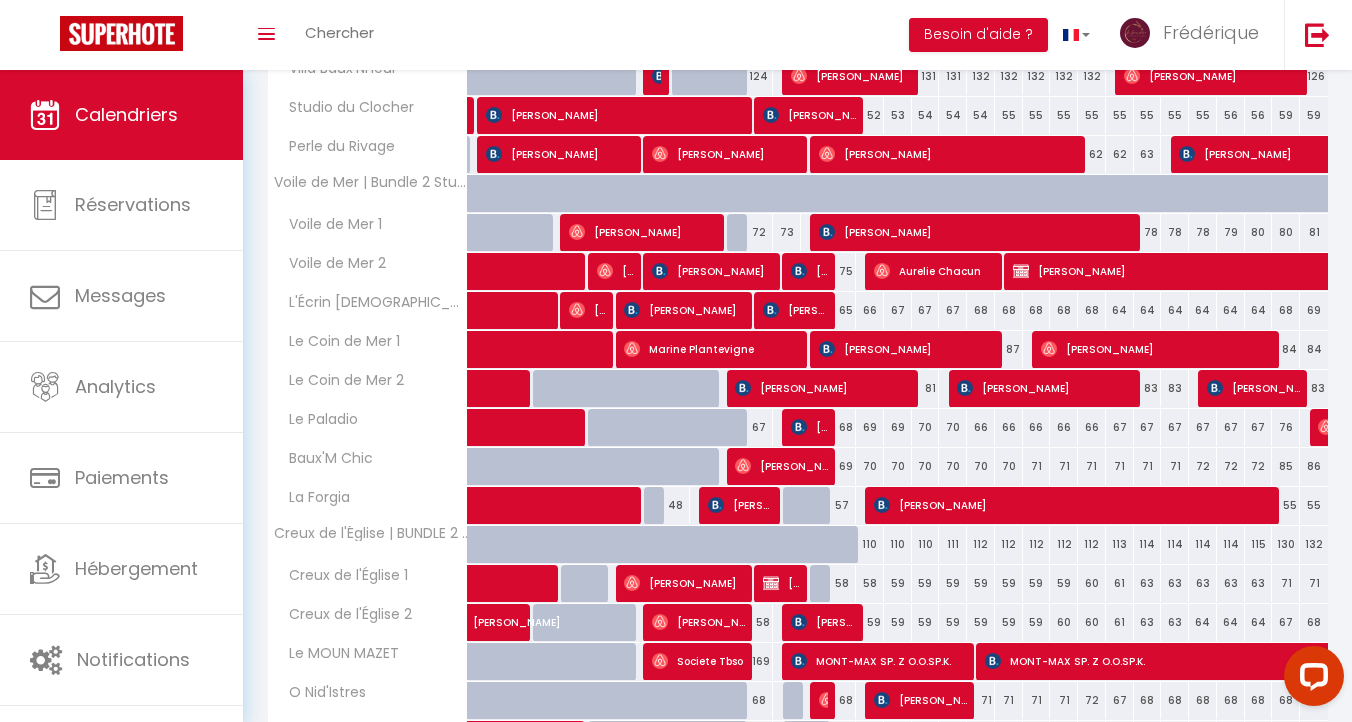 scroll, scrollTop: 555, scrollLeft: 0, axis: vertical 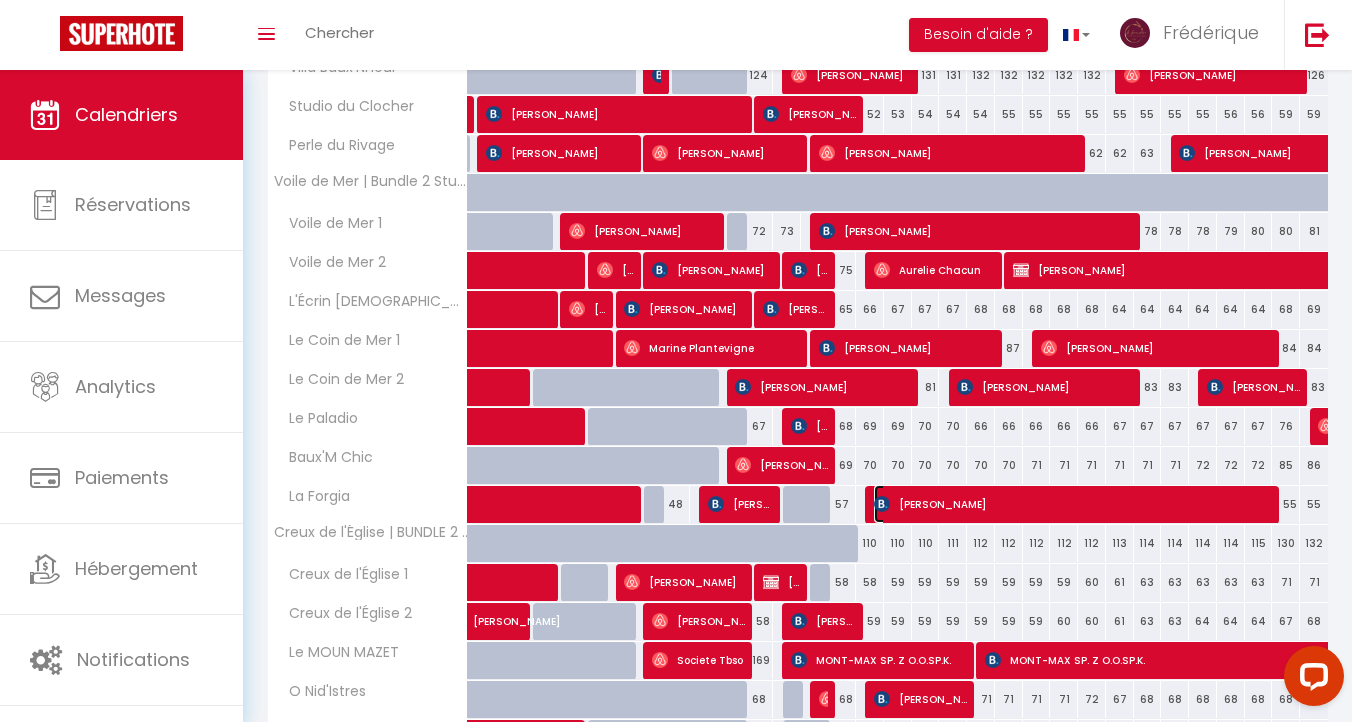 click on "[PERSON_NAME]" at bounding box center [1074, 504] 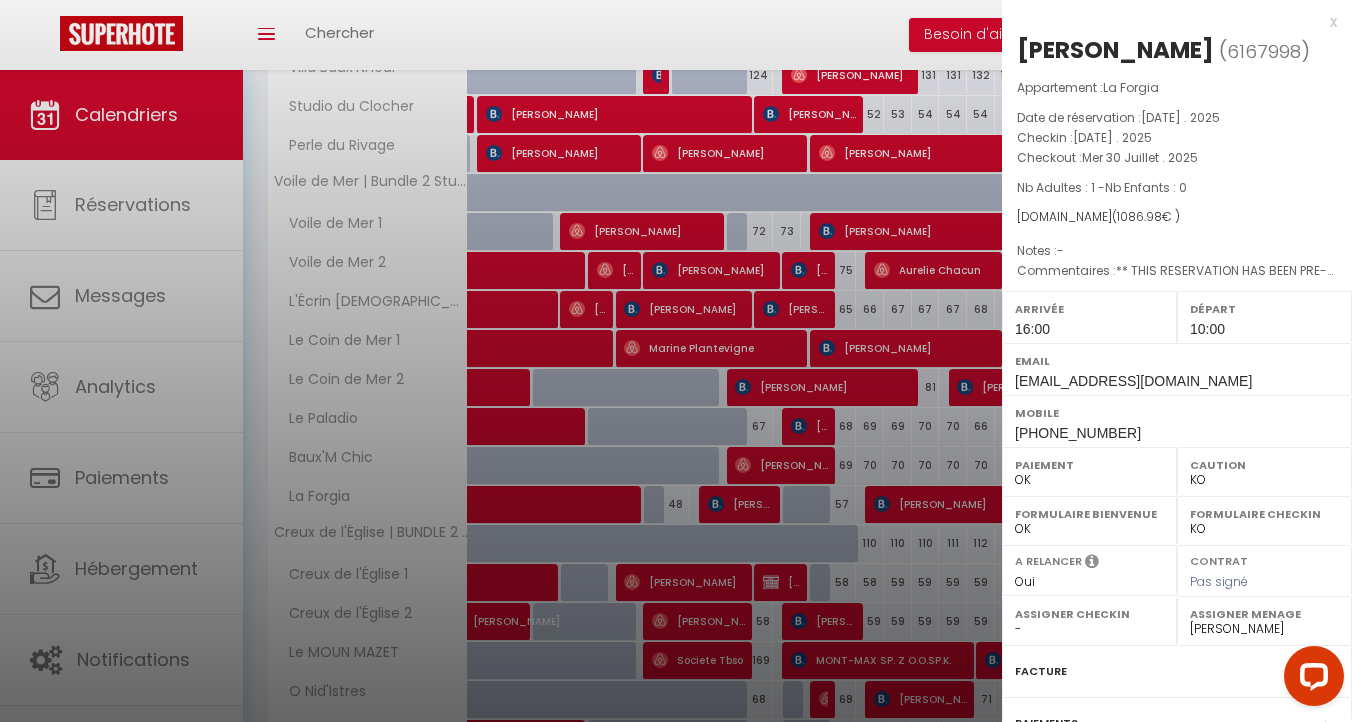 click on "x" at bounding box center (1169, 22) 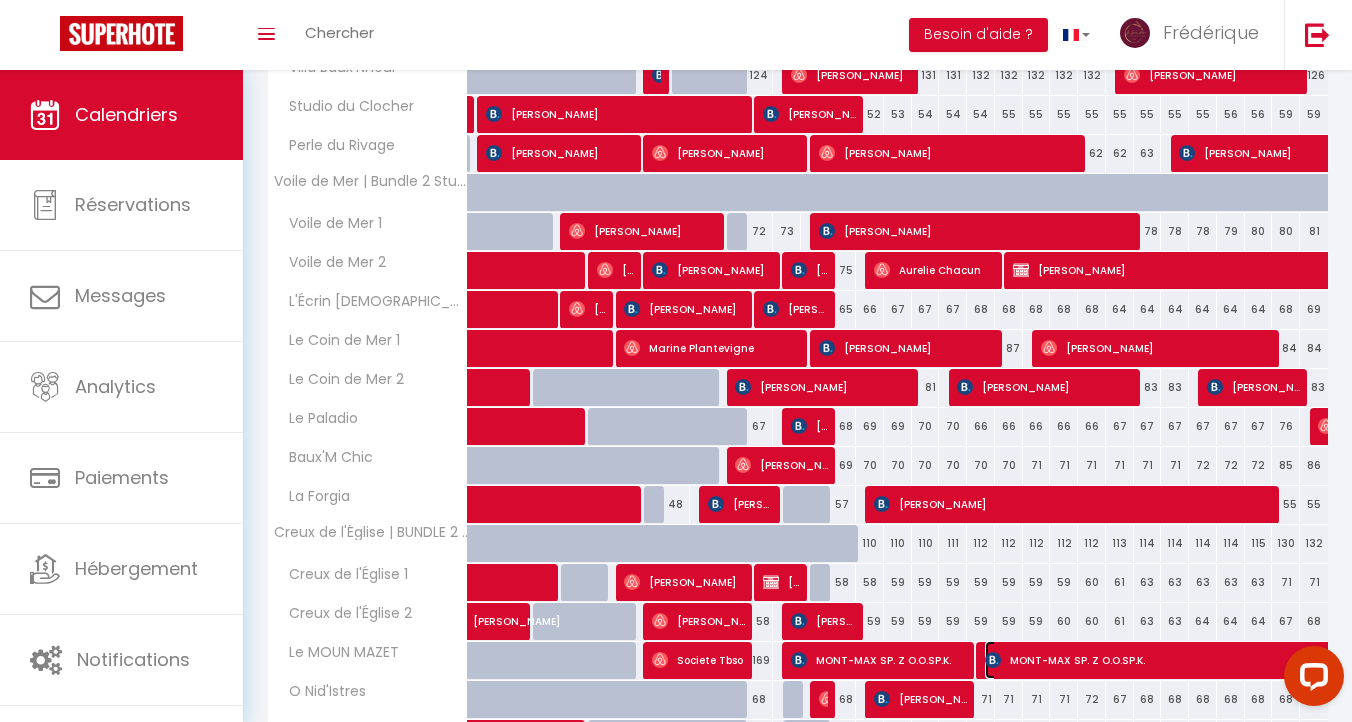 click on "MONT-MAX SP. Z O.O.SP.K." at bounding box center (1468, 660) 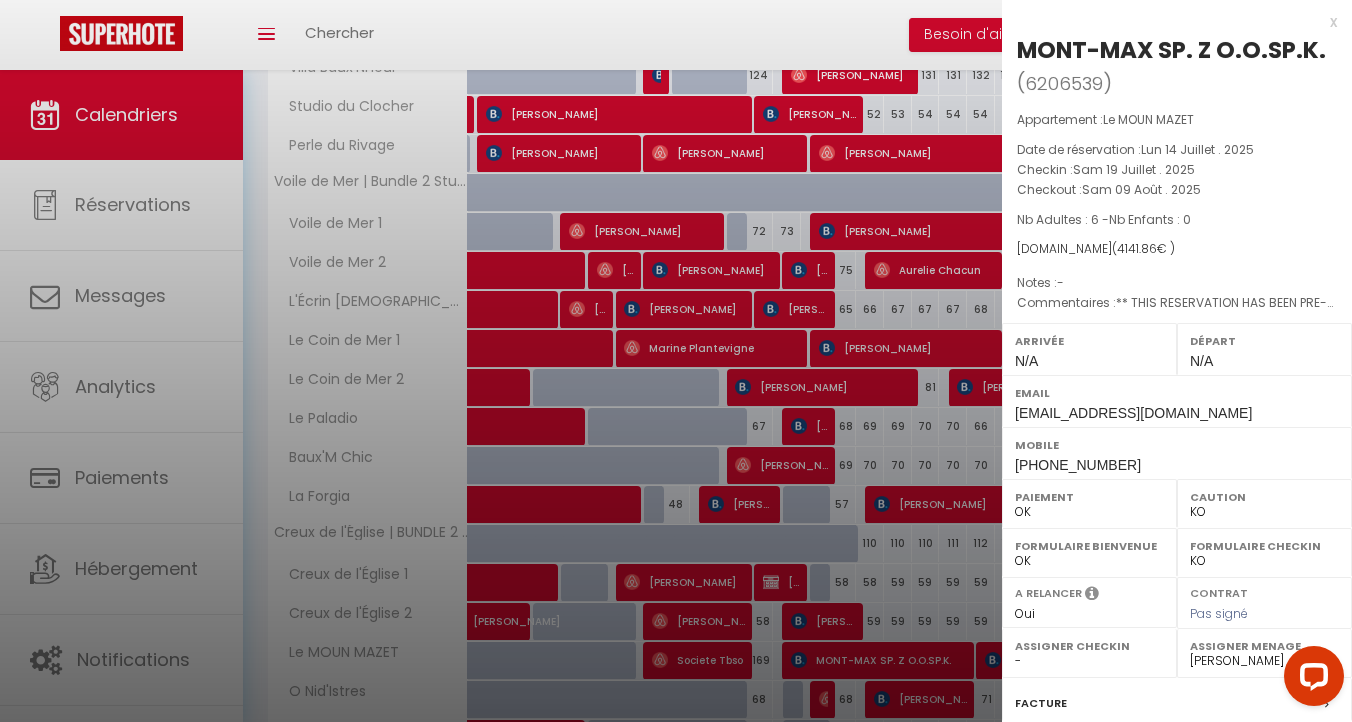 click at bounding box center [676, 361] 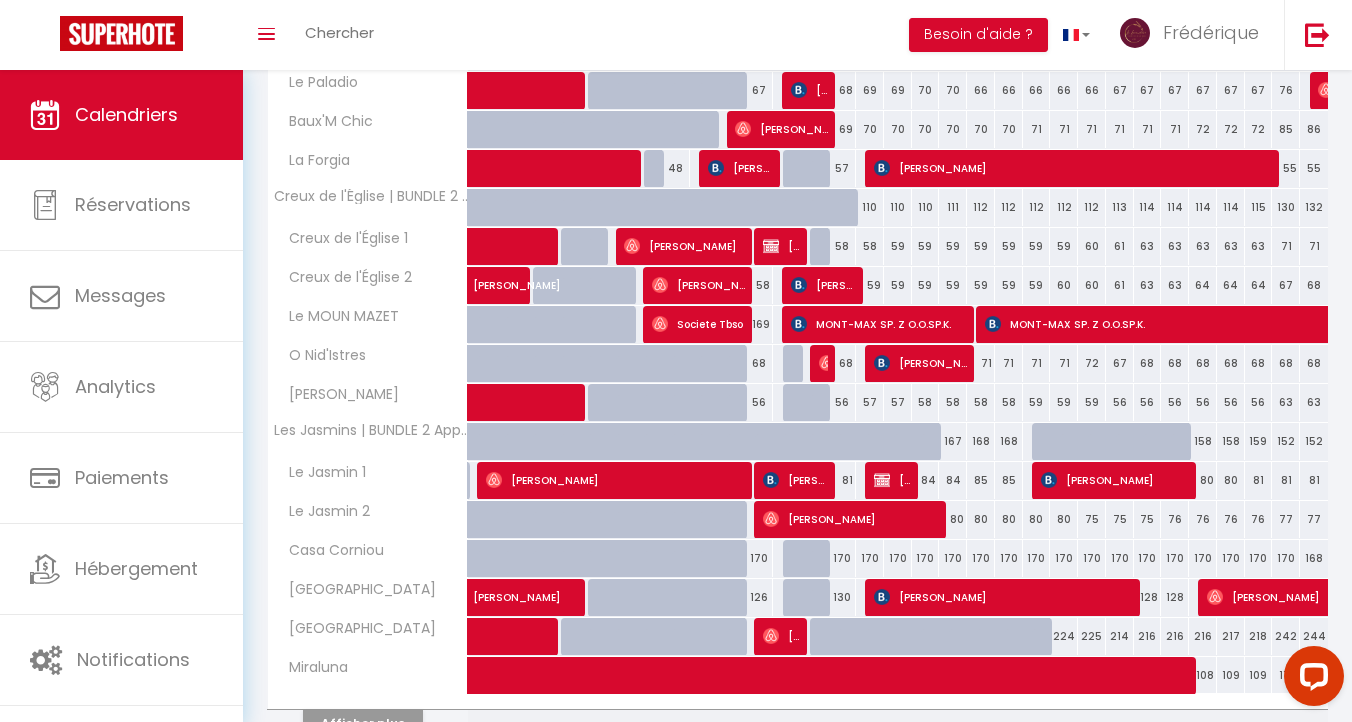 scroll, scrollTop: 907, scrollLeft: 0, axis: vertical 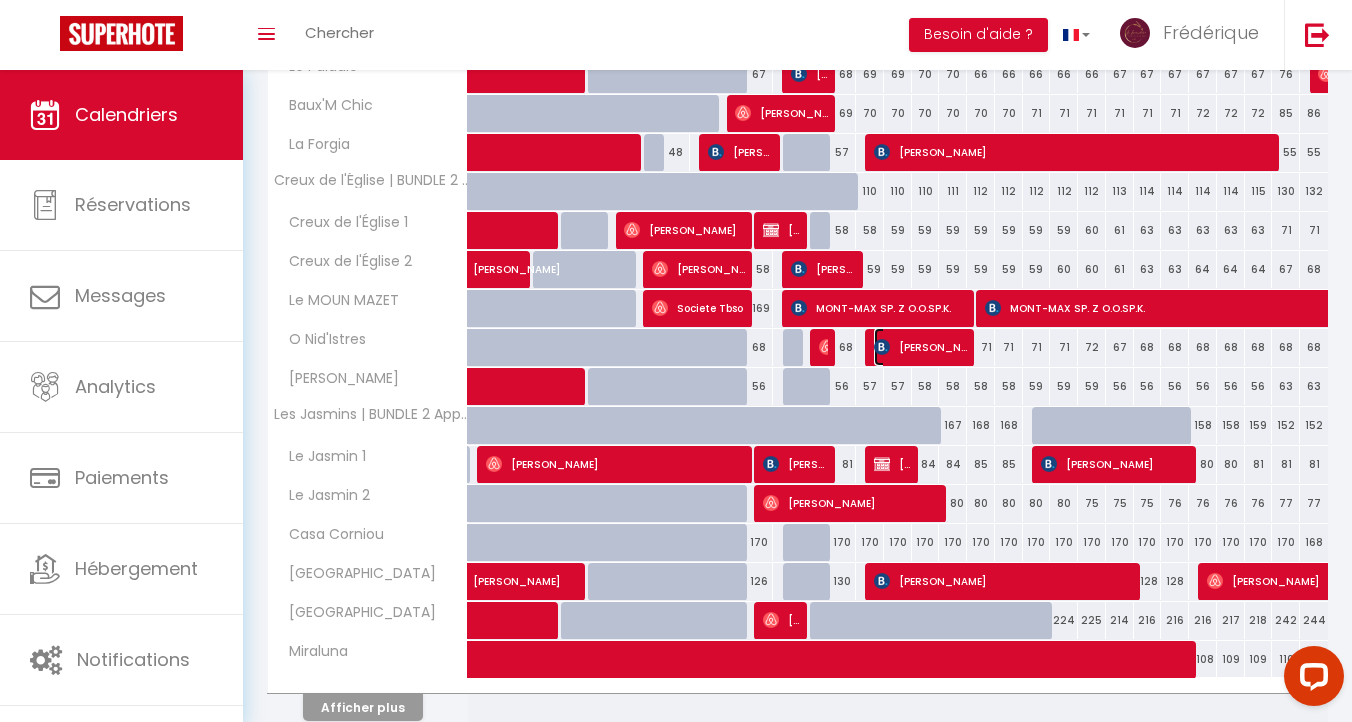 click on "[PERSON_NAME][DATE]" at bounding box center [920, 347] 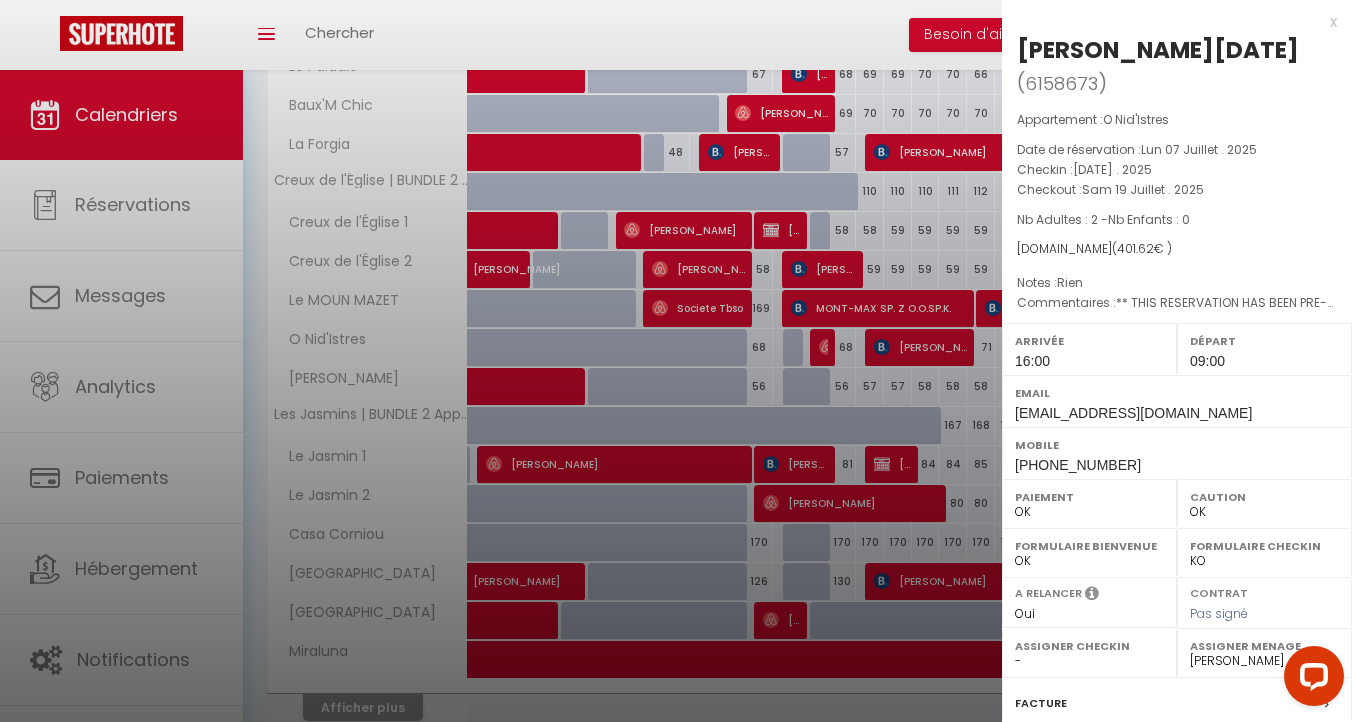click at bounding box center (676, 361) 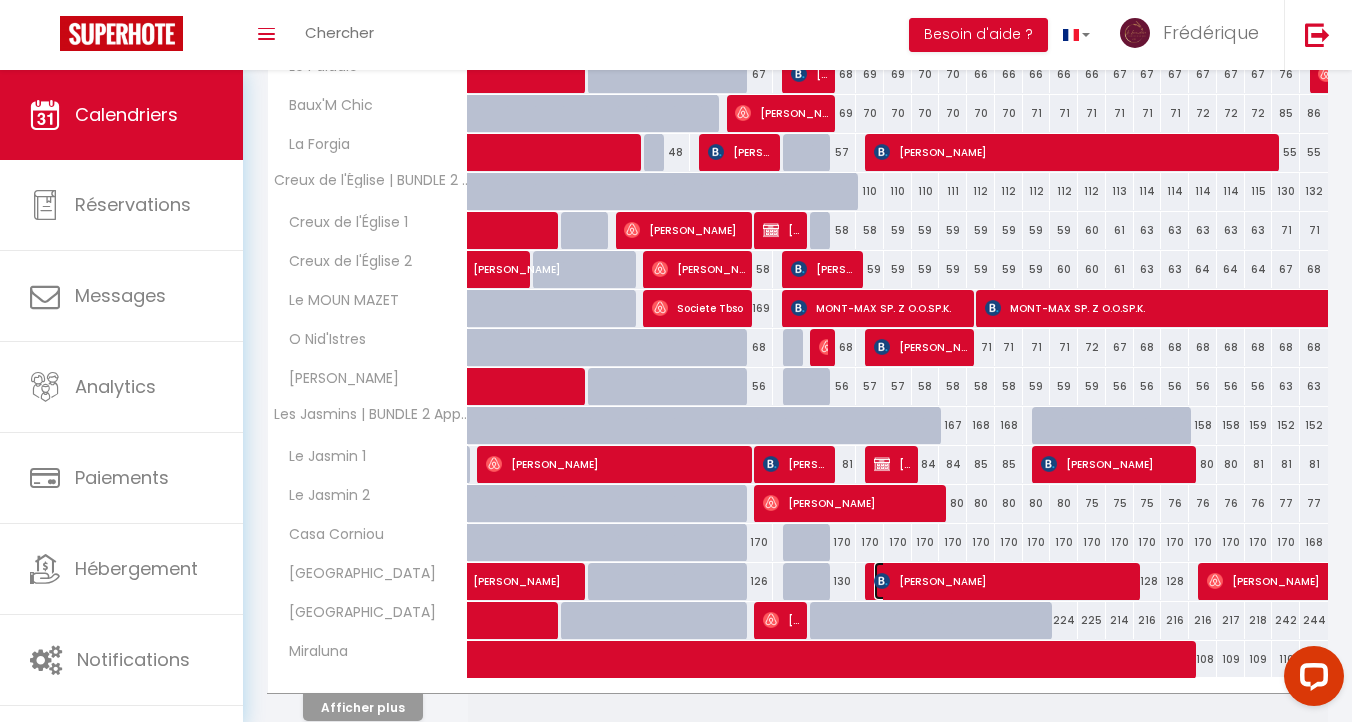 click on "[PERSON_NAME]" at bounding box center (1004, 581) 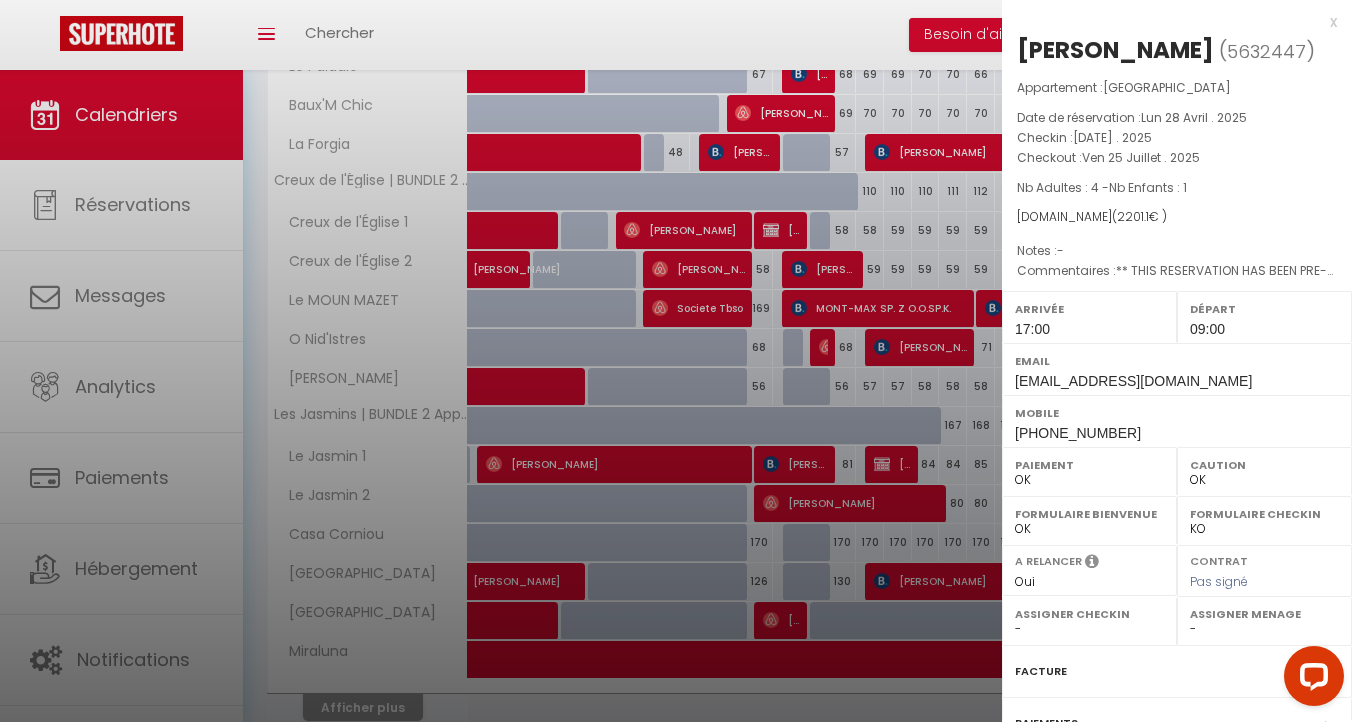click at bounding box center [676, 361] 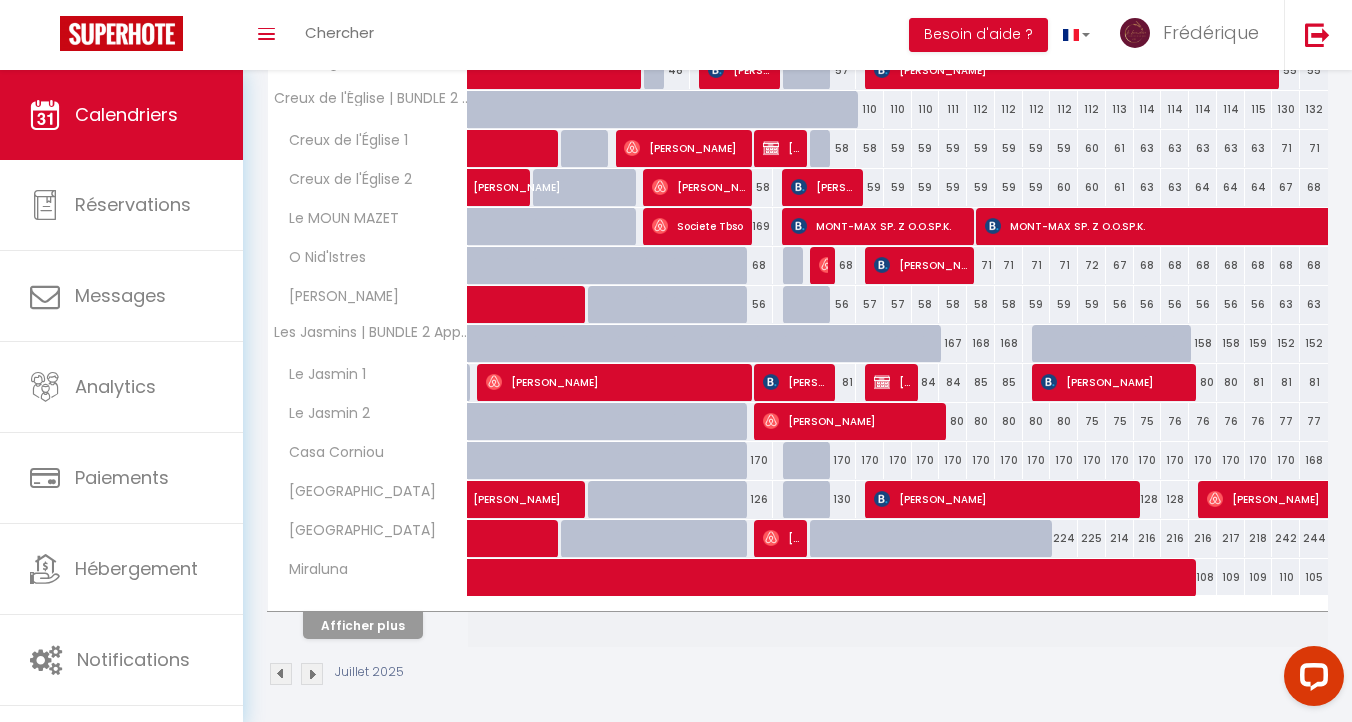 scroll, scrollTop: 995, scrollLeft: 0, axis: vertical 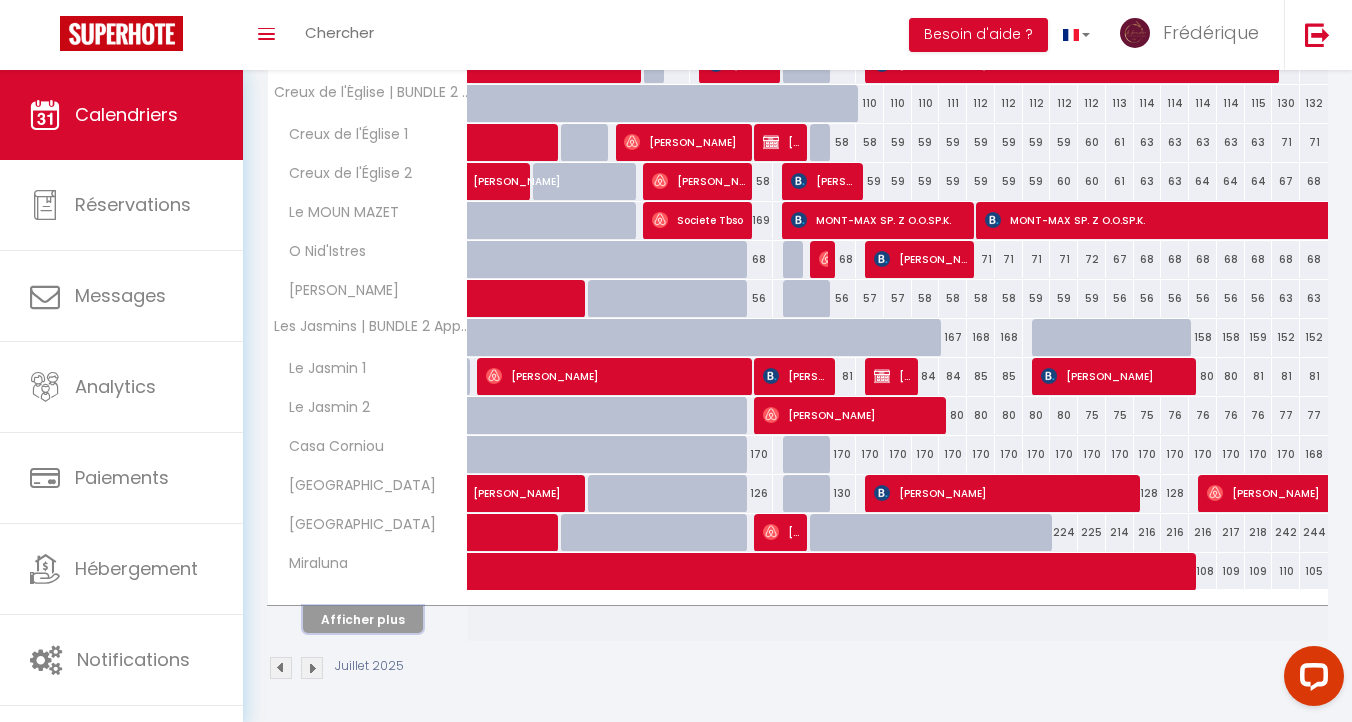 click on "Afficher plus" at bounding box center [363, 619] 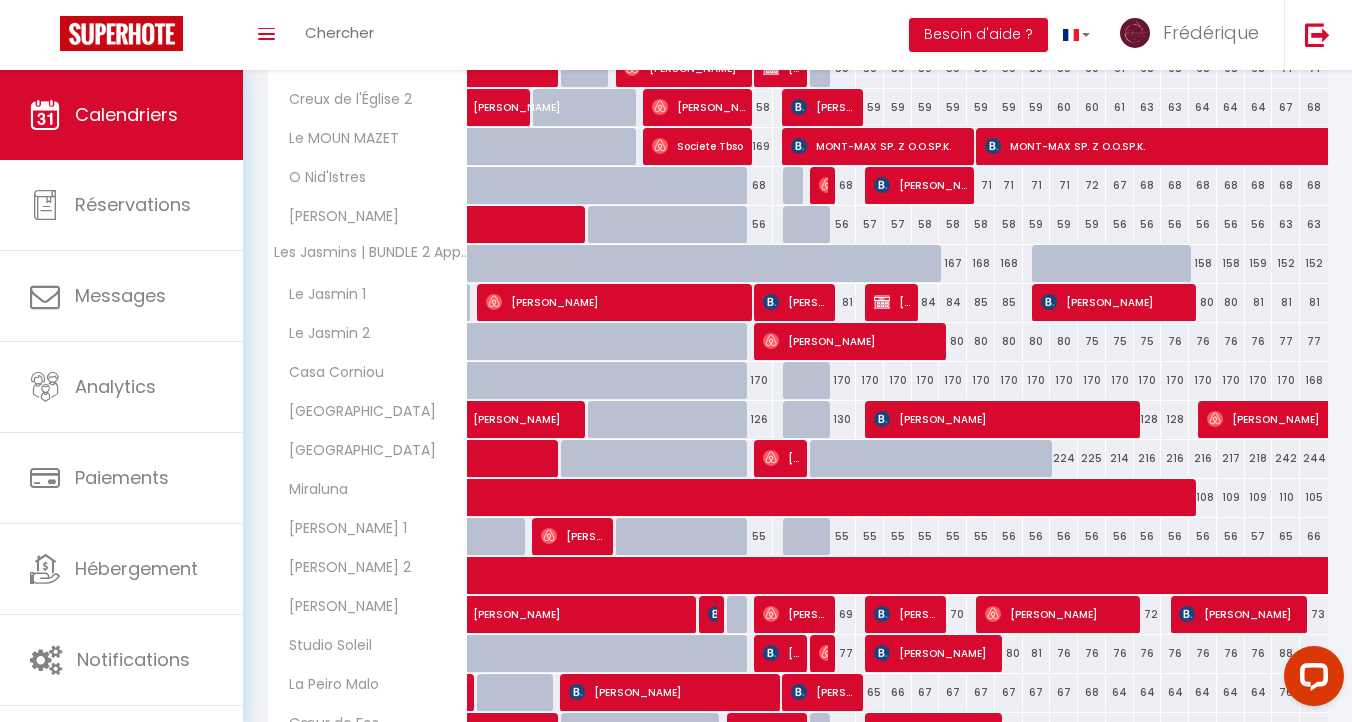 scroll, scrollTop: 1100, scrollLeft: 0, axis: vertical 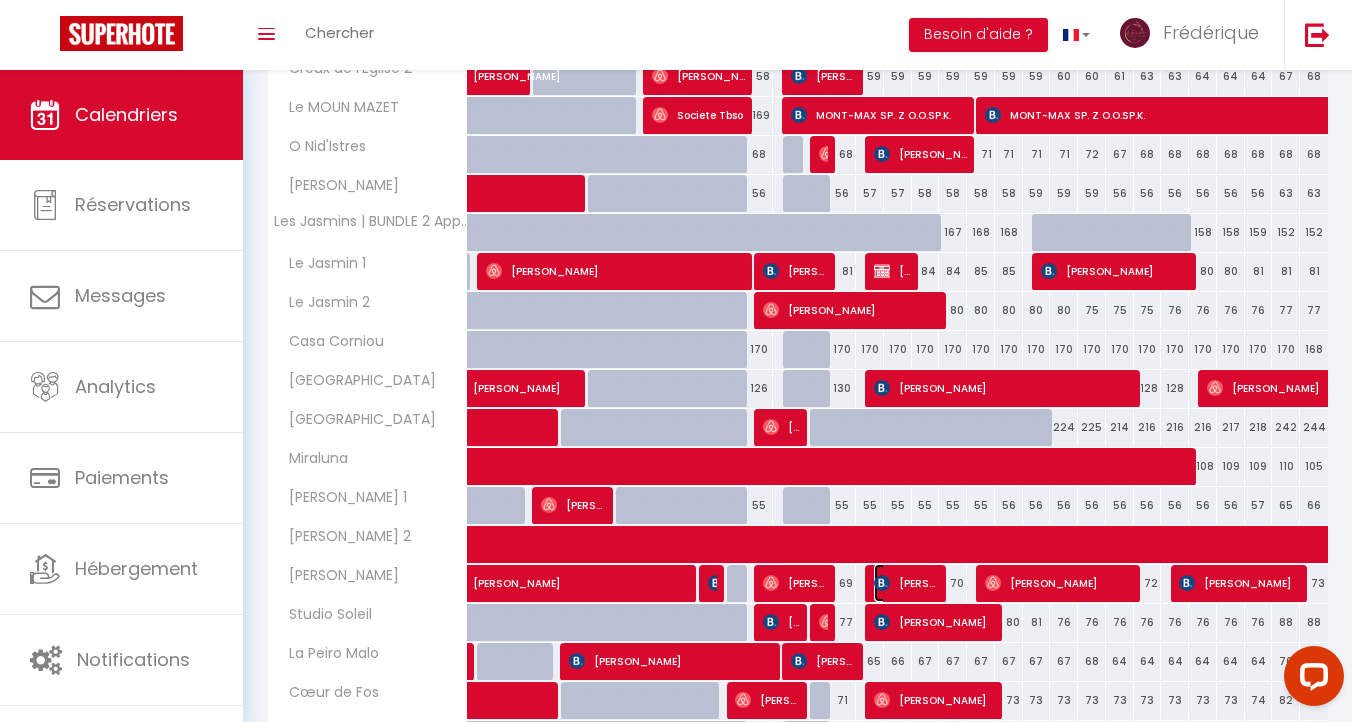 click on "[PERSON_NAME]" at bounding box center (906, 583) 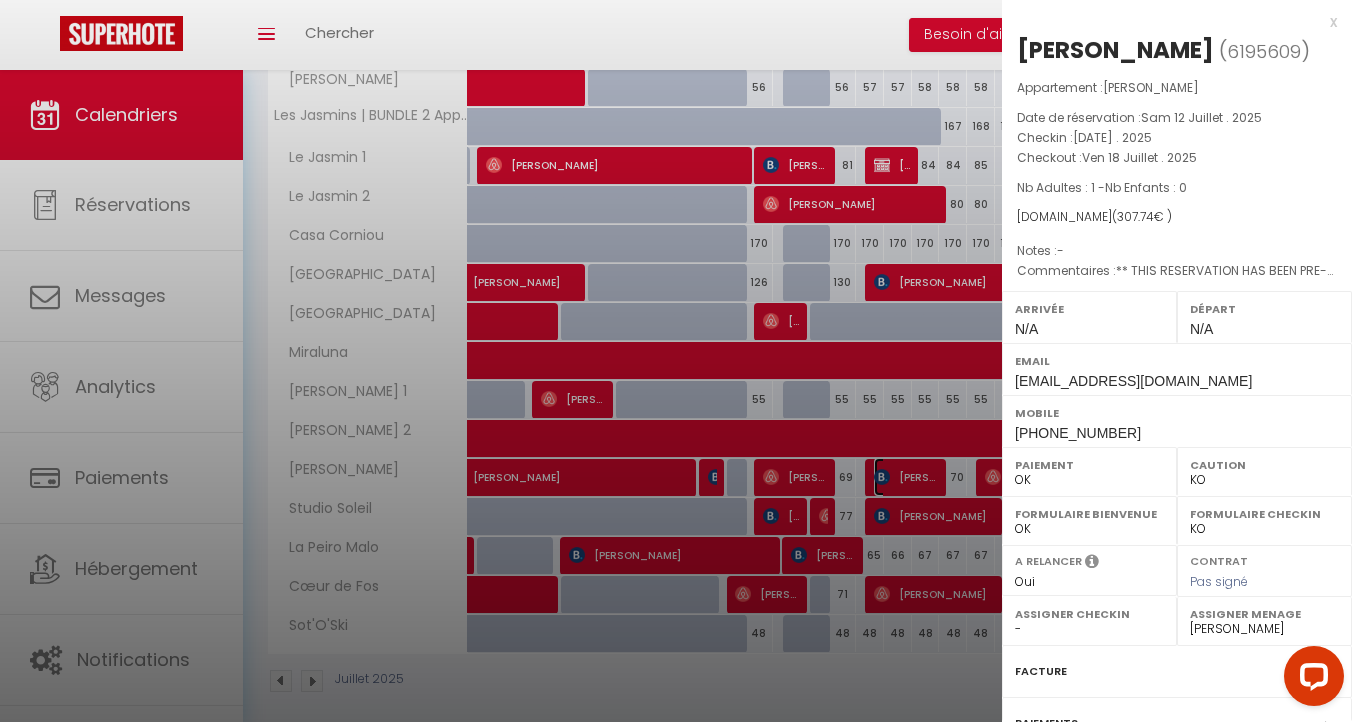 scroll, scrollTop: 1220, scrollLeft: 0, axis: vertical 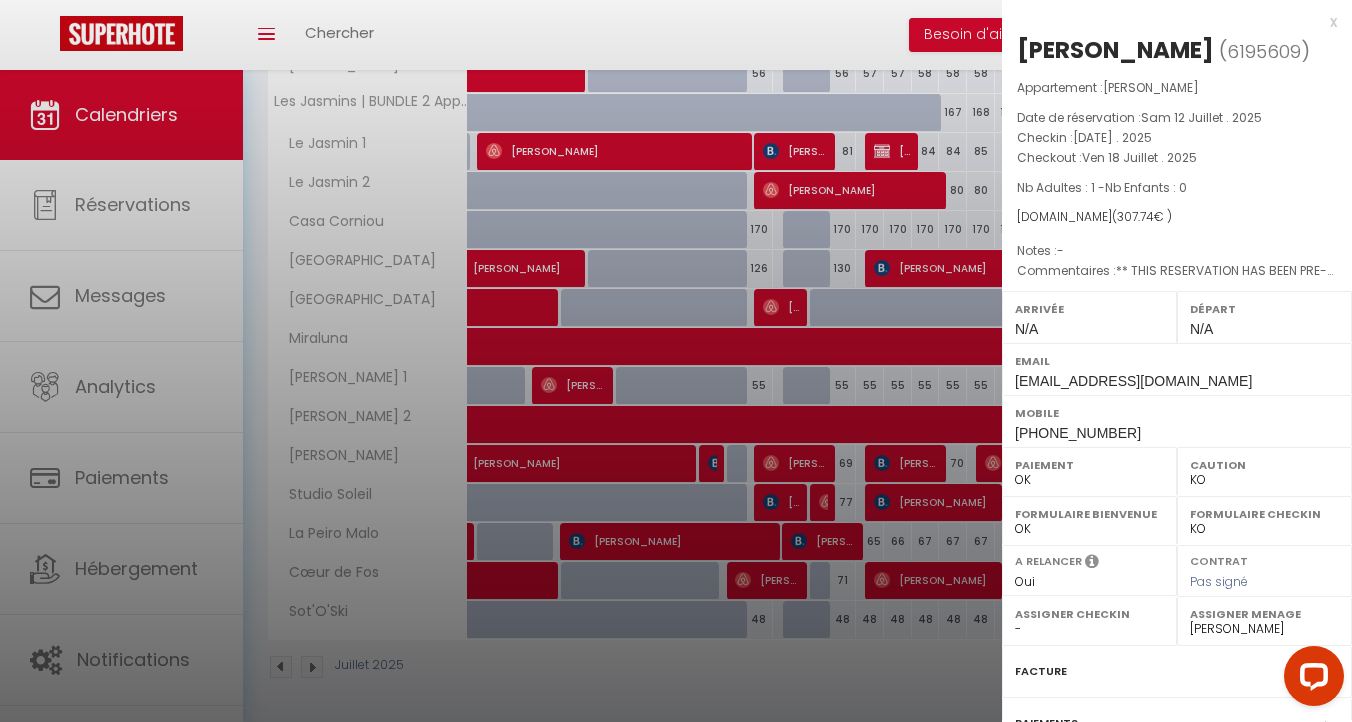 click at bounding box center [676, 361] 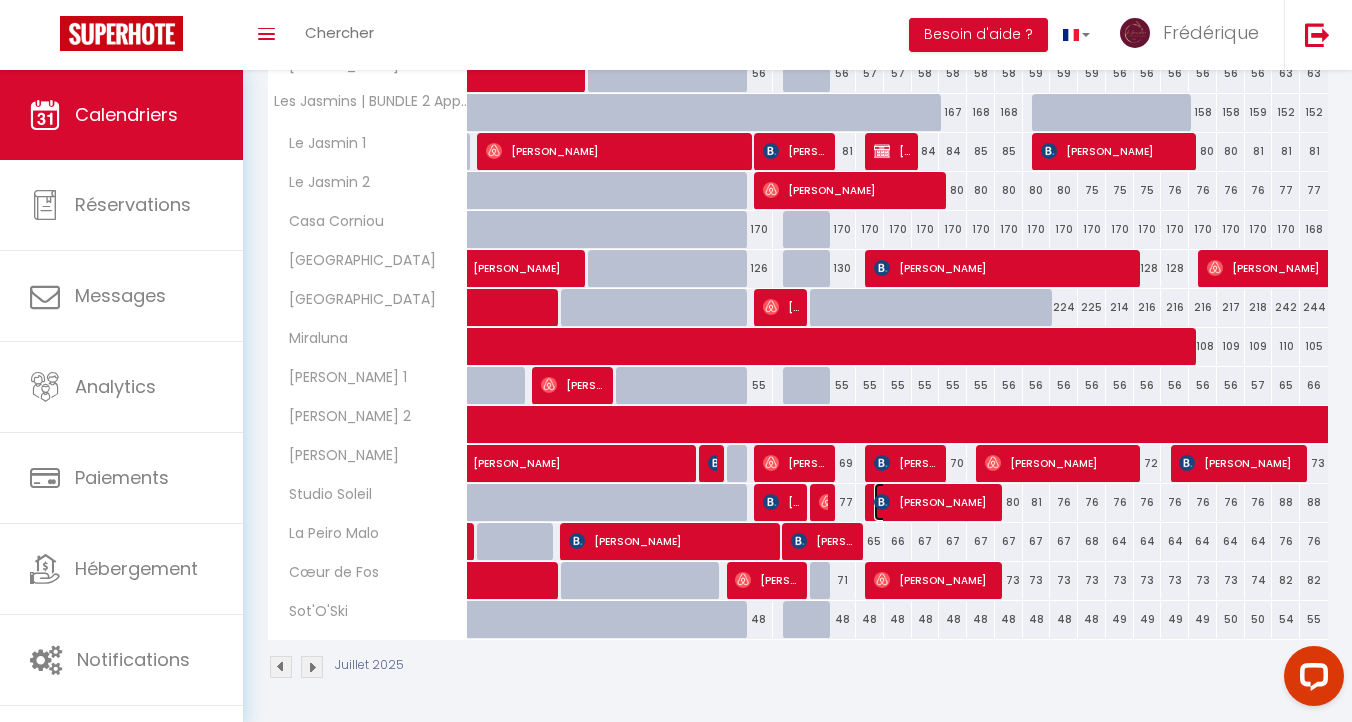 click on "[PERSON_NAME]" at bounding box center [934, 502] 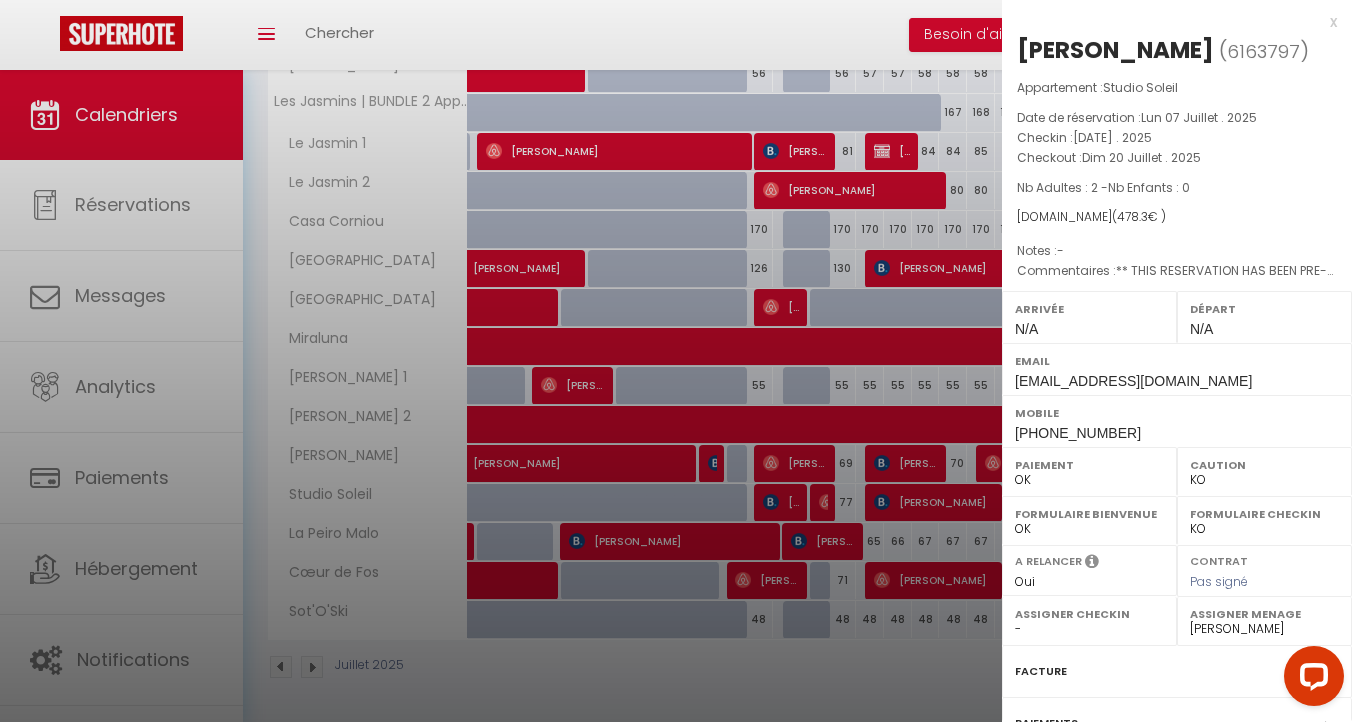 click at bounding box center (676, 361) 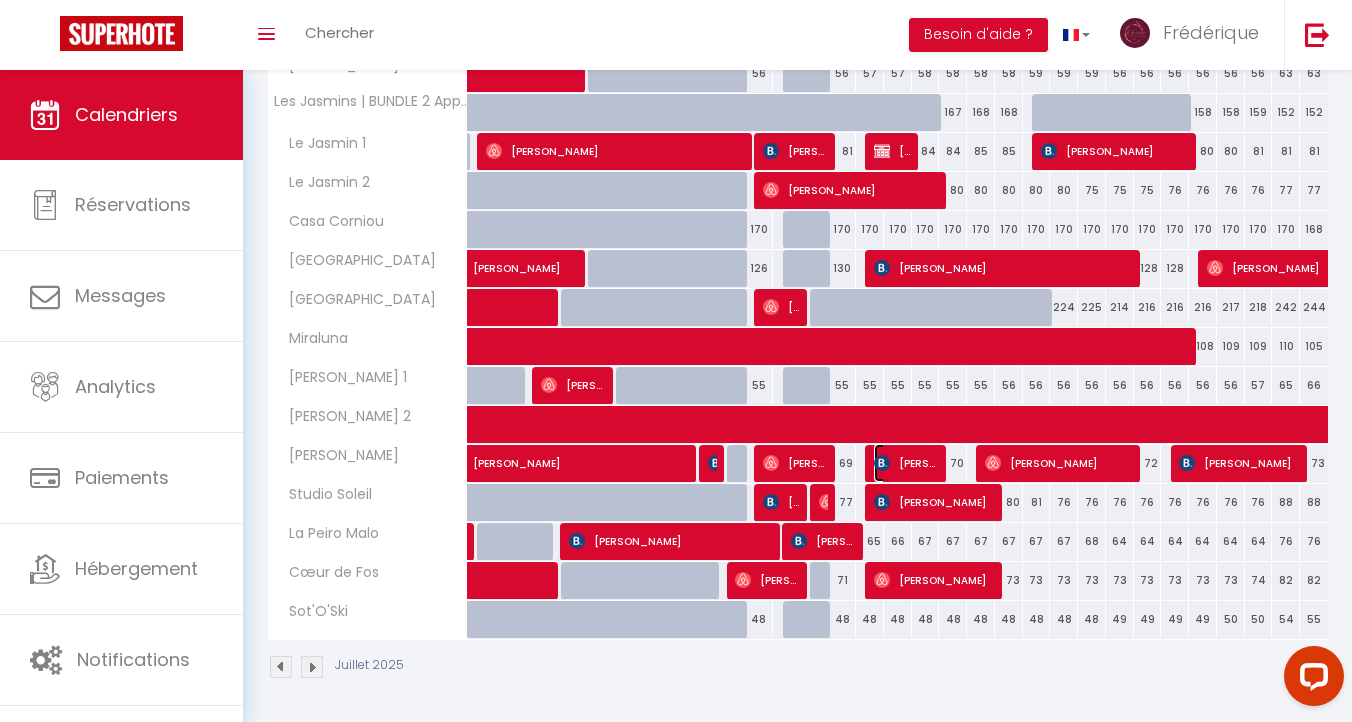 click on "[PERSON_NAME]" at bounding box center (906, 463) 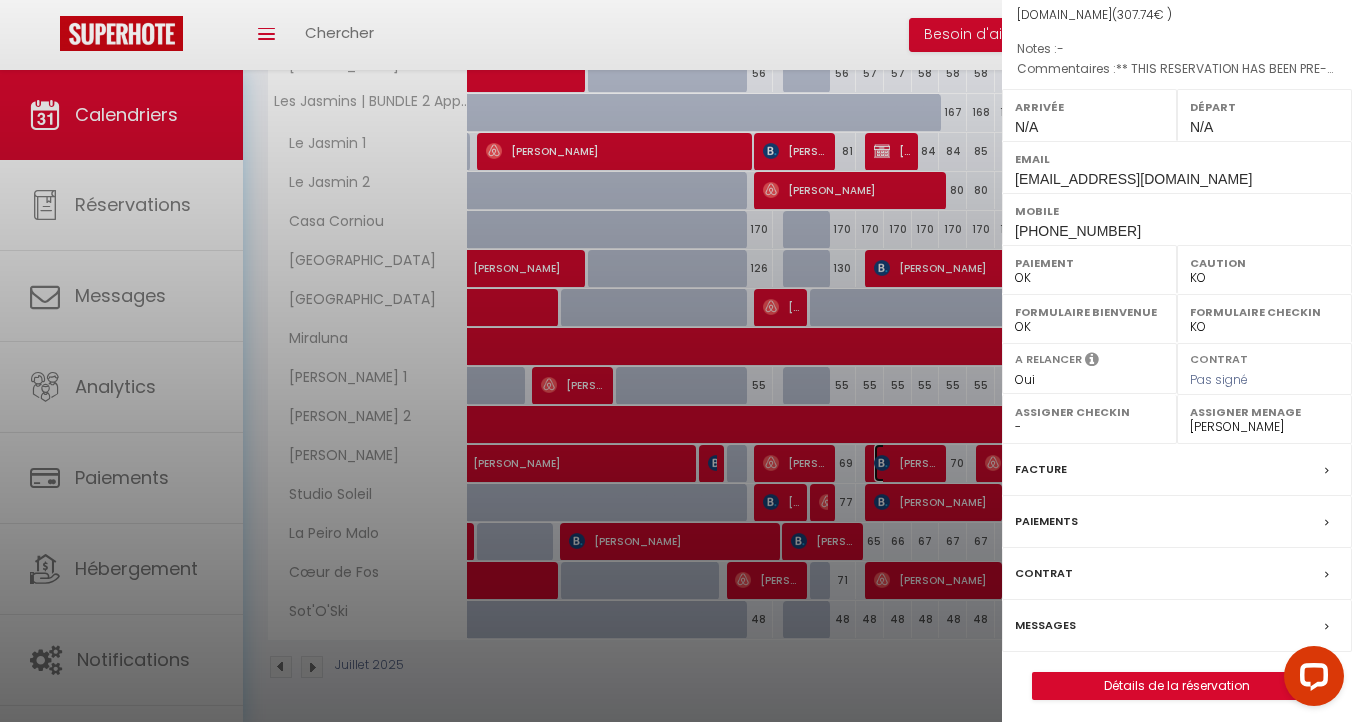 scroll, scrollTop: 210, scrollLeft: 0, axis: vertical 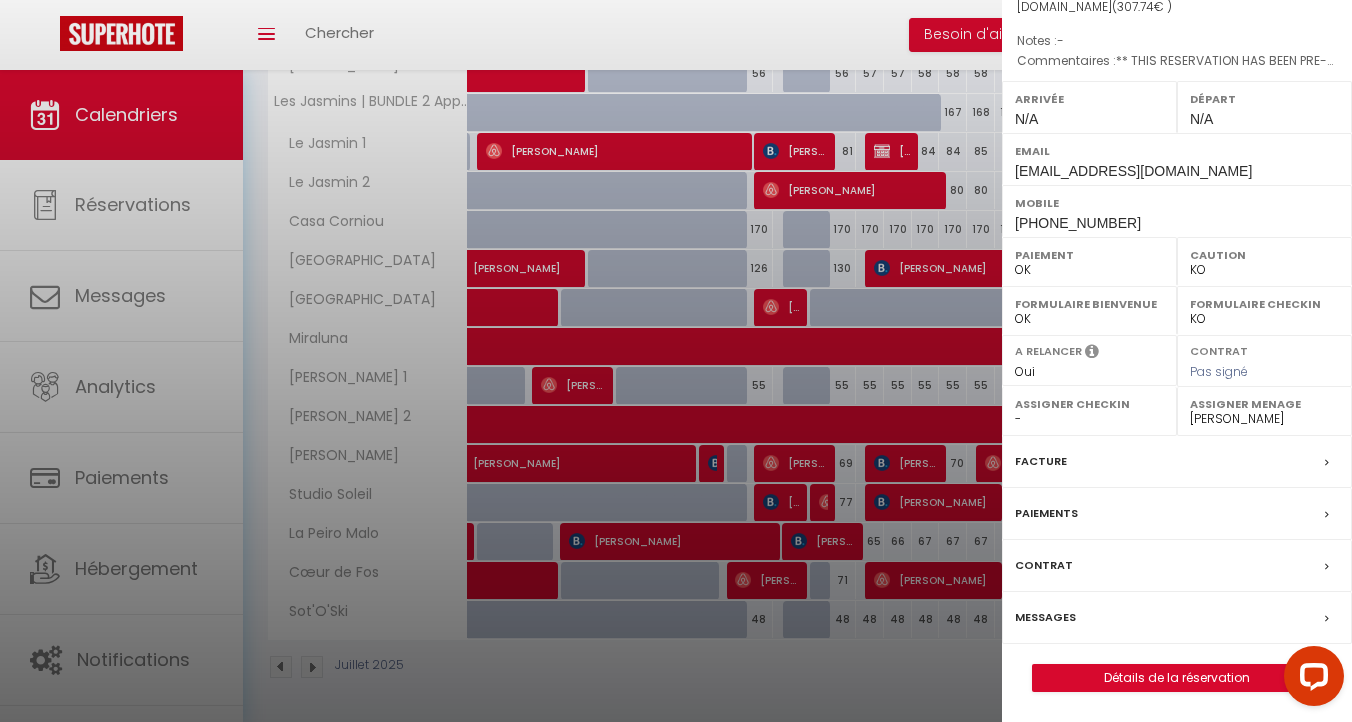 click on "Messages" at bounding box center (1045, 617) 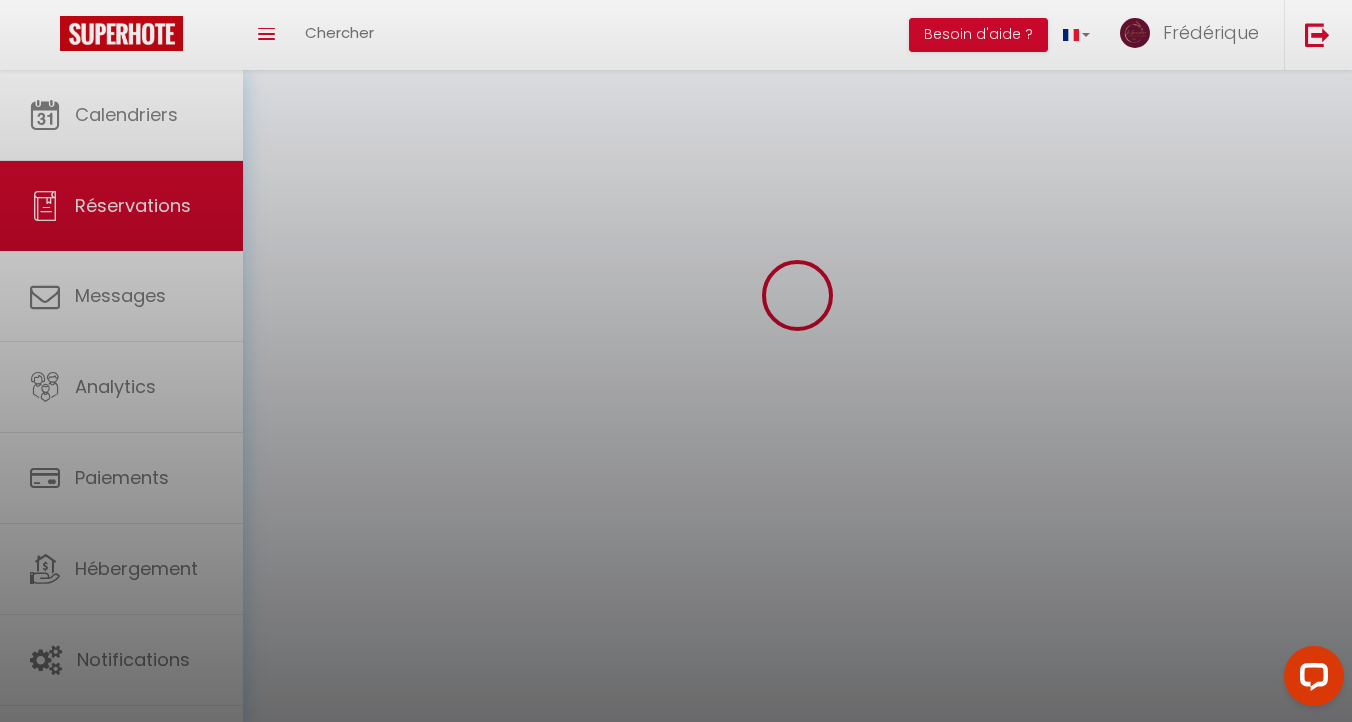scroll, scrollTop: 0, scrollLeft: 0, axis: both 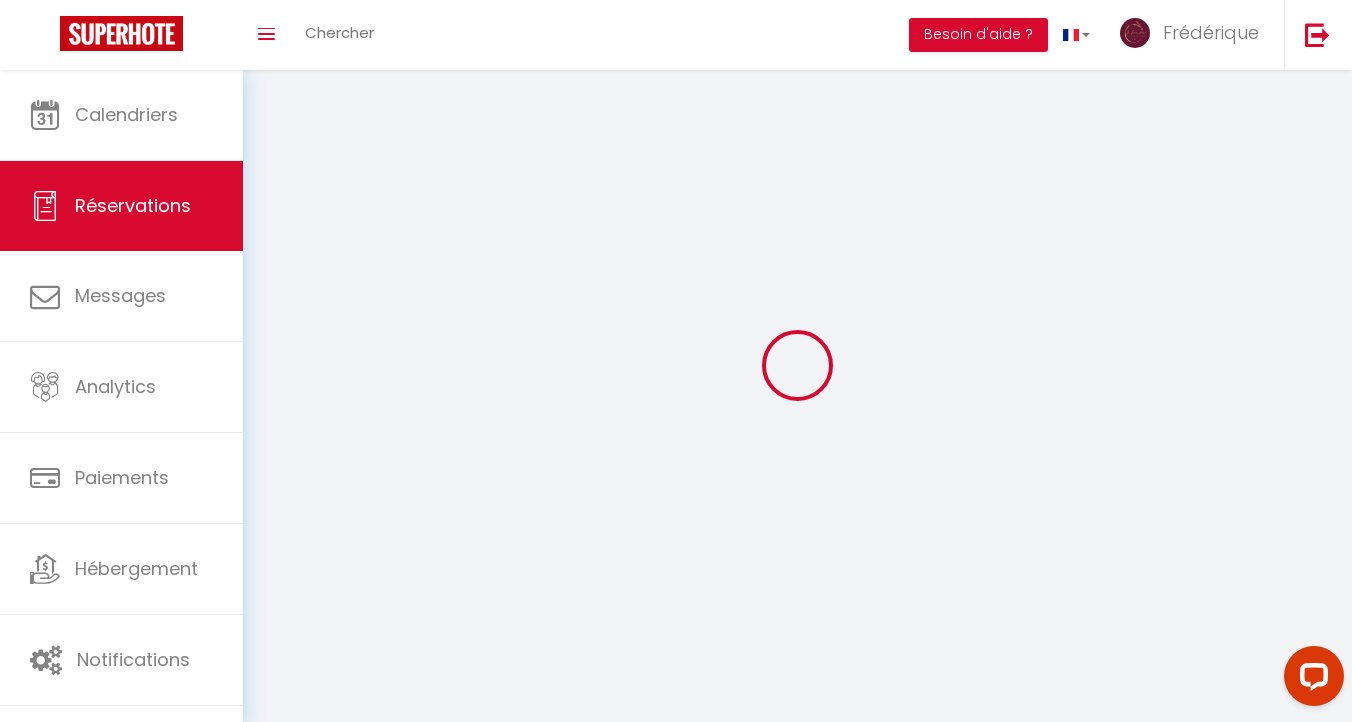 type on "GAIRIN" 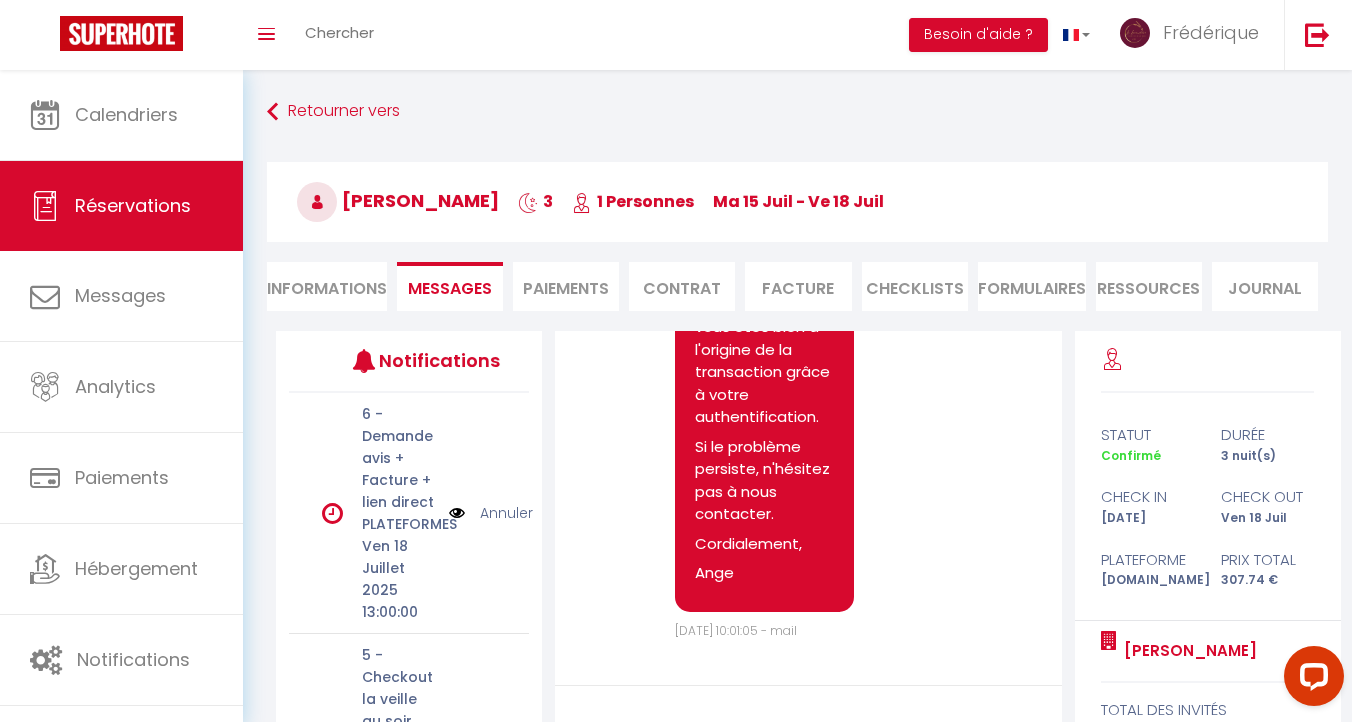 scroll, scrollTop: 6134, scrollLeft: 0, axis: vertical 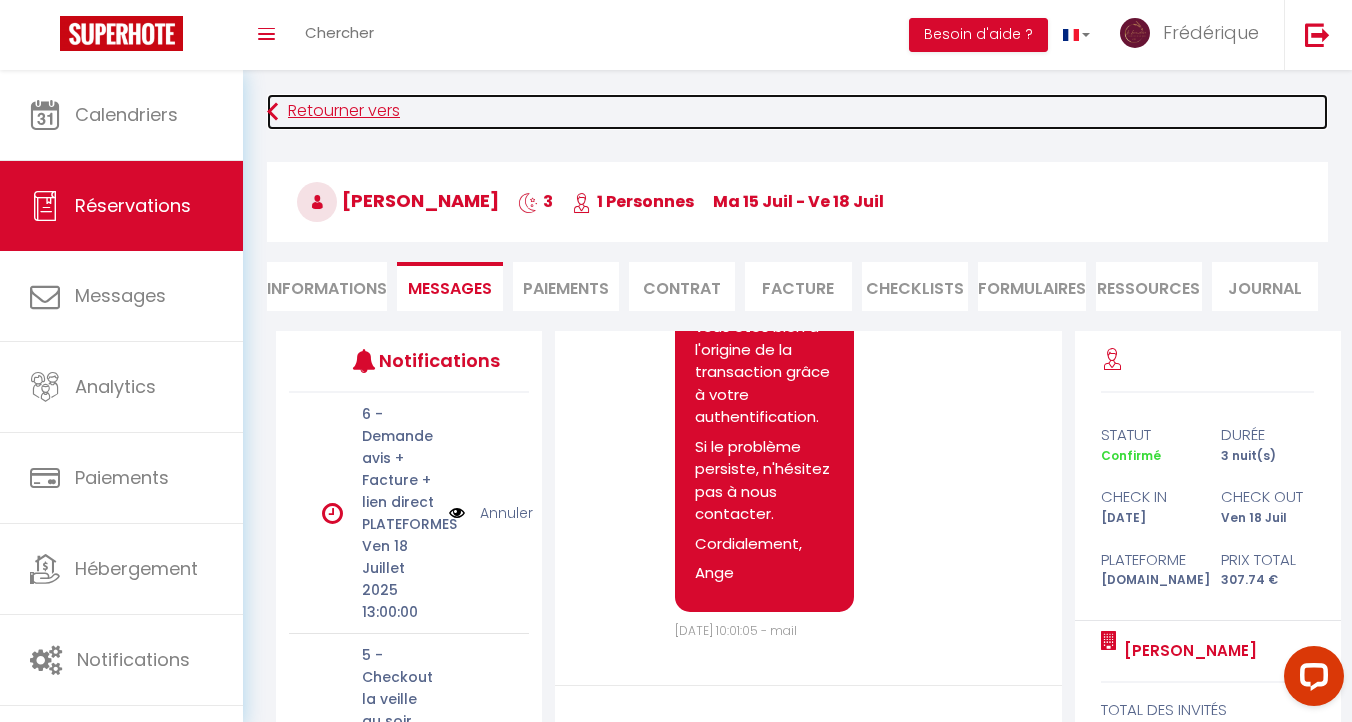 click at bounding box center (272, 112) 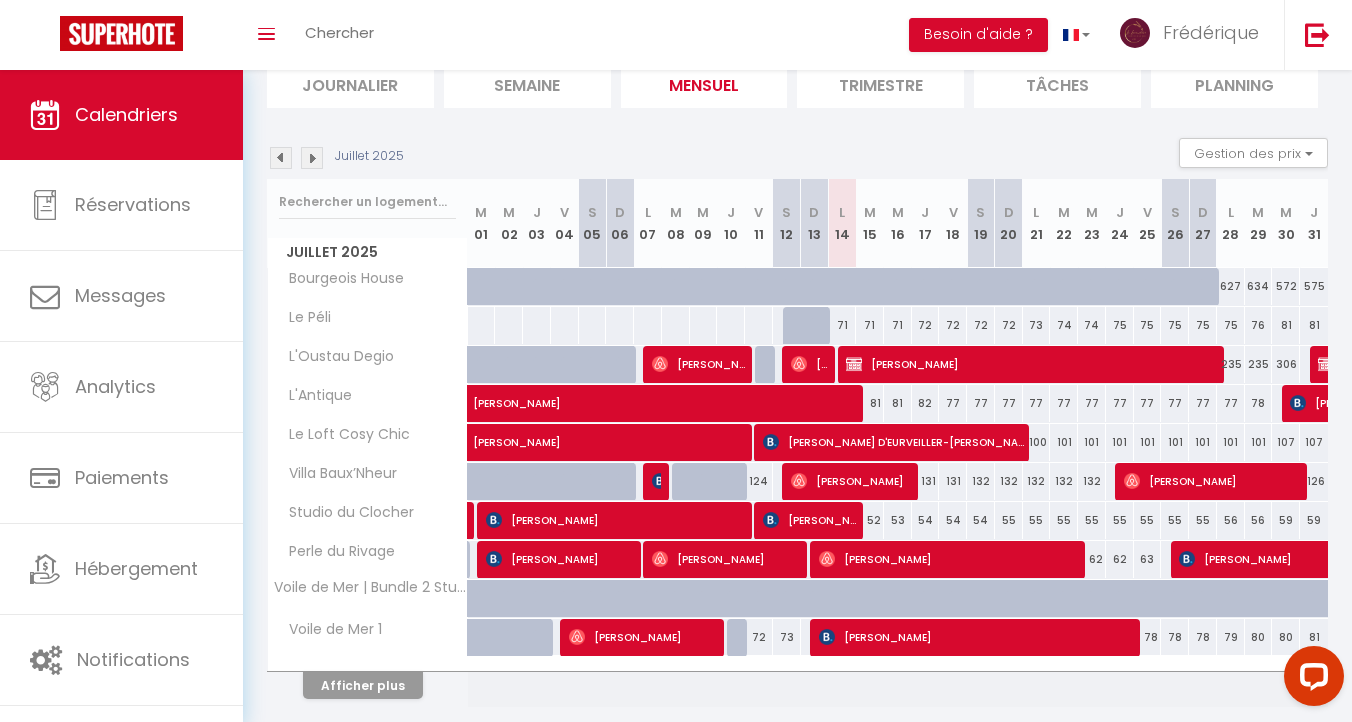 scroll, scrollTop: 216, scrollLeft: 0, axis: vertical 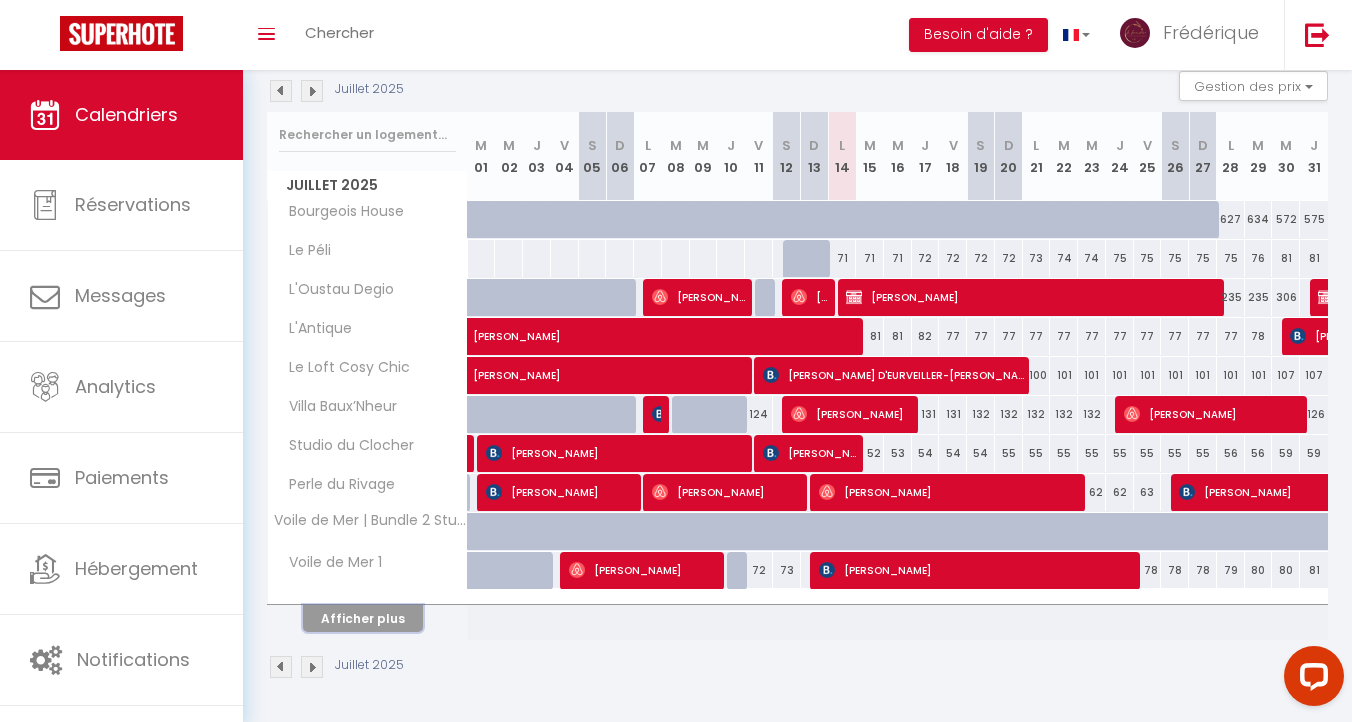 click on "Afficher plus" at bounding box center [363, 618] 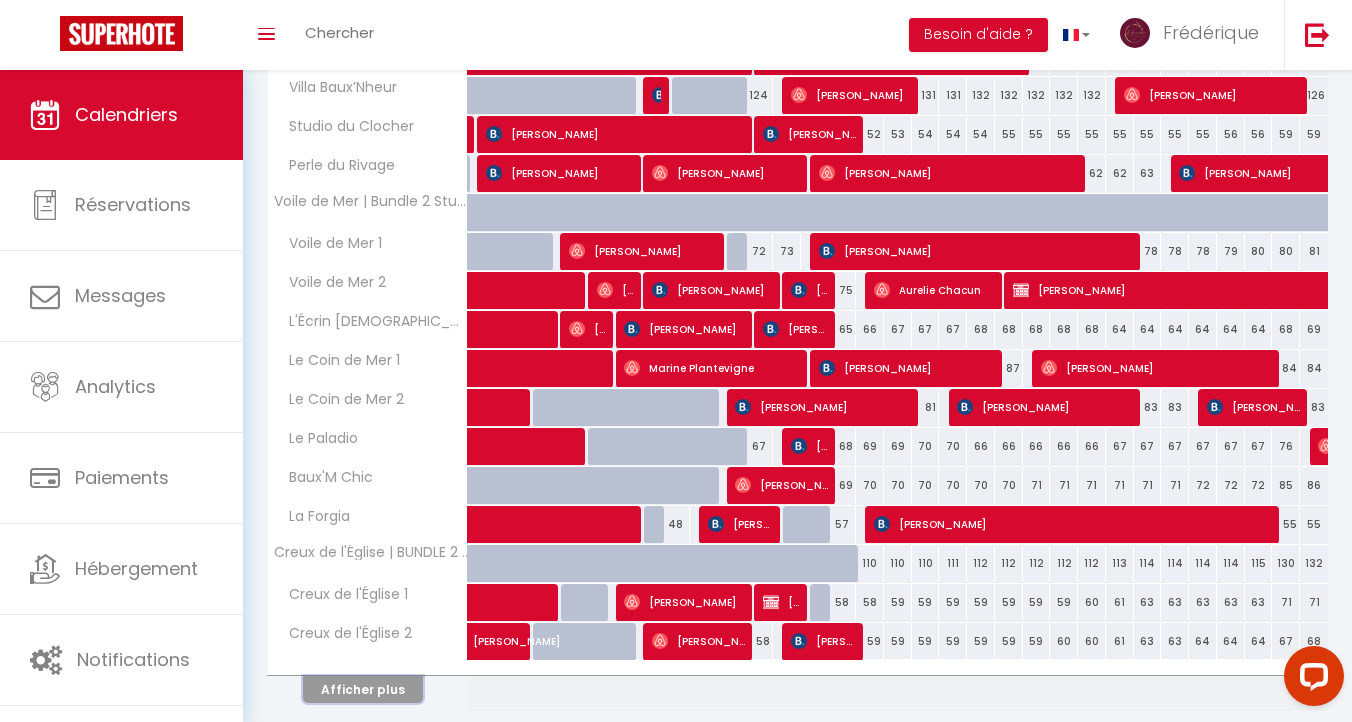 scroll, scrollTop: 606, scrollLeft: 0, axis: vertical 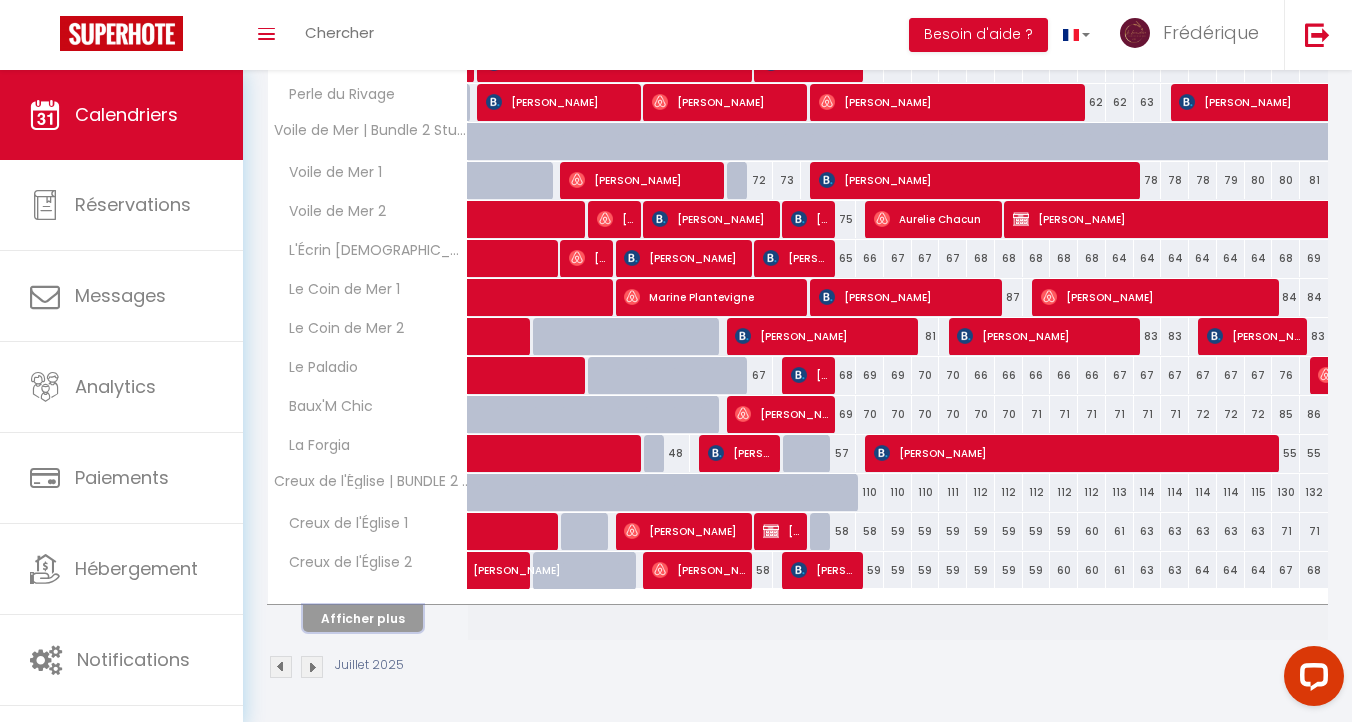 click on "Afficher plus" at bounding box center [363, 618] 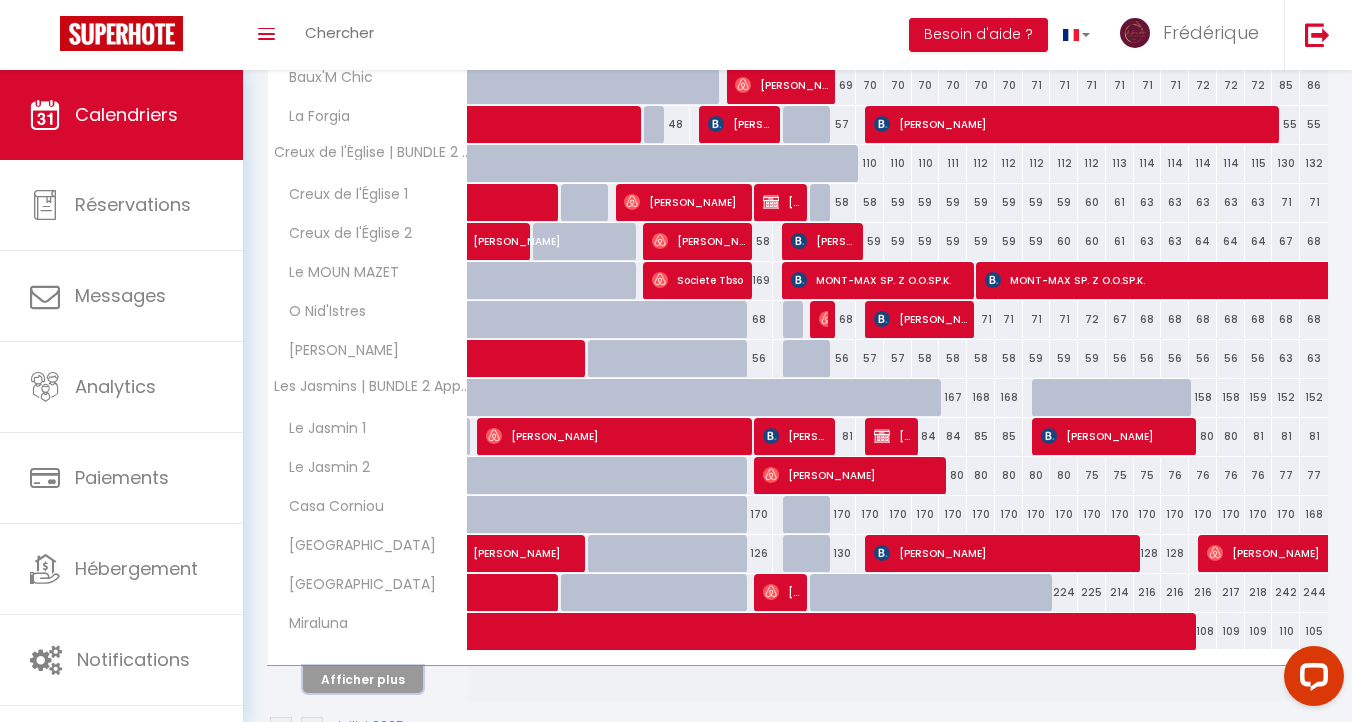 scroll, scrollTop: 996, scrollLeft: 0, axis: vertical 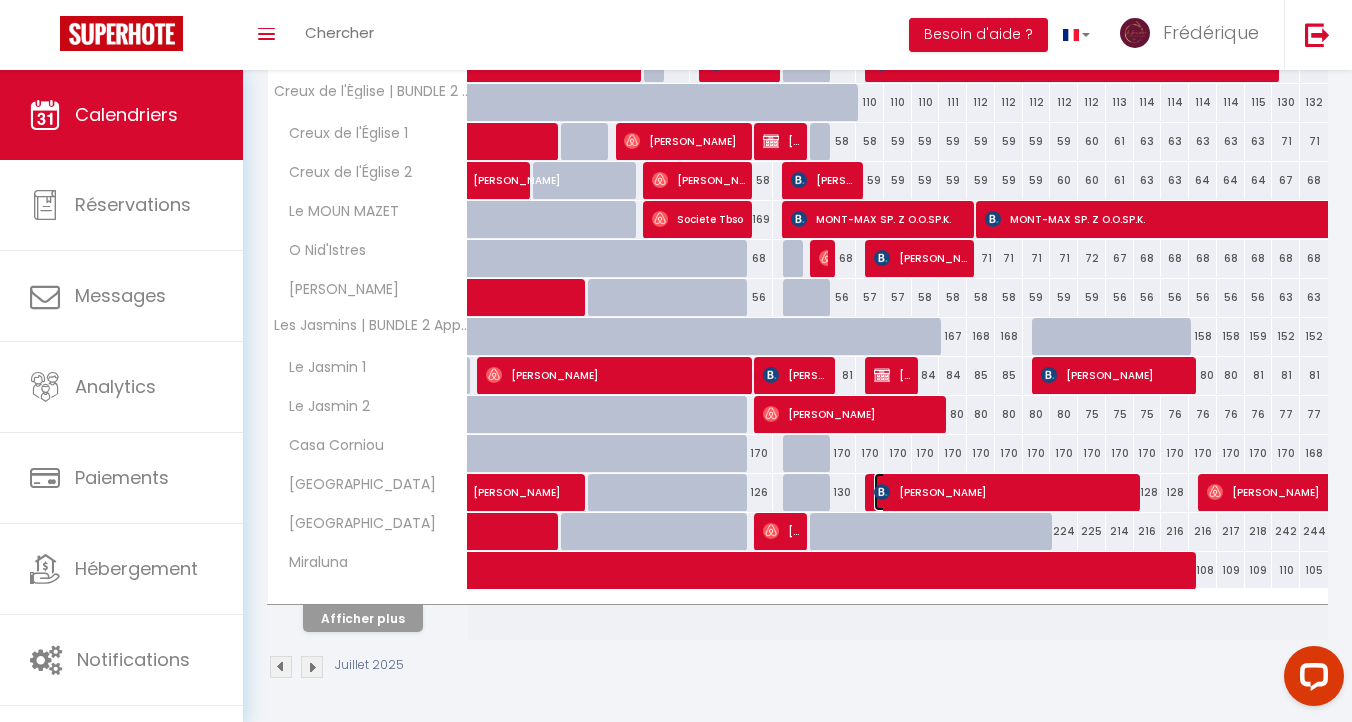 click on "[PERSON_NAME]" at bounding box center [1004, 492] 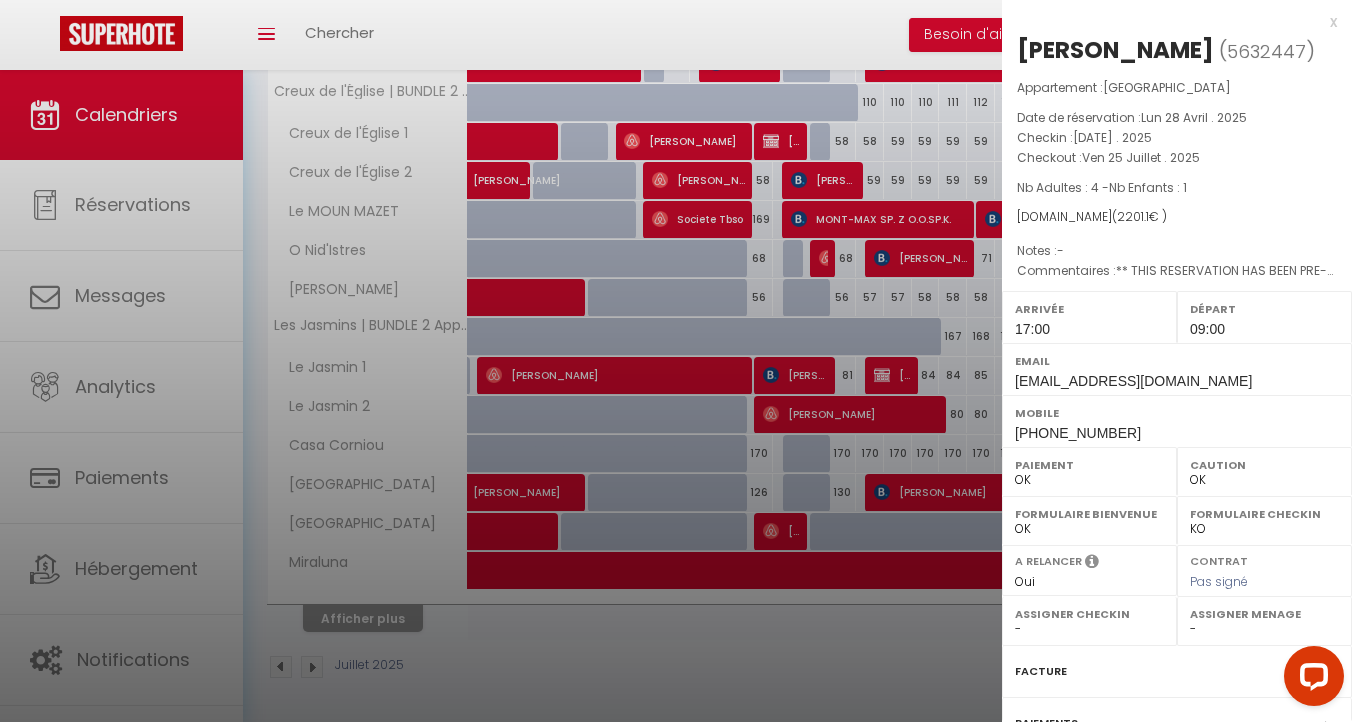click at bounding box center [676, 361] 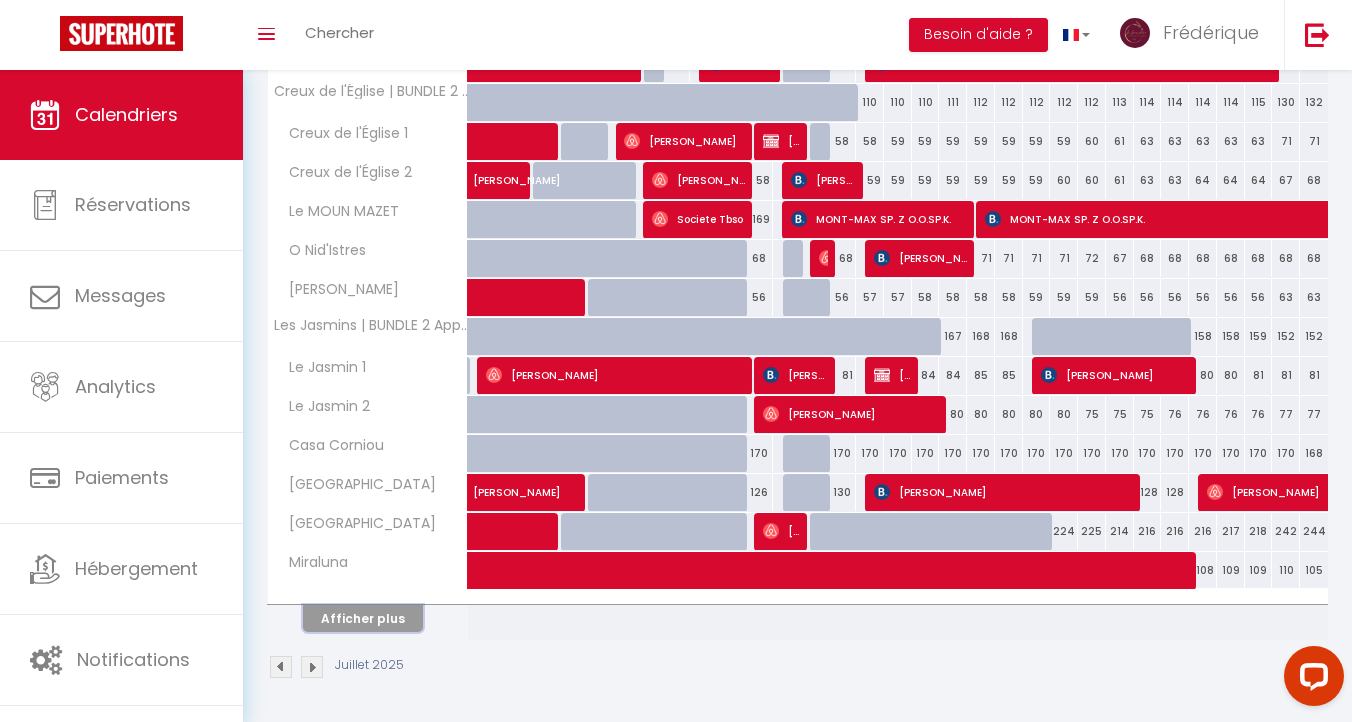 click on "Afficher plus" at bounding box center [363, 618] 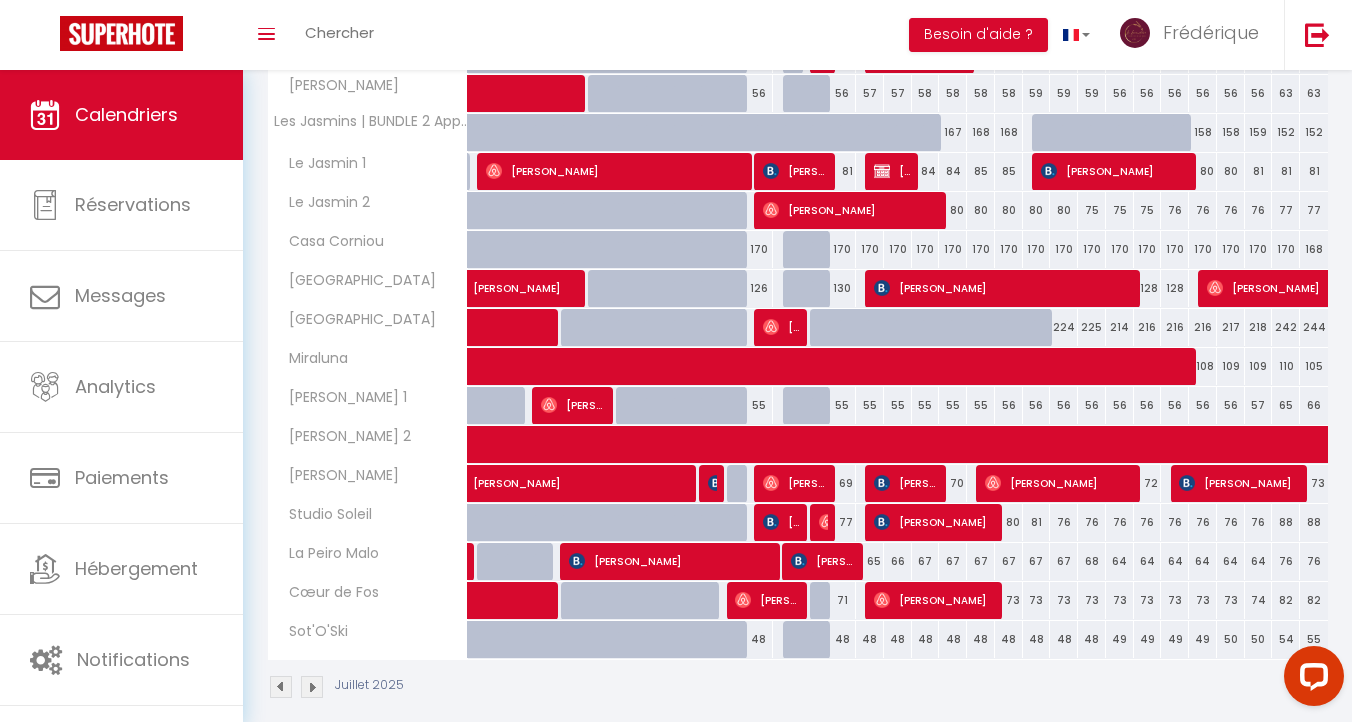 scroll, scrollTop: 1220, scrollLeft: 0, axis: vertical 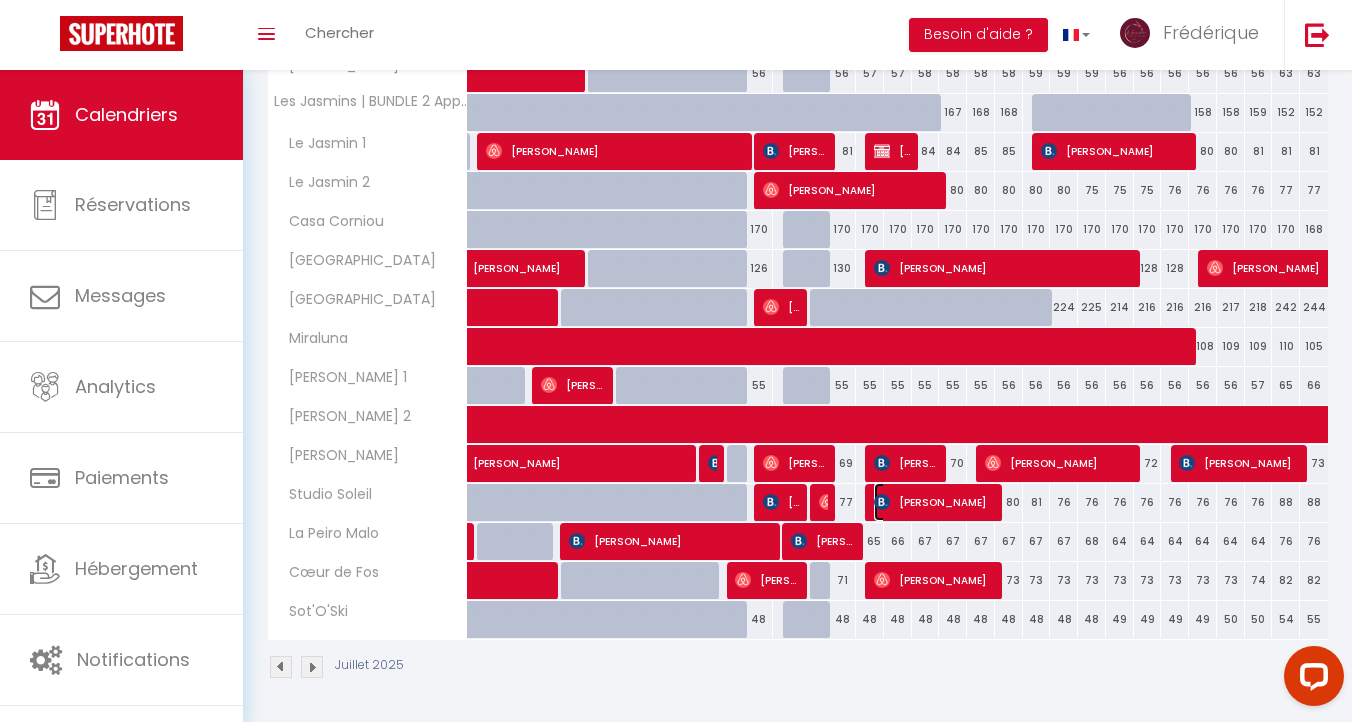 click on "[PERSON_NAME]" at bounding box center [934, 502] 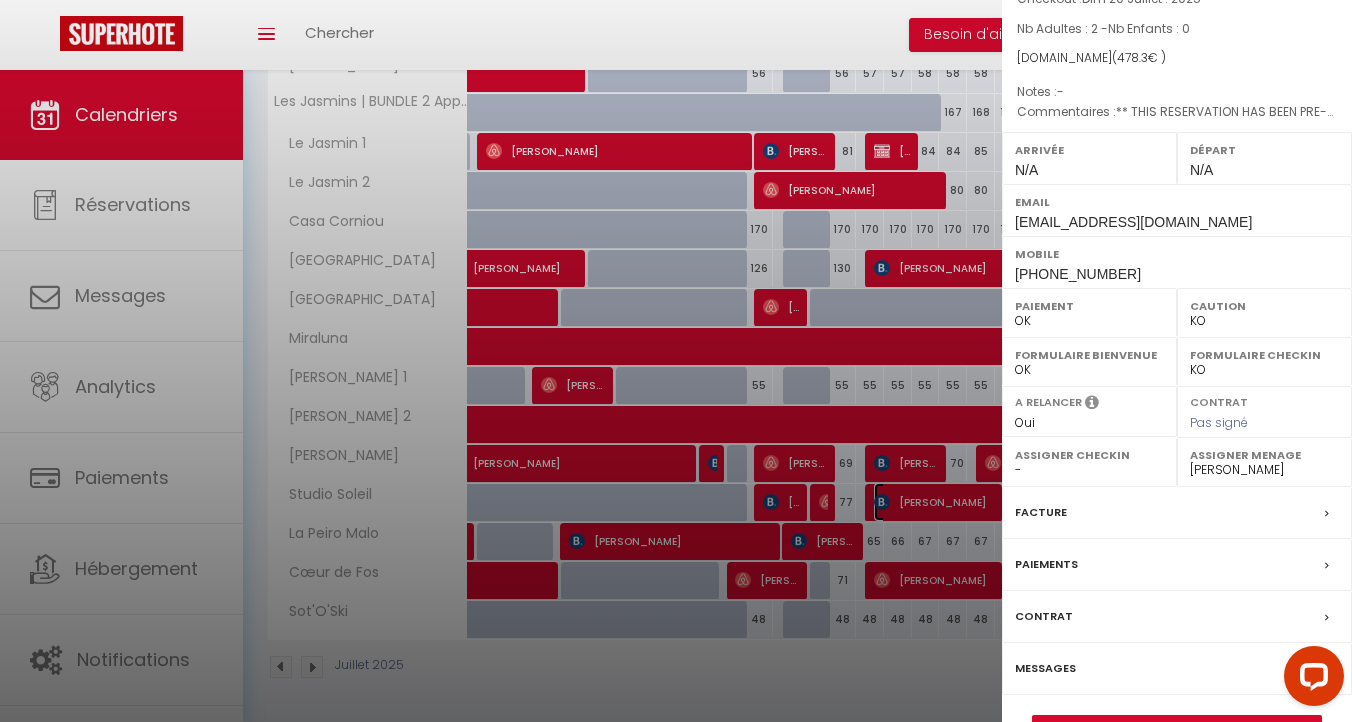 scroll, scrollTop: 210, scrollLeft: 0, axis: vertical 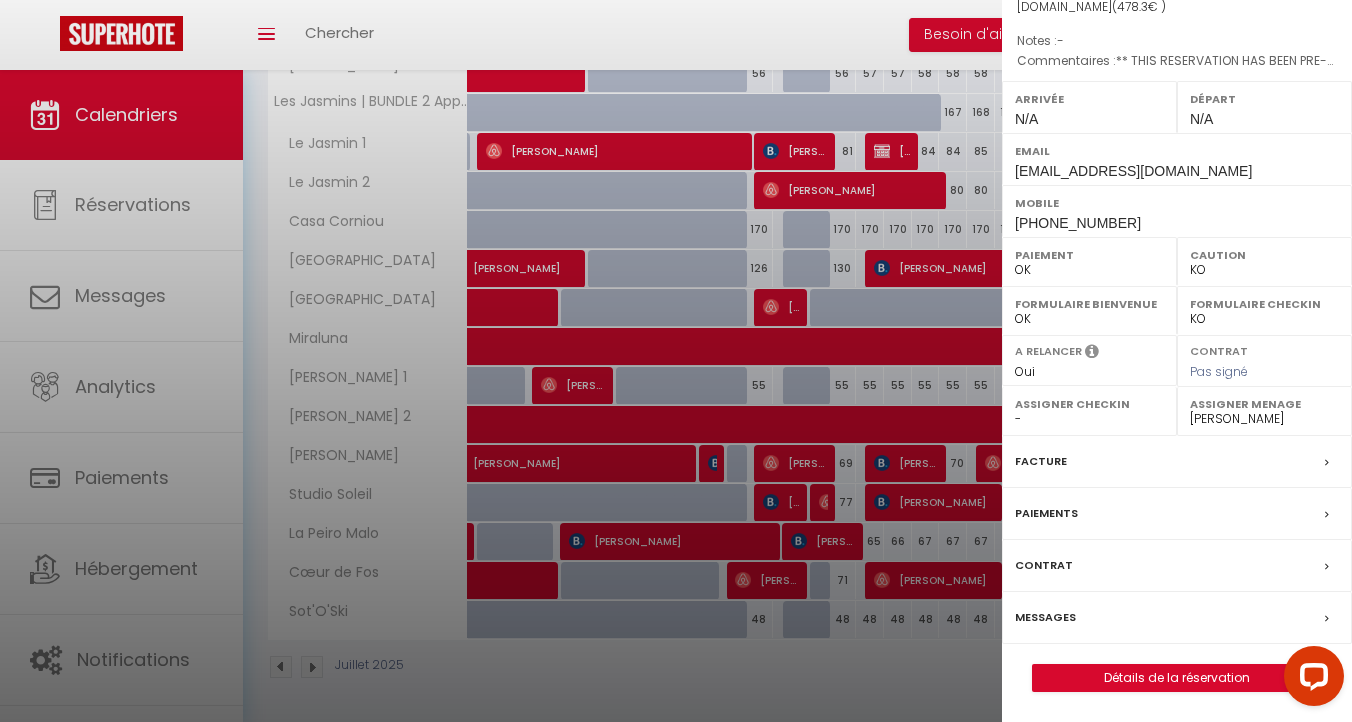click on "Messages" at bounding box center [1045, 617] 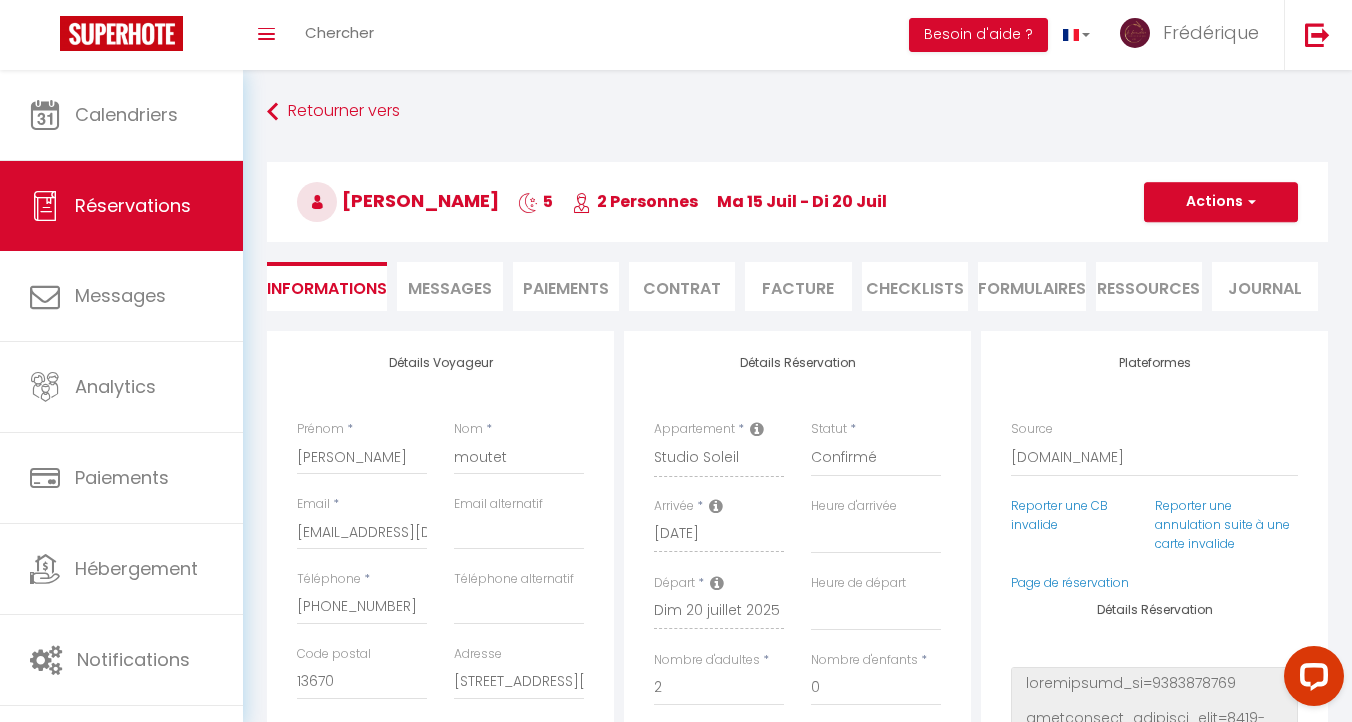 select 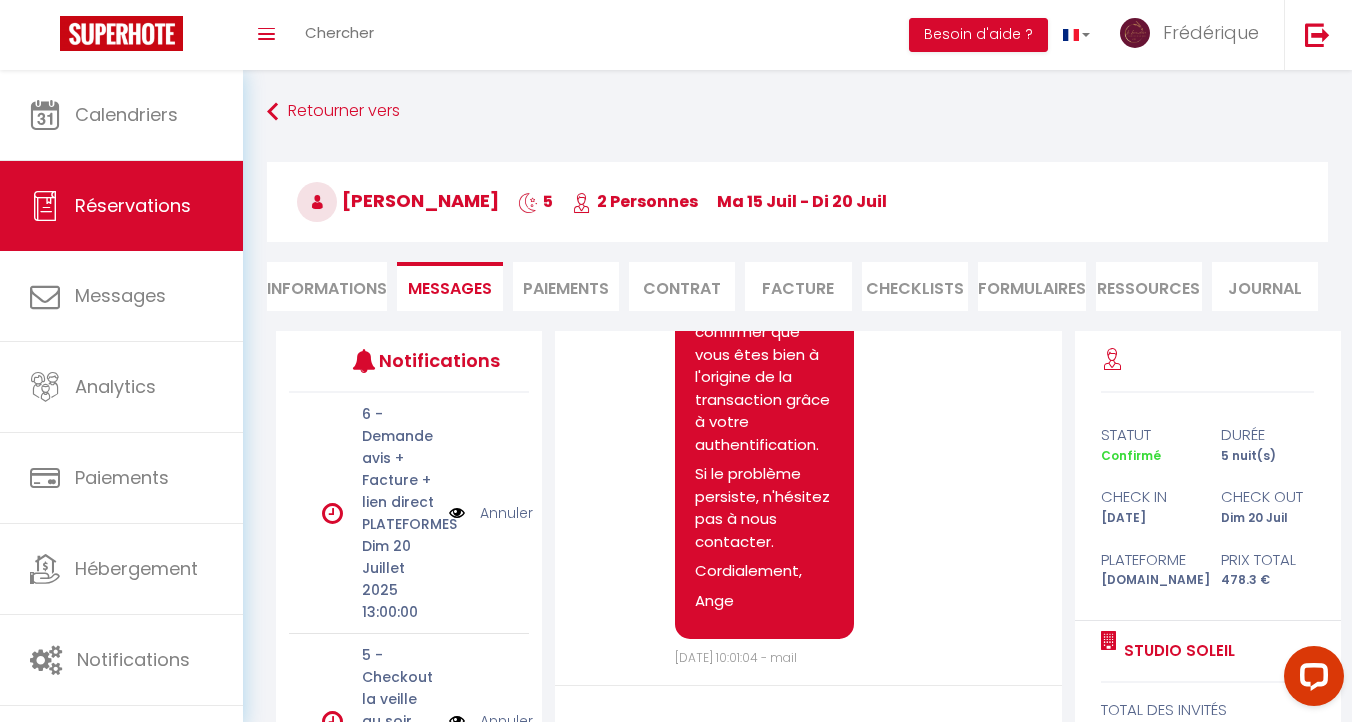 scroll, scrollTop: 4043, scrollLeft: 0, axis: vertical 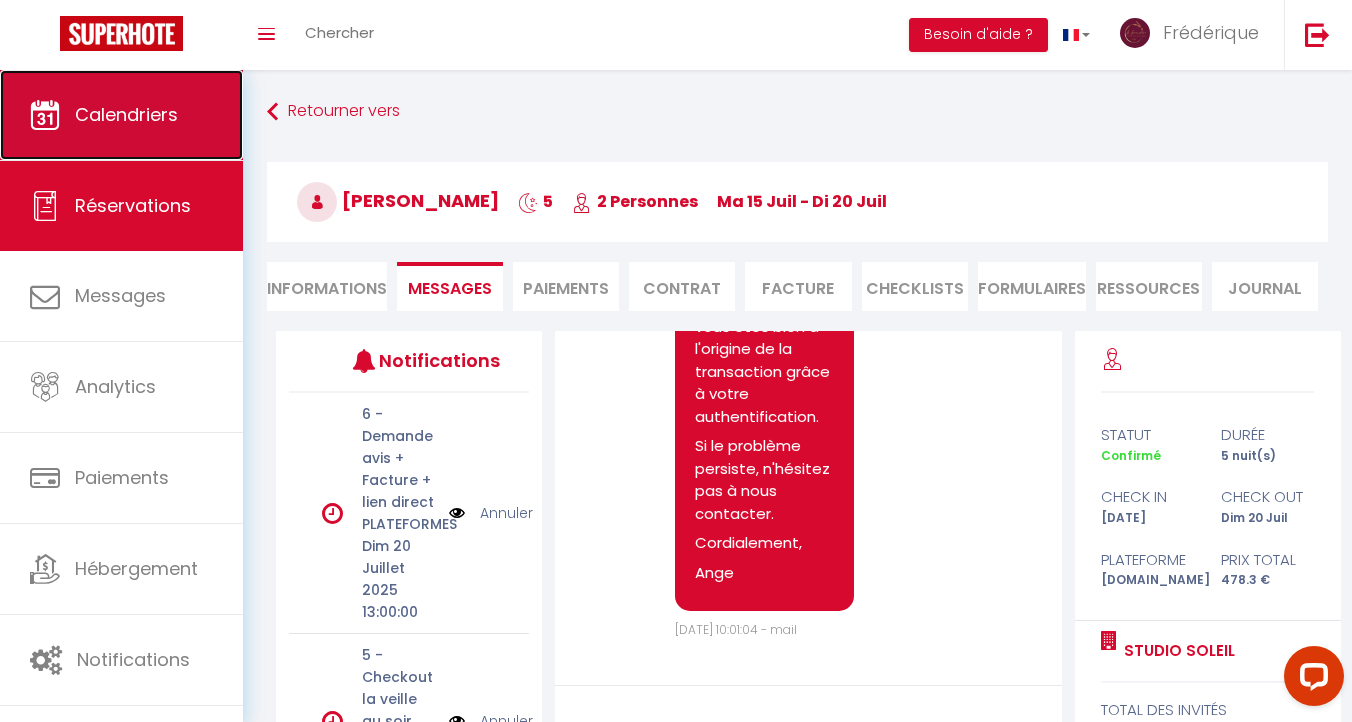 click on "Calendriers" at bounding box center (126, 114) 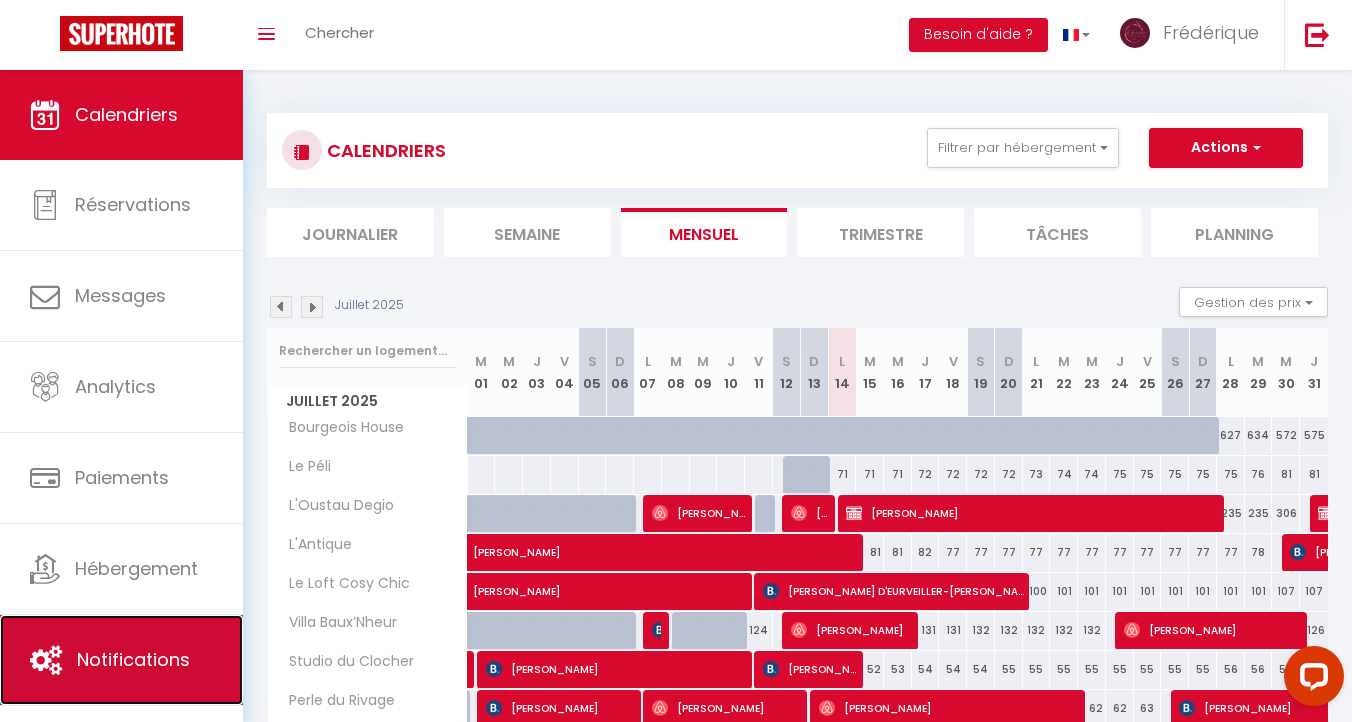 click on "Notifications" at bounding box center (133, 659) 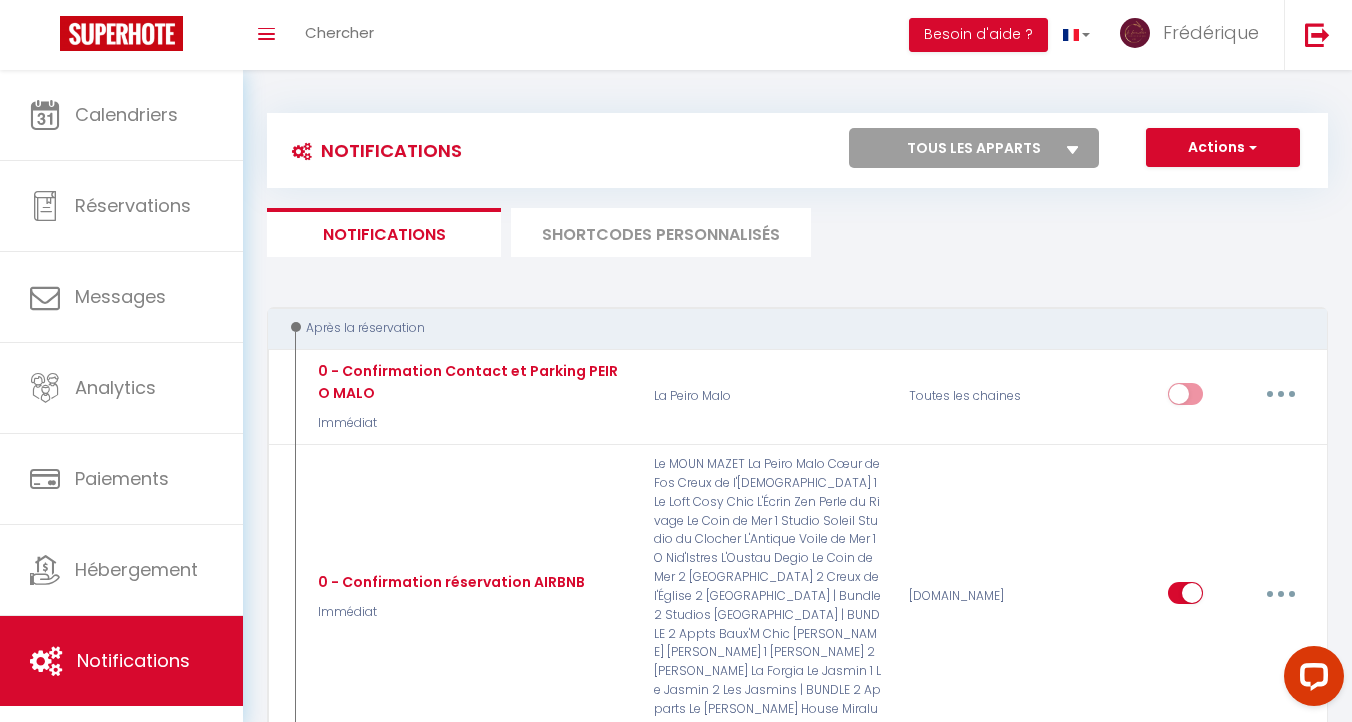 click on "SHORTCODES PERSONNALISÉS" at bounding box center (661, 232) 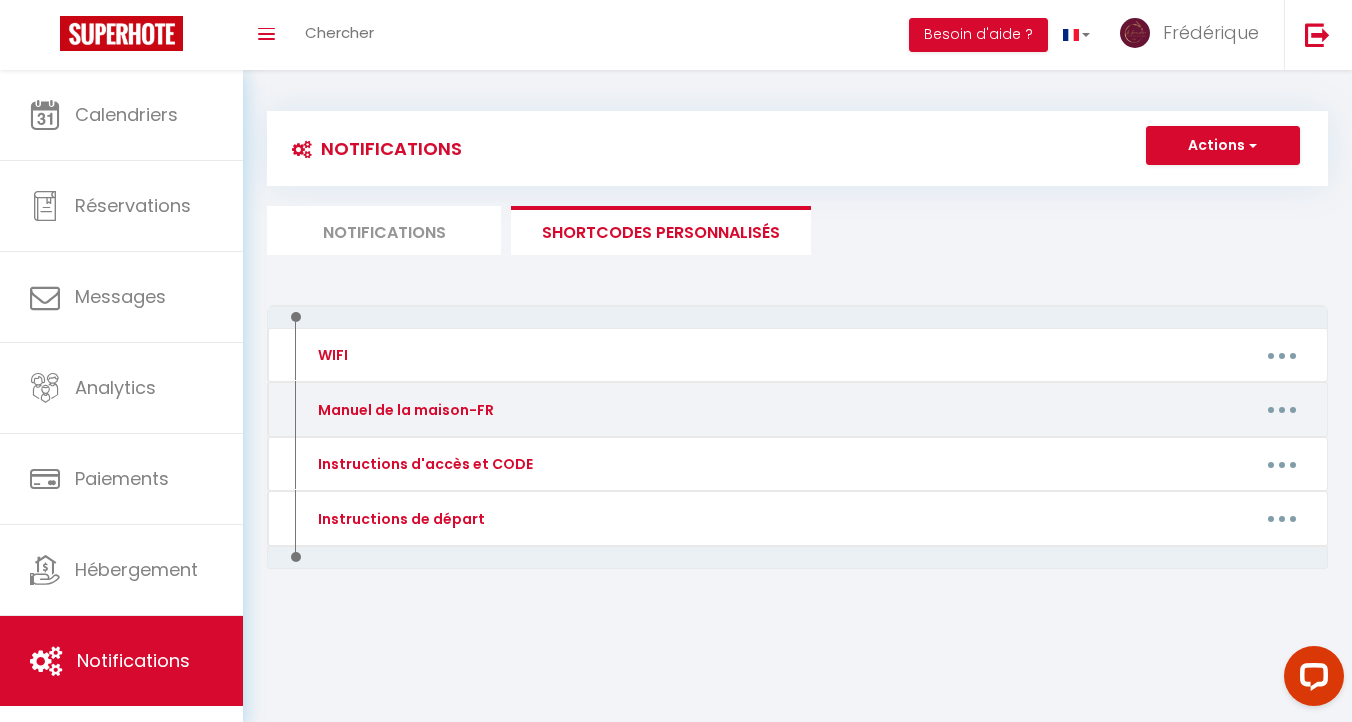 scroll, scrollTop: 7, scrollLeft: 0, axis: vertical 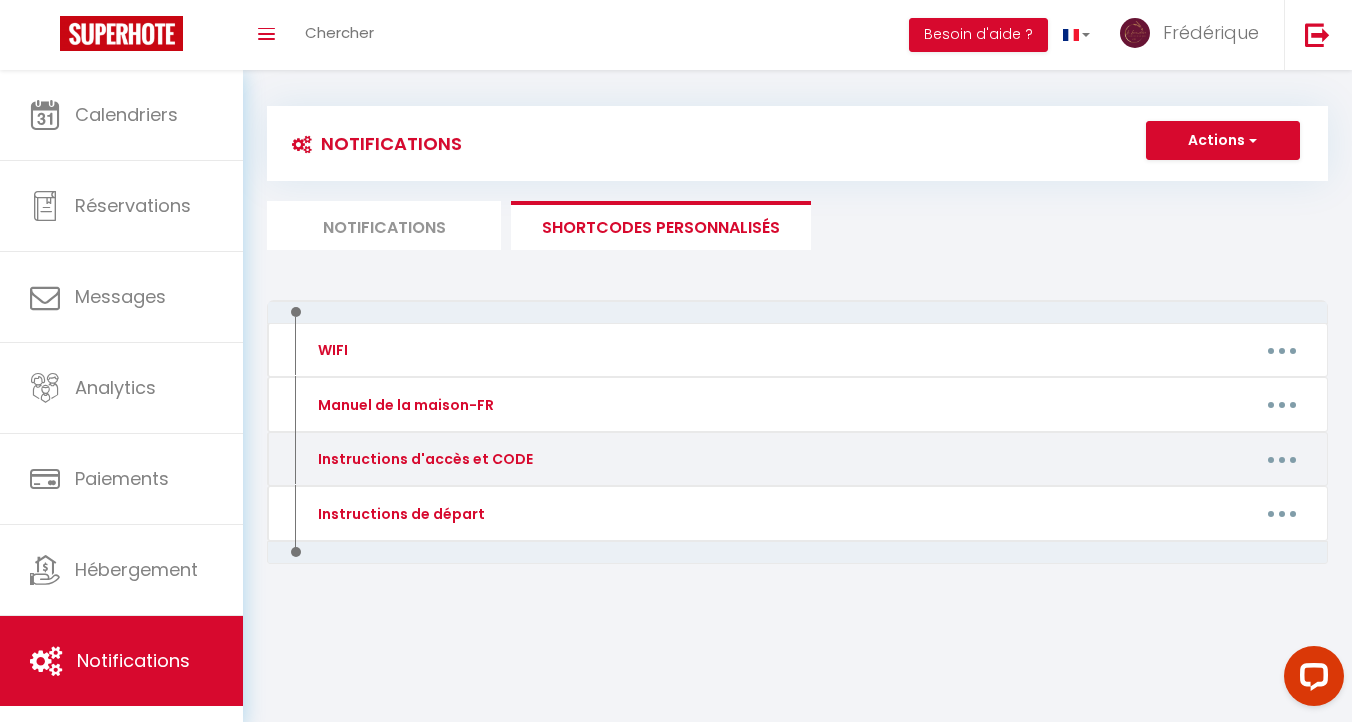click at bounding box center [1282, 459] 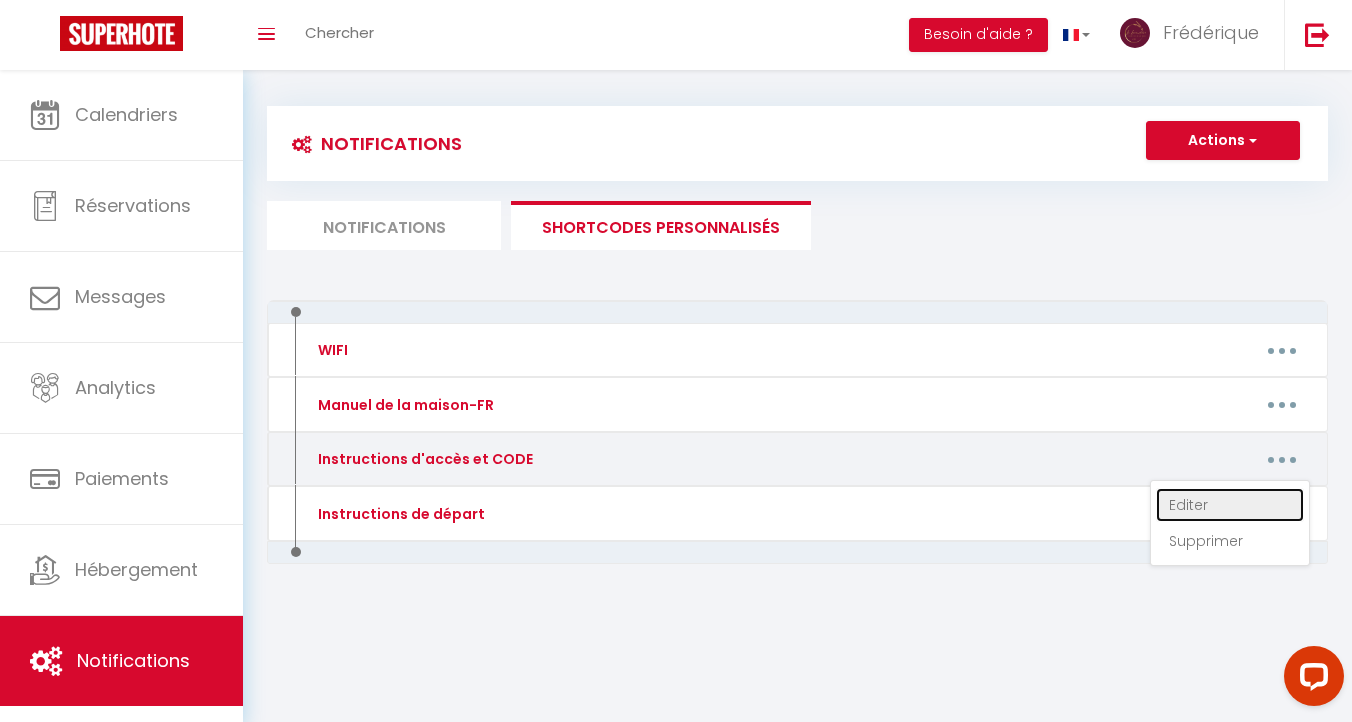 click on "Editer" at bounding box center [1230, 505] 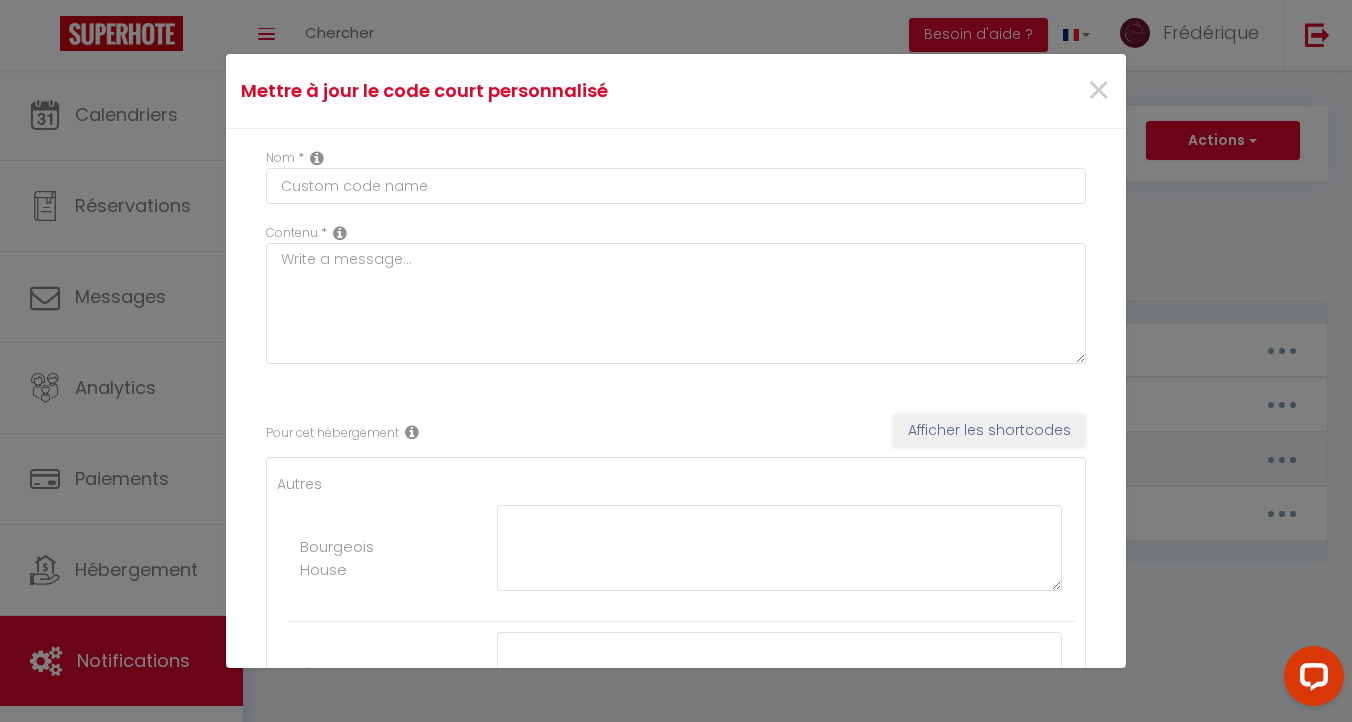 type on "Instructions d'accès et CODE" 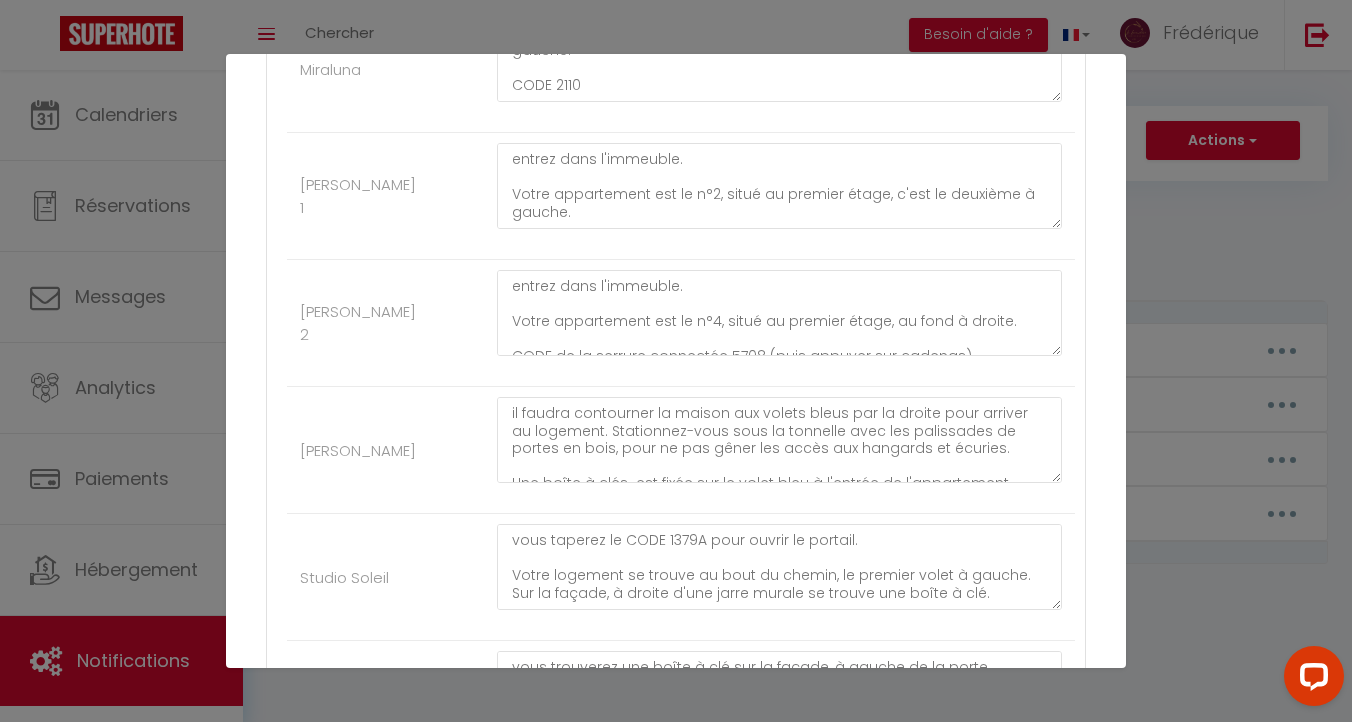 scroll, scrollTop: 4679, scrollLeft: 0, axis: vertical 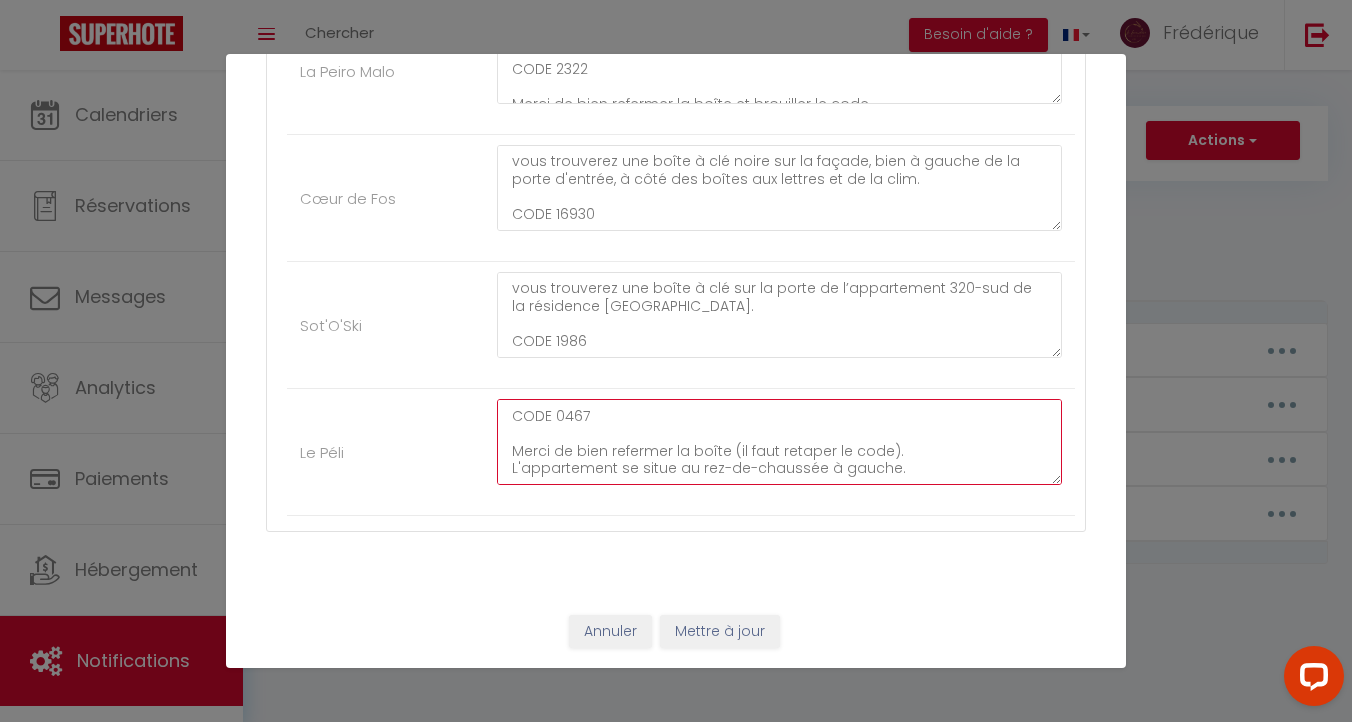 click on "vous trouverez une boîte à clé à gauche de la porte d'entrée de l'immeuble, à droite de l'encadrement de la fenêtre. (voir photos)
CODE 0467
Merci de bien refermer la boîte (il faut retaper le code).
L'appartement se situe au rez-de-chaussée à gauche." at bounding box center (779, 442) 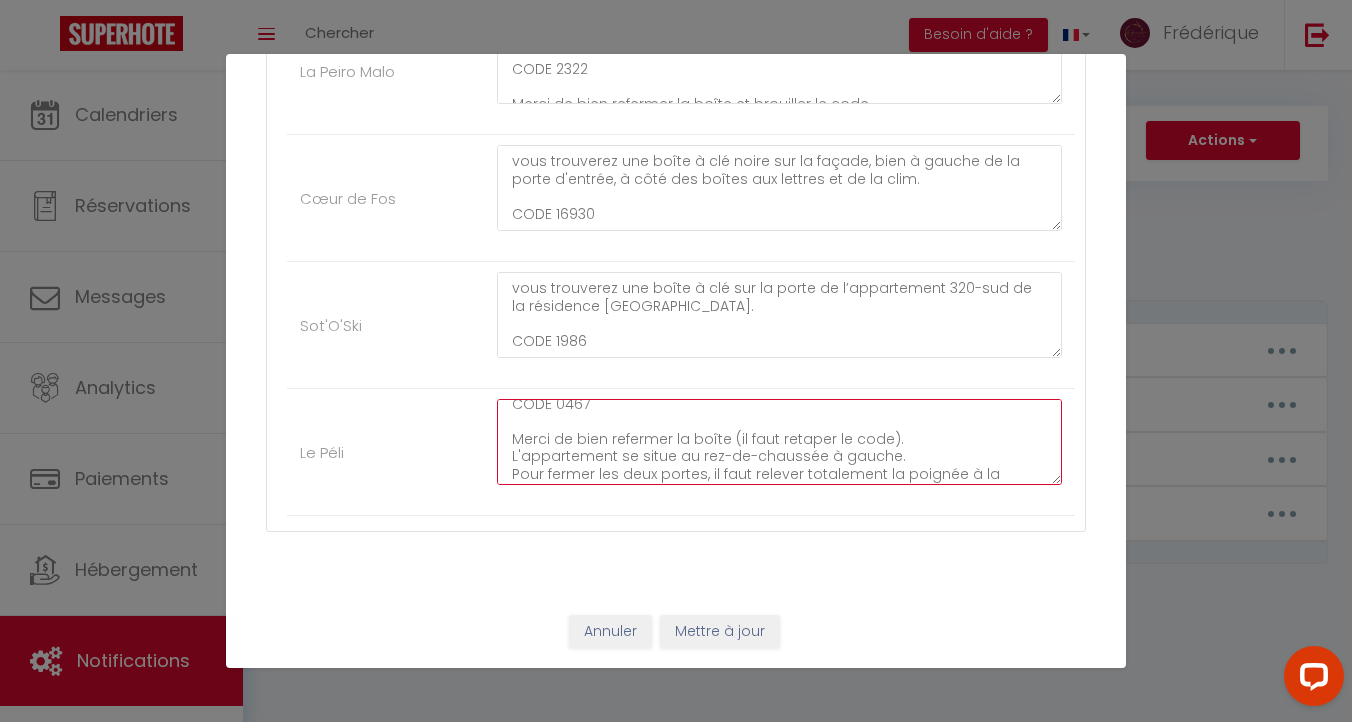 scroll, scrollTop: 82, scrollLeft: 0, axis: vertical 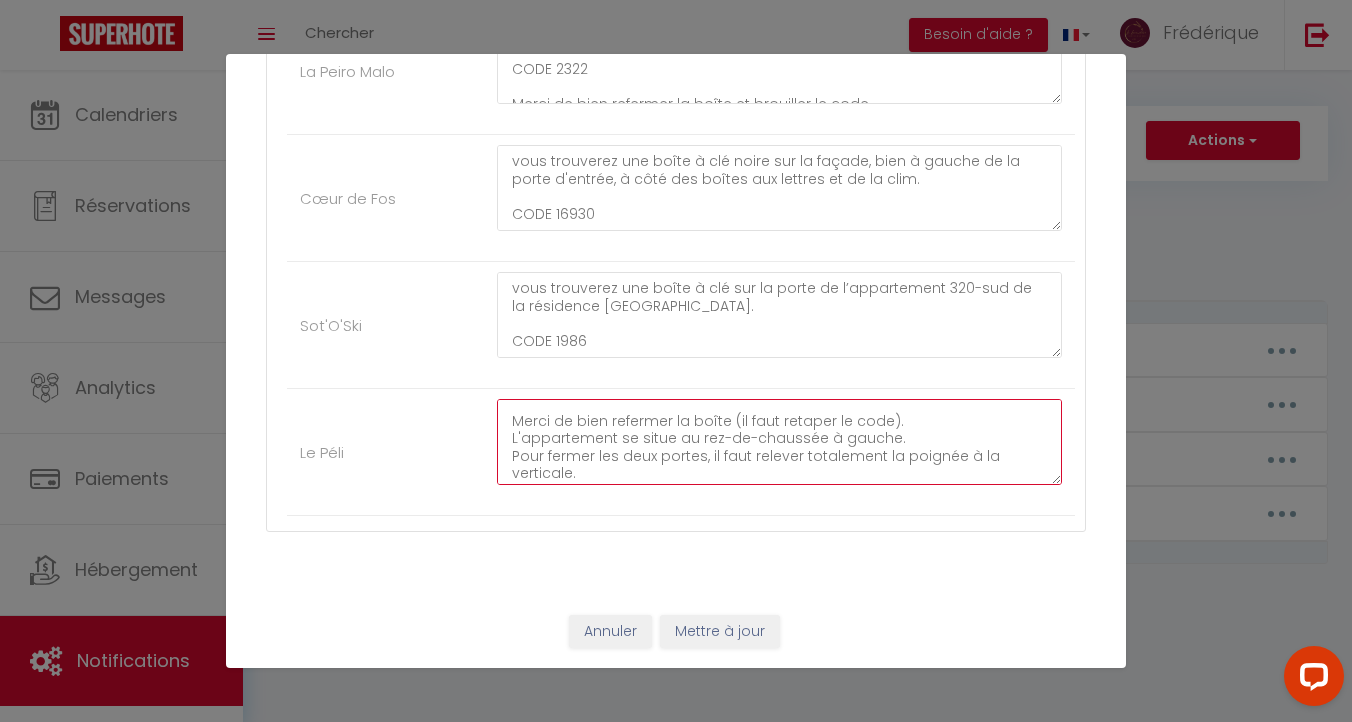 type on "vous trouverez une boîte à clé à gauche de la porte d'entrée de l'immeuble, à droite de l'encadrement de la fenêtre. (voir photos)
CODE 0467
Merci de bien refermer la boîte (il faut retaper le code).
L'appartement se situe au rez-de-chaussée à gauche.
Pour fermer les deux portes, il faut relever totalement la poignée à la verticale." 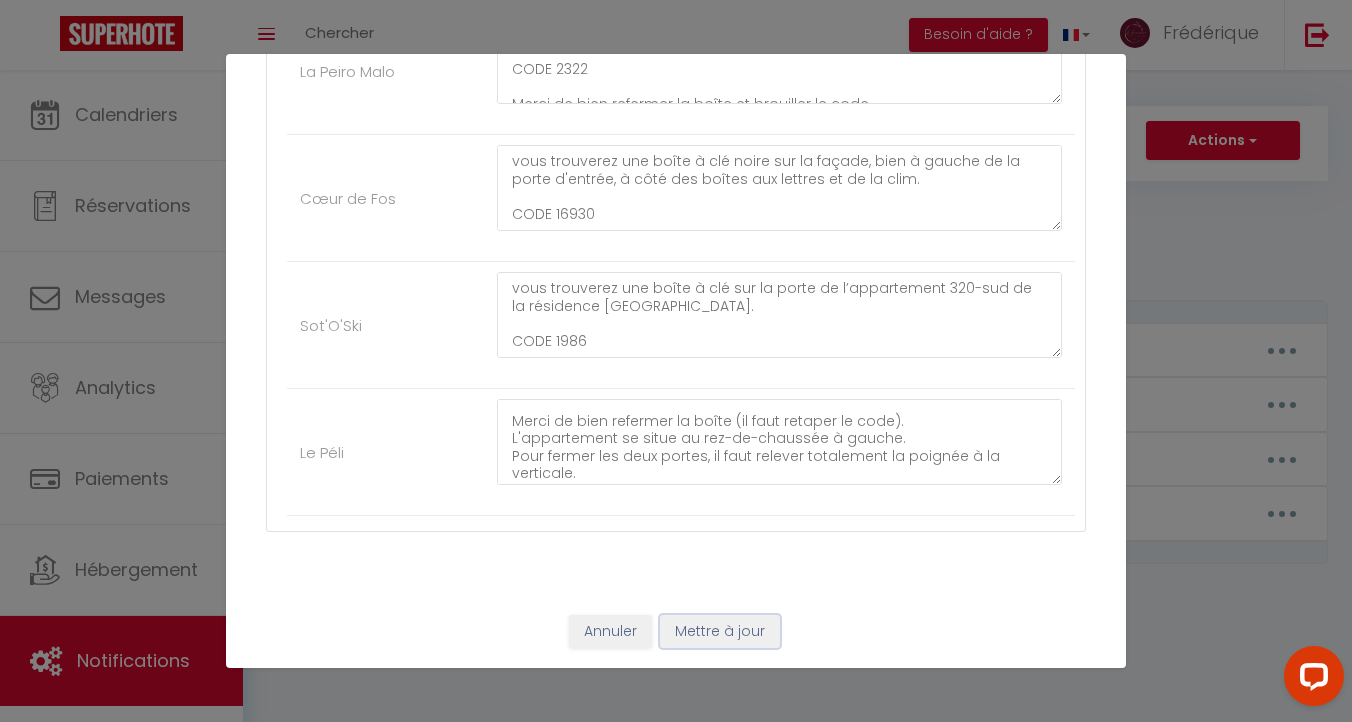 click on "Mettre à jour" at bounding box center (720, 632) 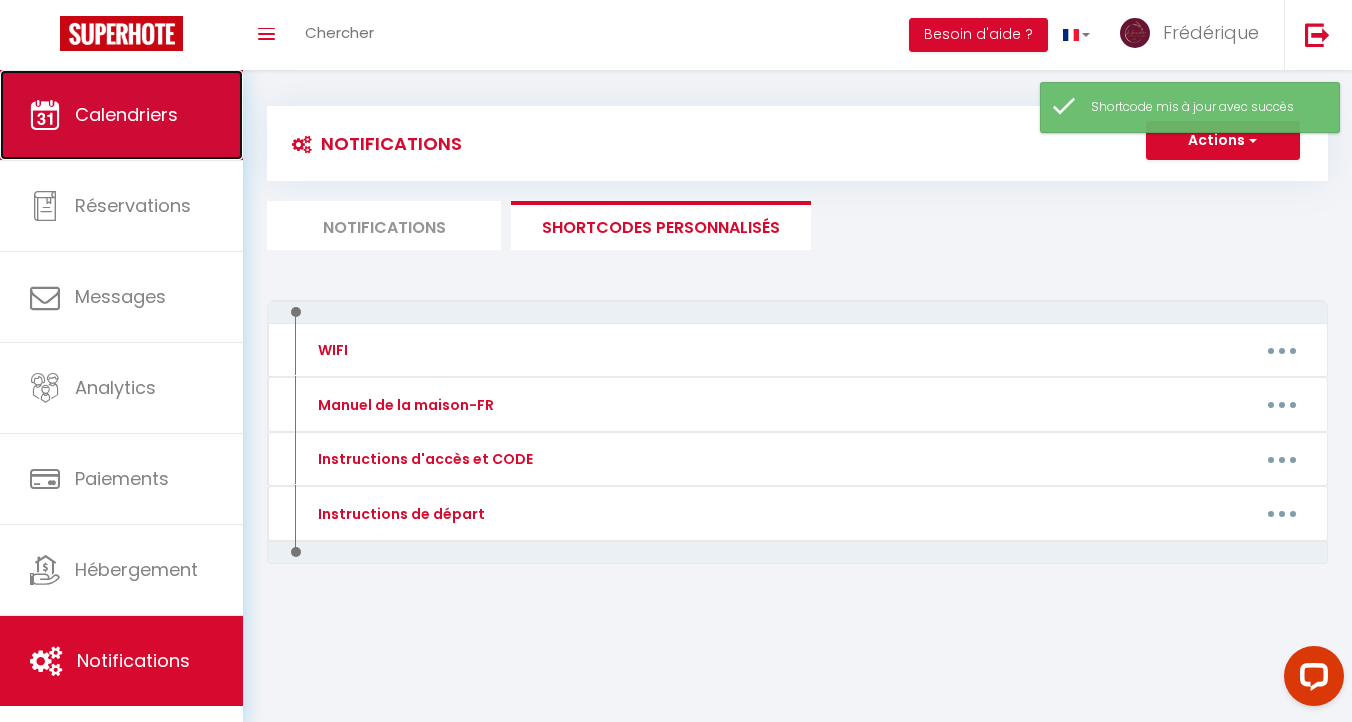 click on "Calendriers" at bounding box center (126, 114) 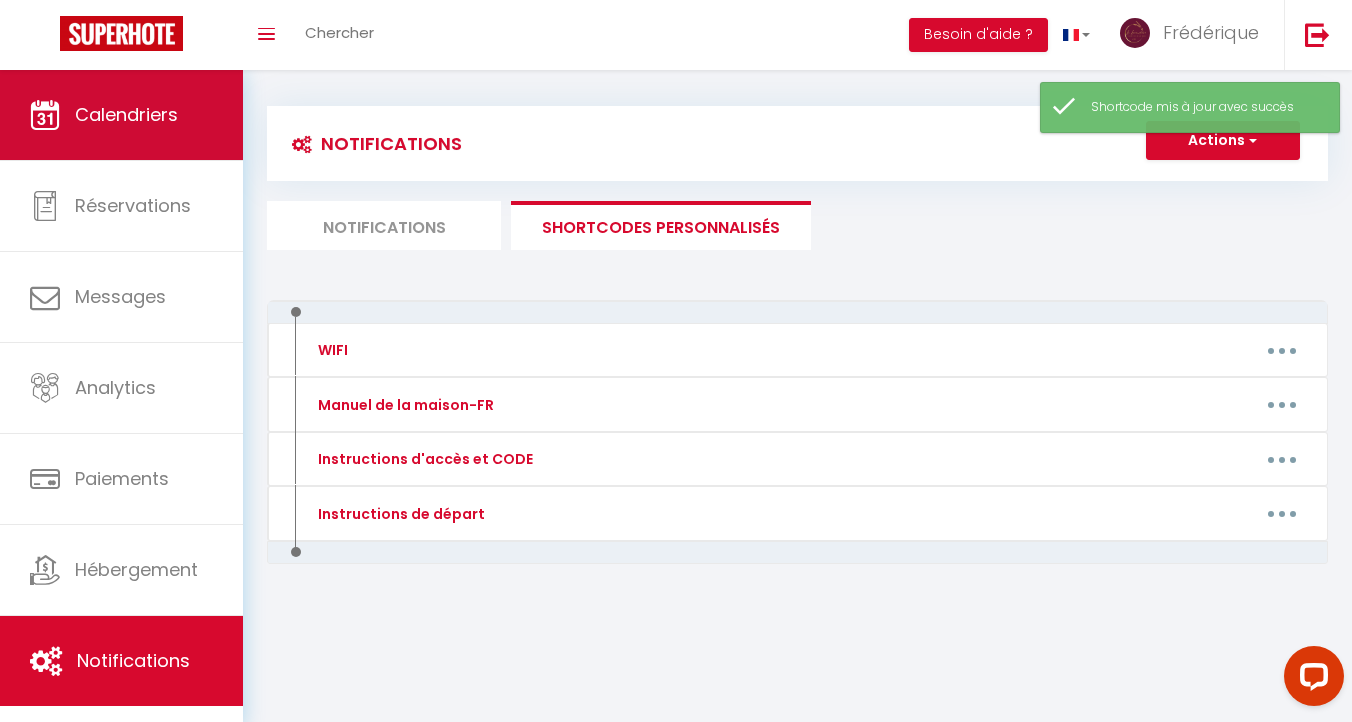 scroll, scrollTop: 0, scrollLeft: 0, axis: both 